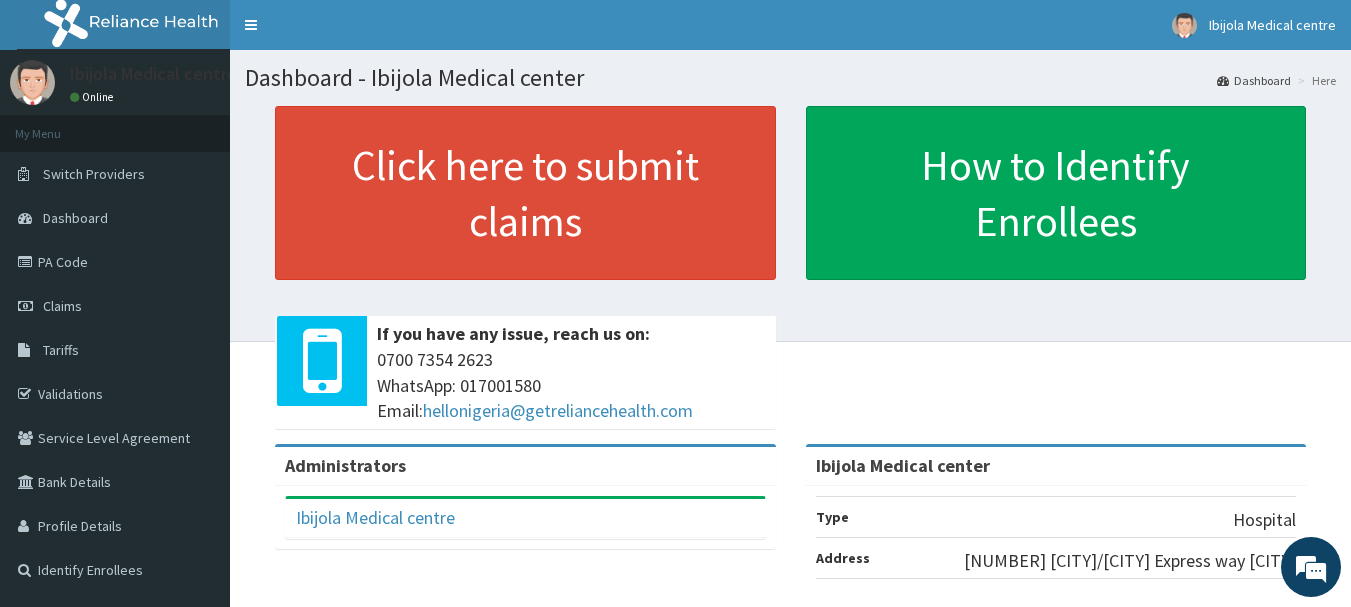 scroll, scrollTop: 0, scrollLeft: 0, axis: both 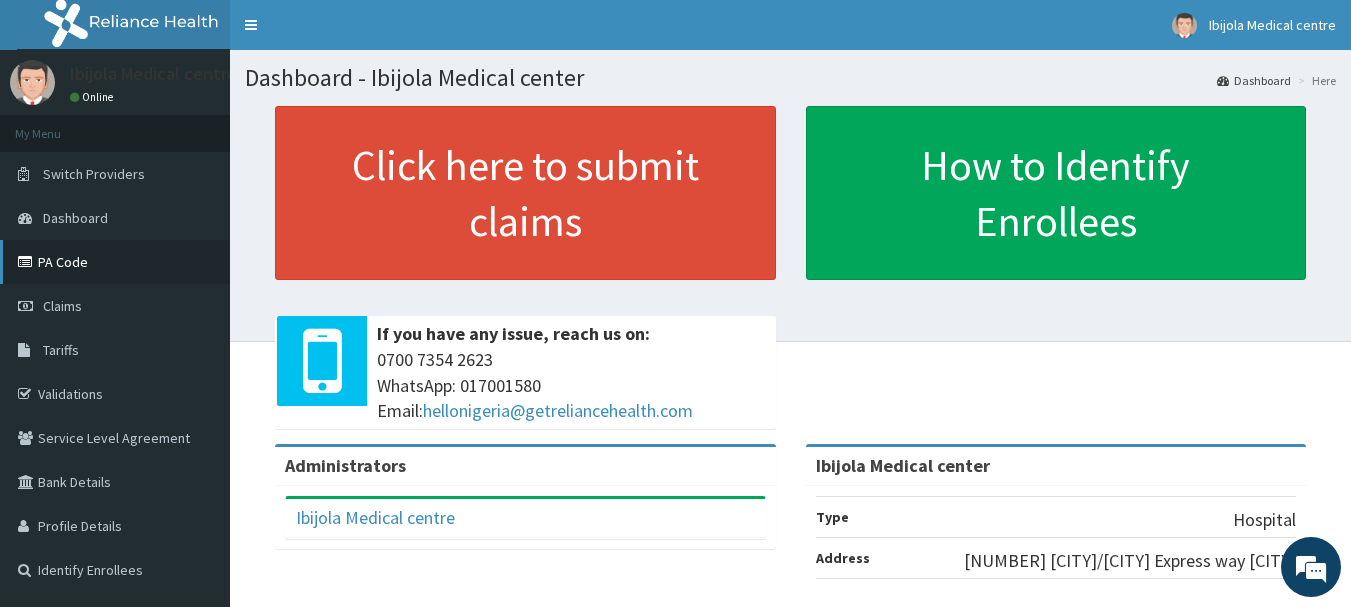 click on "PA Code" at bounding box center [115, 262] 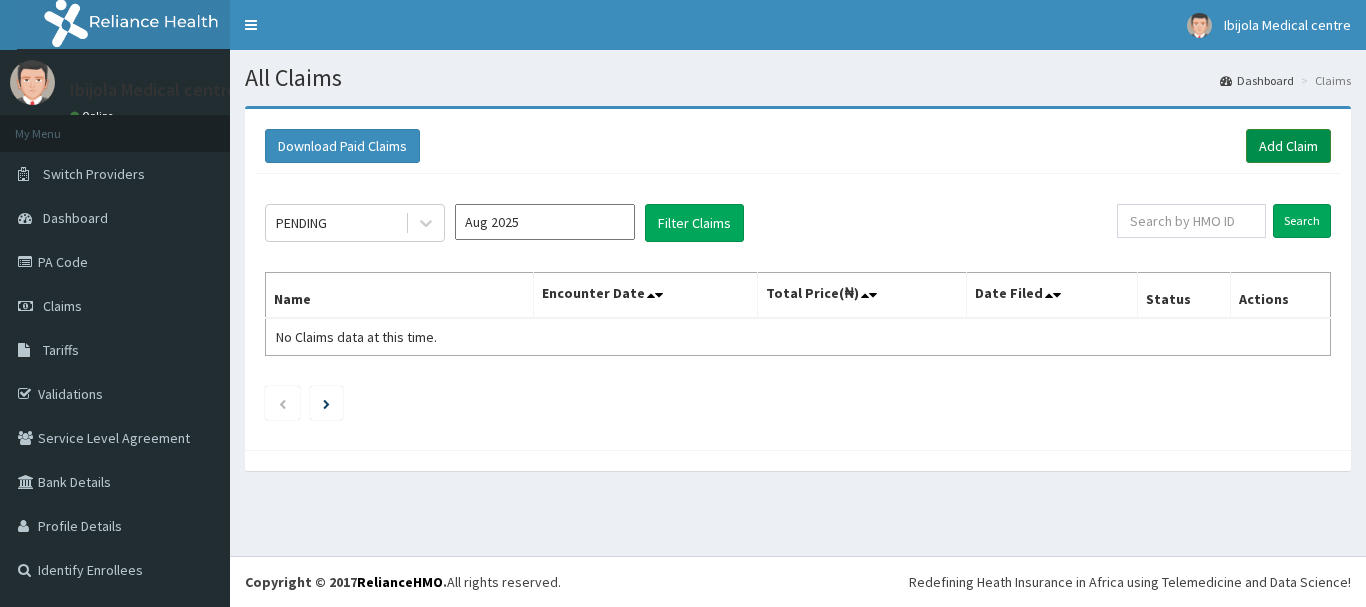 scroll, scrollTop: 0, scrollLeft: 0, axis: both 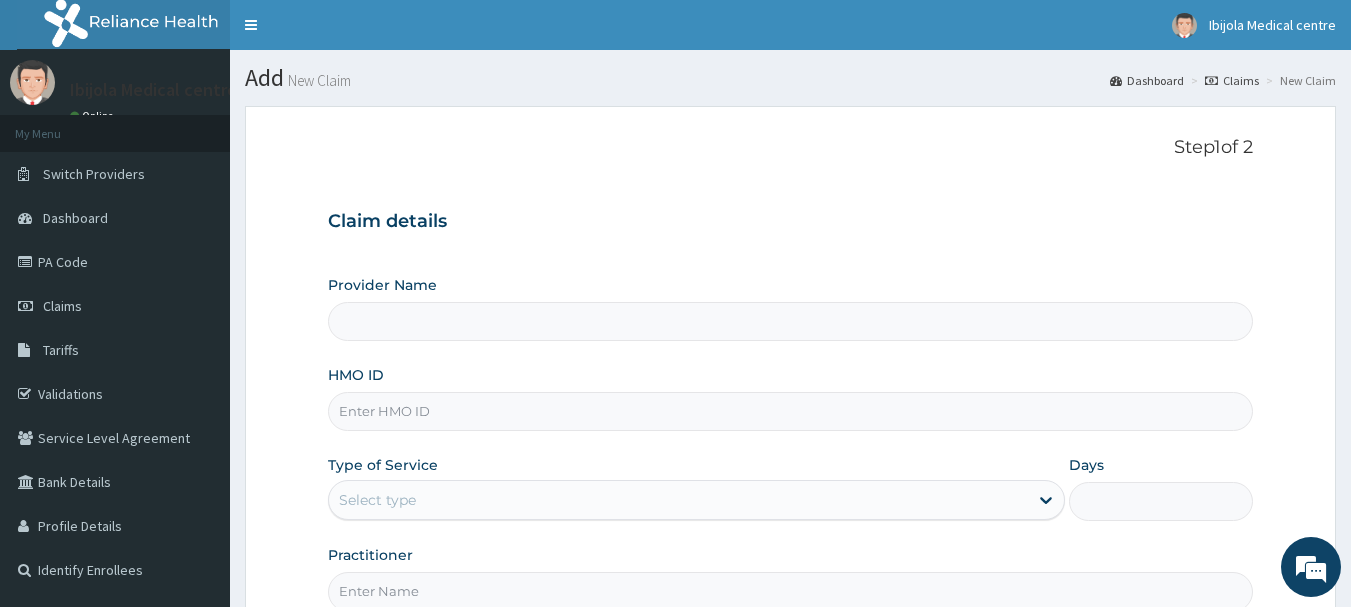 type on "Ibijola Medical center" 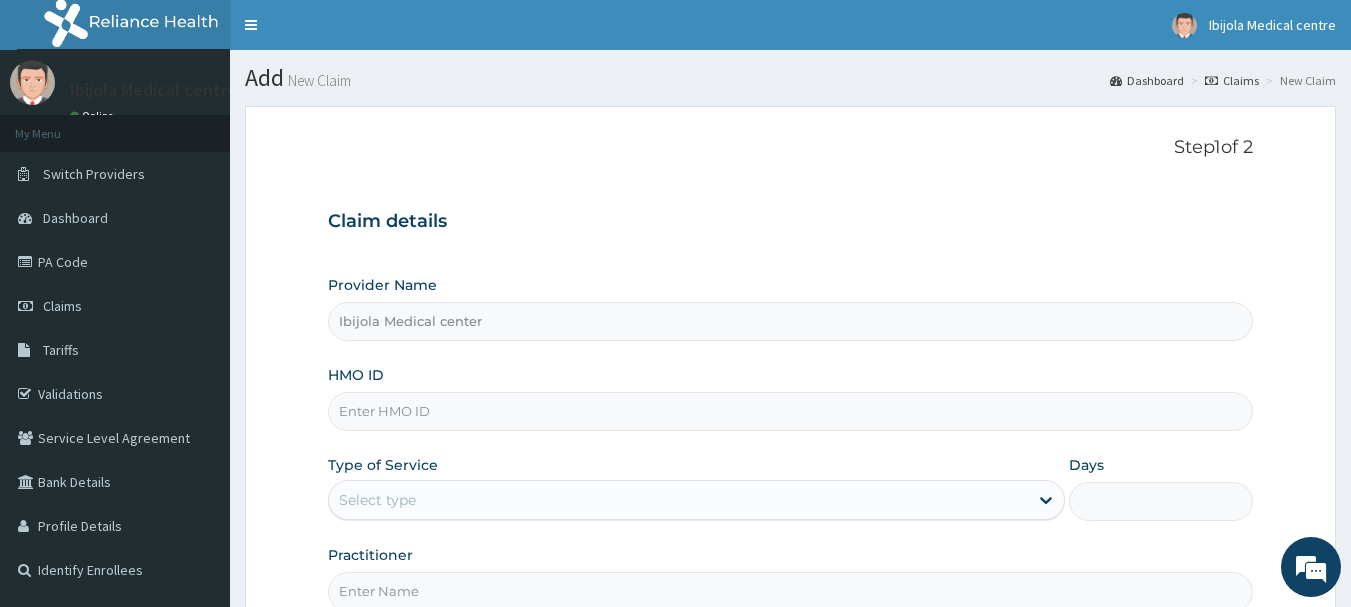 click on "HMO ID" at bounding box center (791, 411) 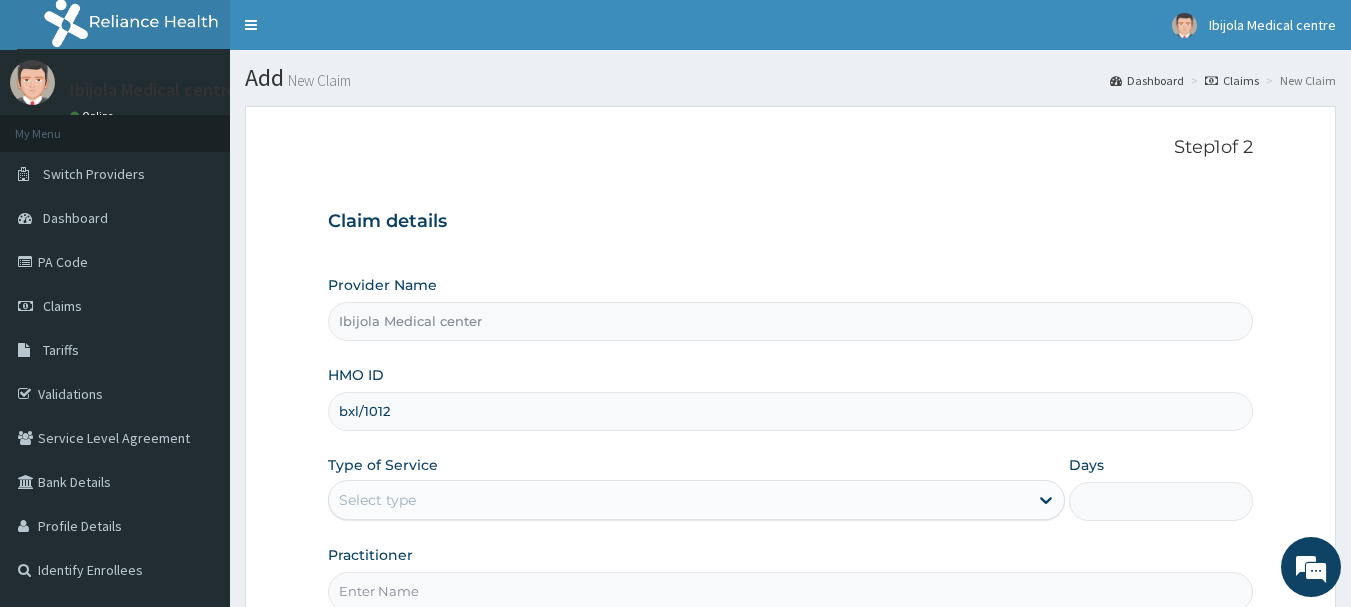 scroll, scrollTop: 0, scrollLeft: 0, axis: both 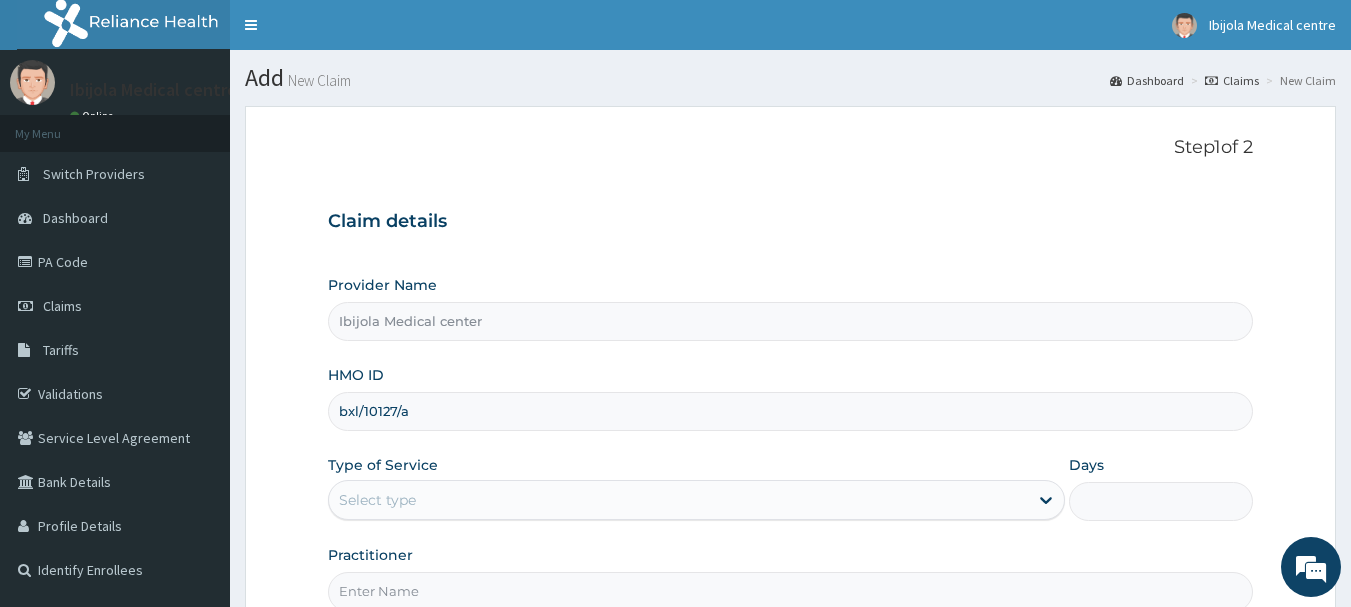 type on "bxl/10127/a" 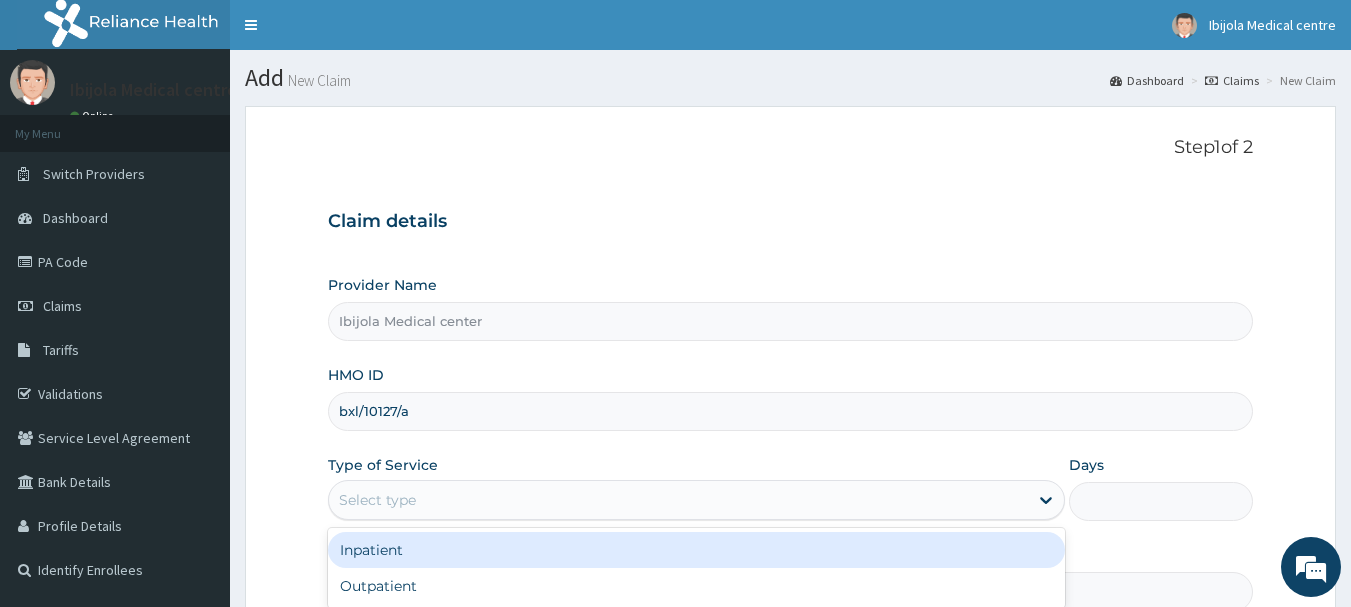 click on "Select type" at bounding box center (678, 500) 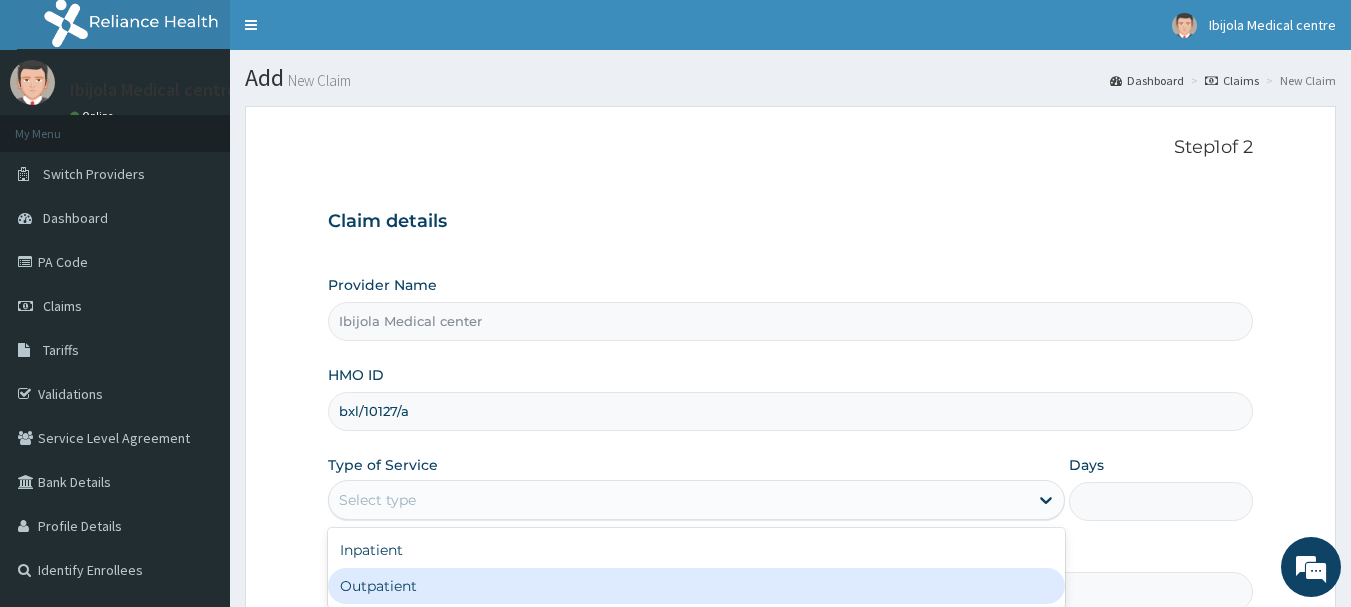 click on "Outpatient" at bounding box center [696, 586] 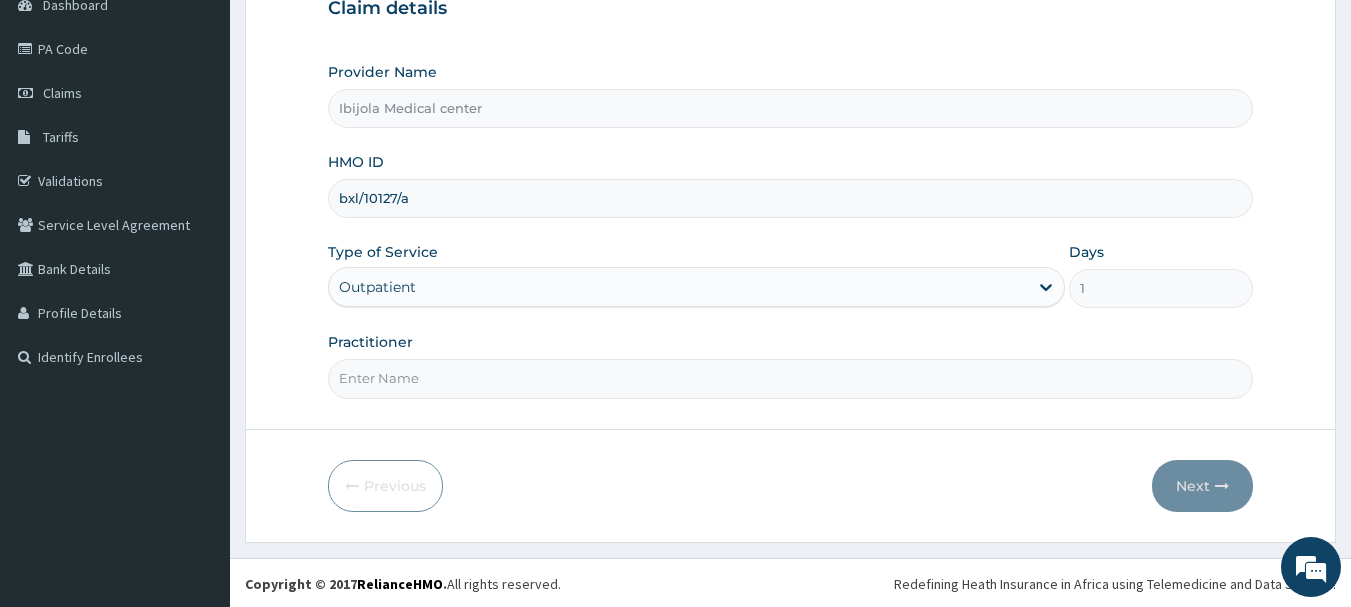 scroll, scrollTop: 215, scrollLeft: 0, axis: vertical 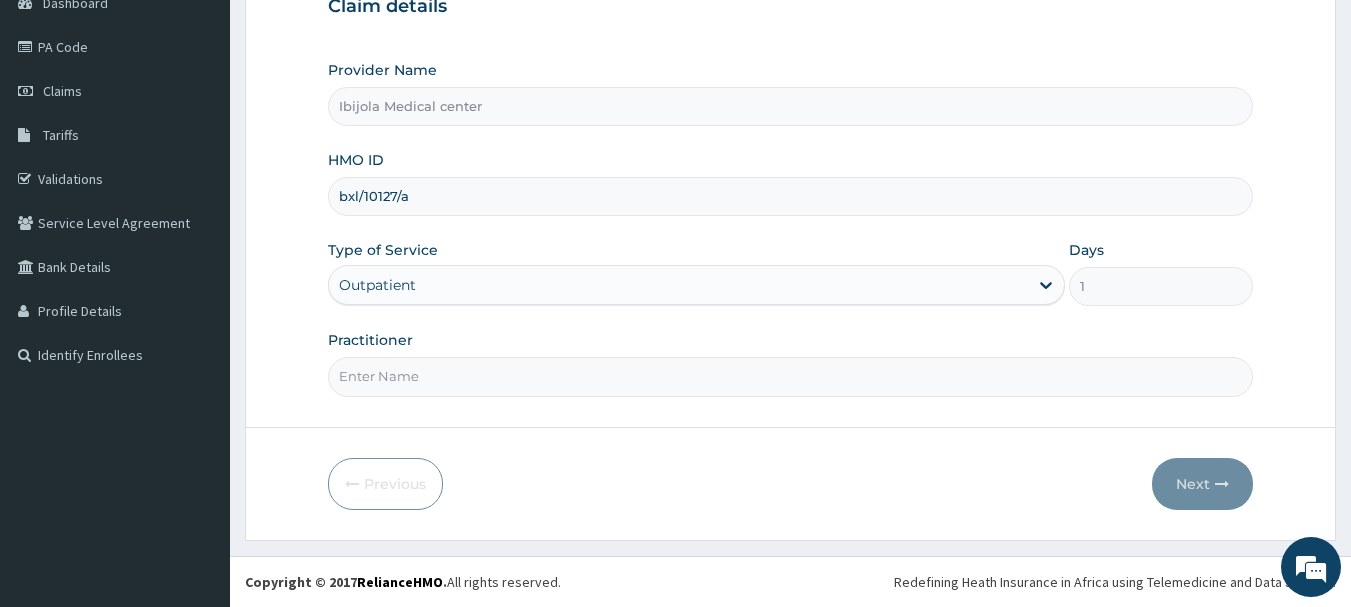 click on "Practitioner" at bounding box center (791, 376) 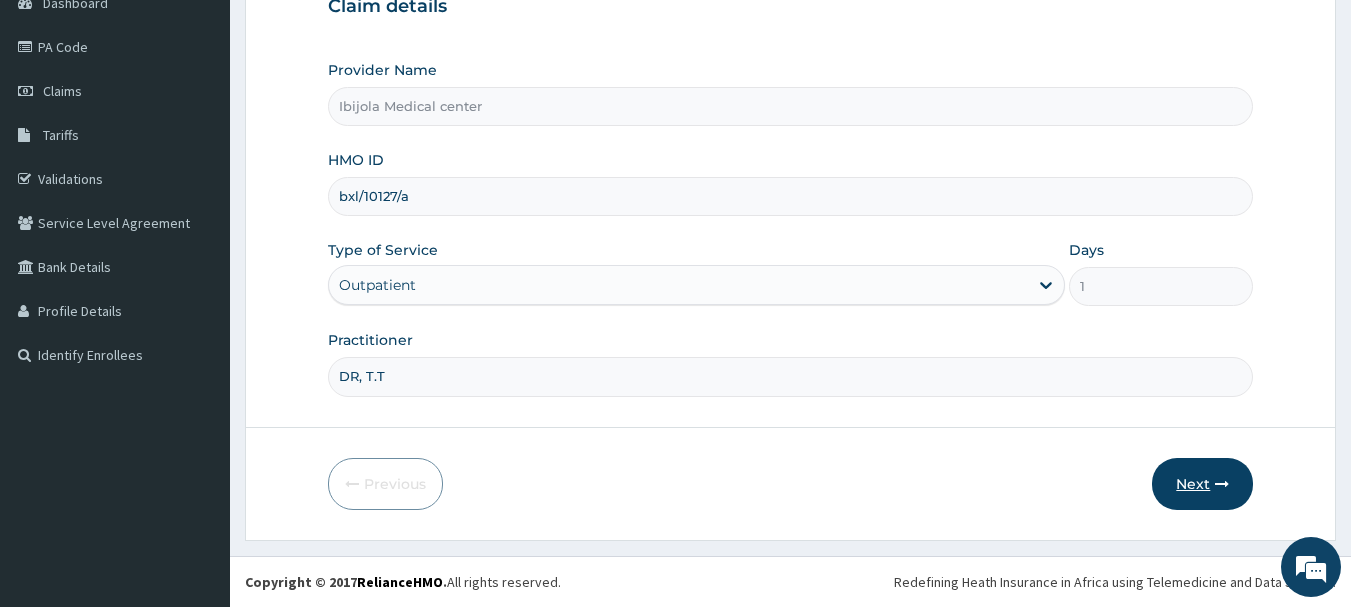 type on "DR, T.T" 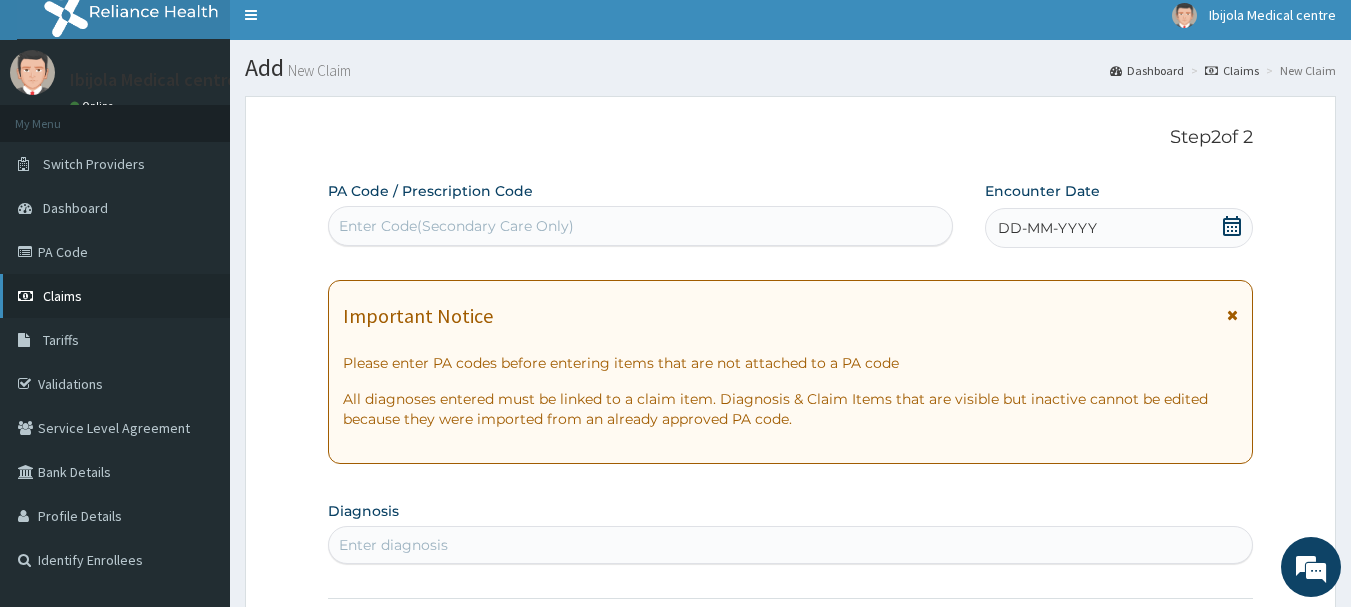 scroll, scrollTop: 0, scrollLeft: 0, axis: both 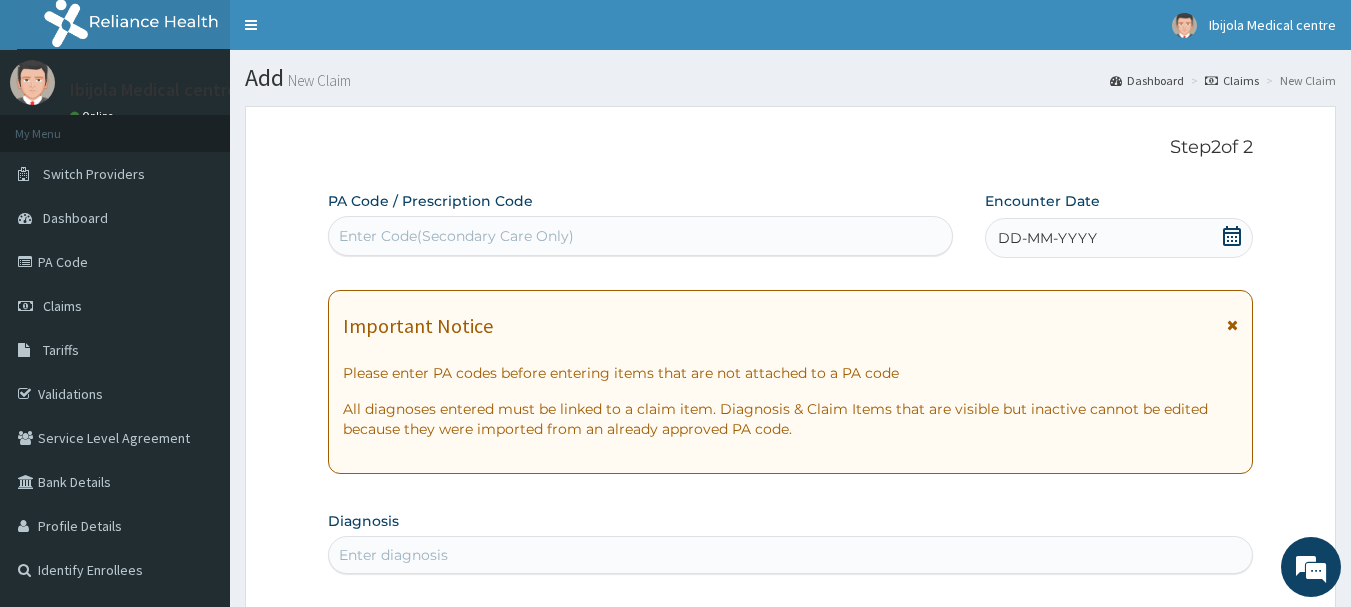 click on "Enter Code(Secondary Care Only)" at bounding box center (456, 236) 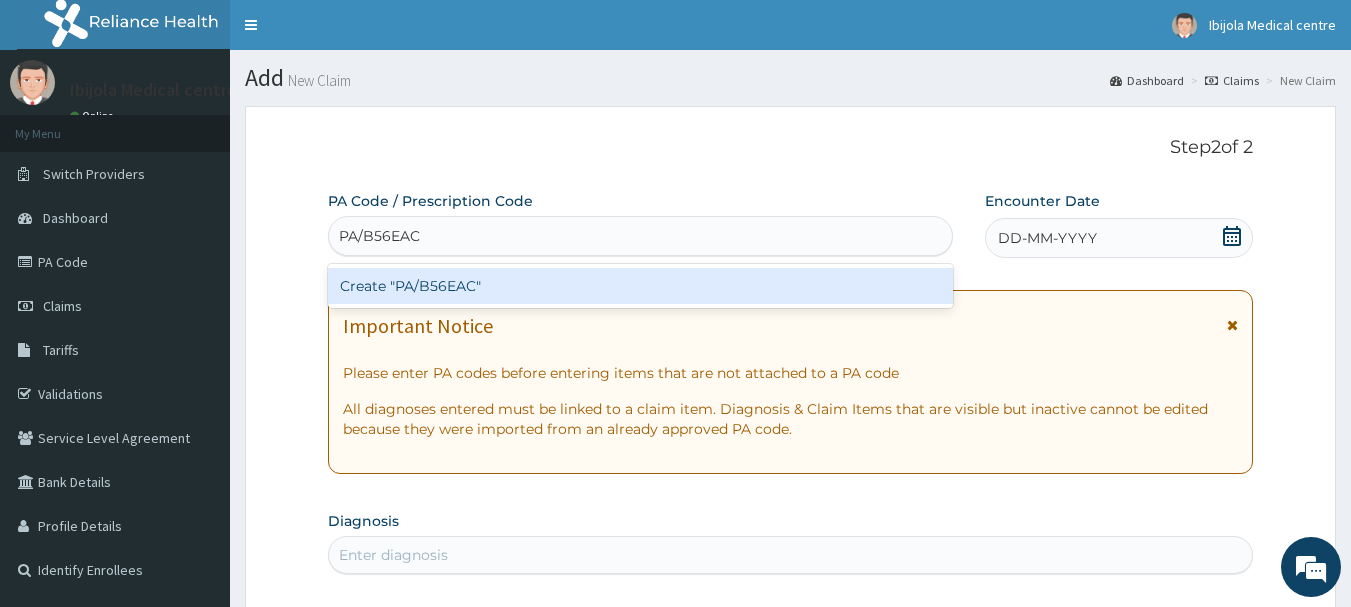 click on "Create "PA/B56EAC"" at bounding box center (641, 286) 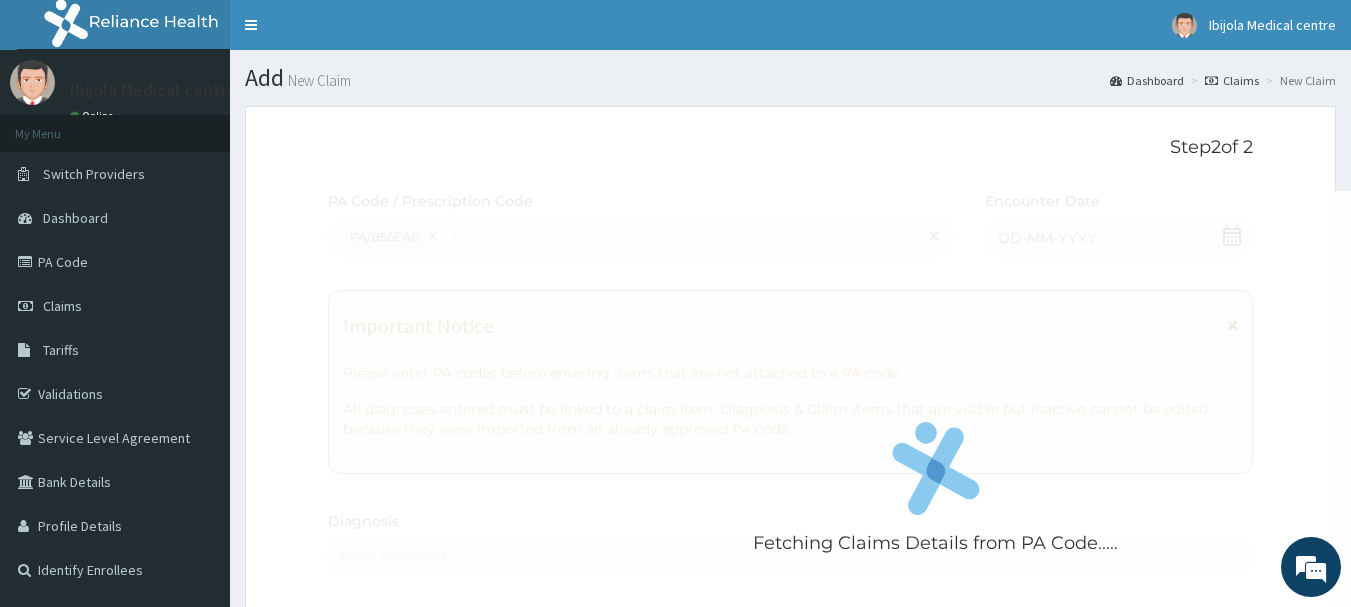 type 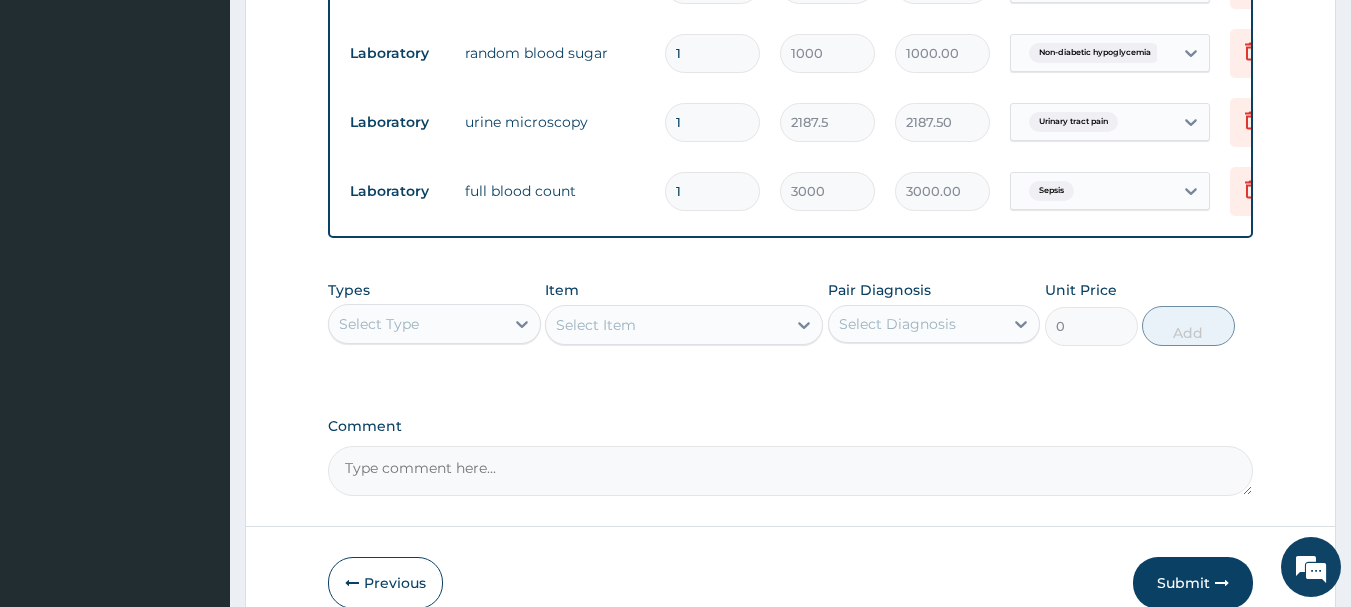 scroll, scrollTop: 1039, scrollLeft: 0, axis: vertical 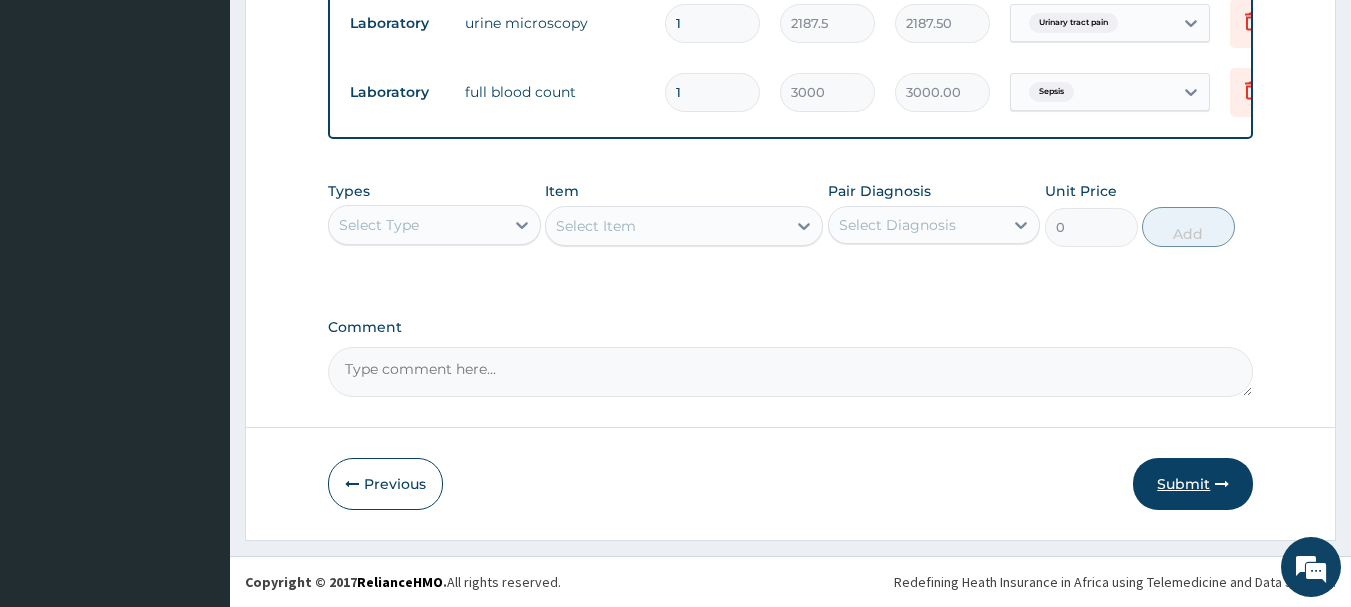 click on "Submit" at bounding box center [1193, 484] 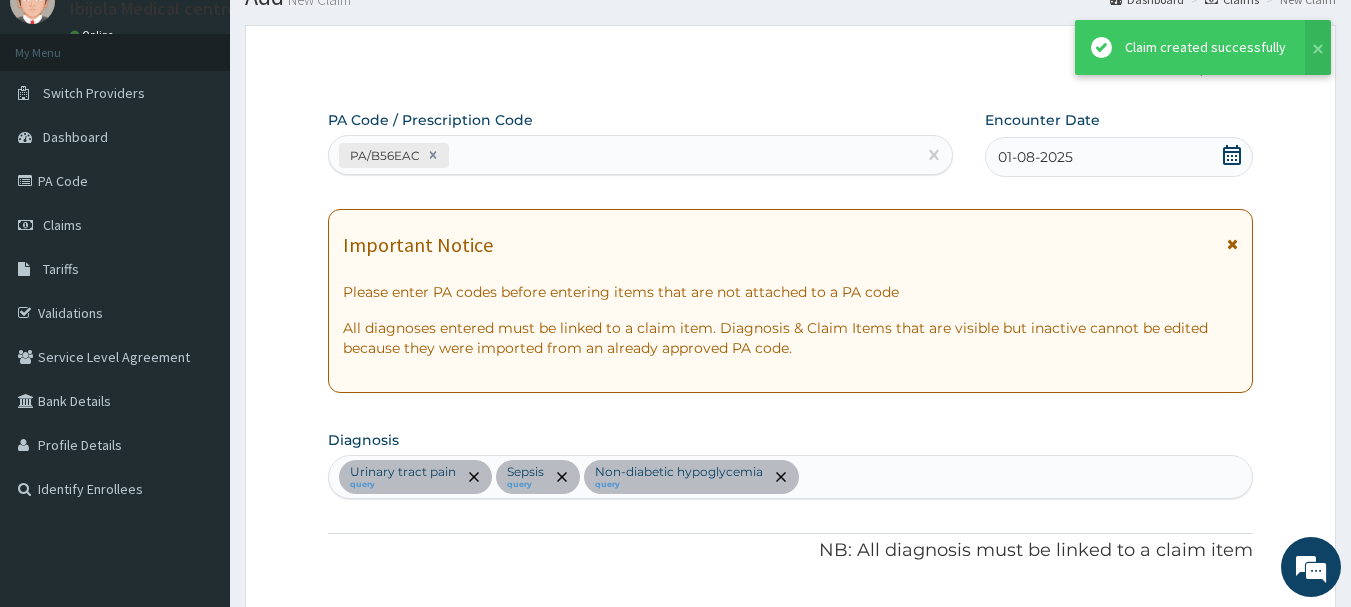 scroll, scrollTop: 1039, scrollLeft: 0, axis: vertical 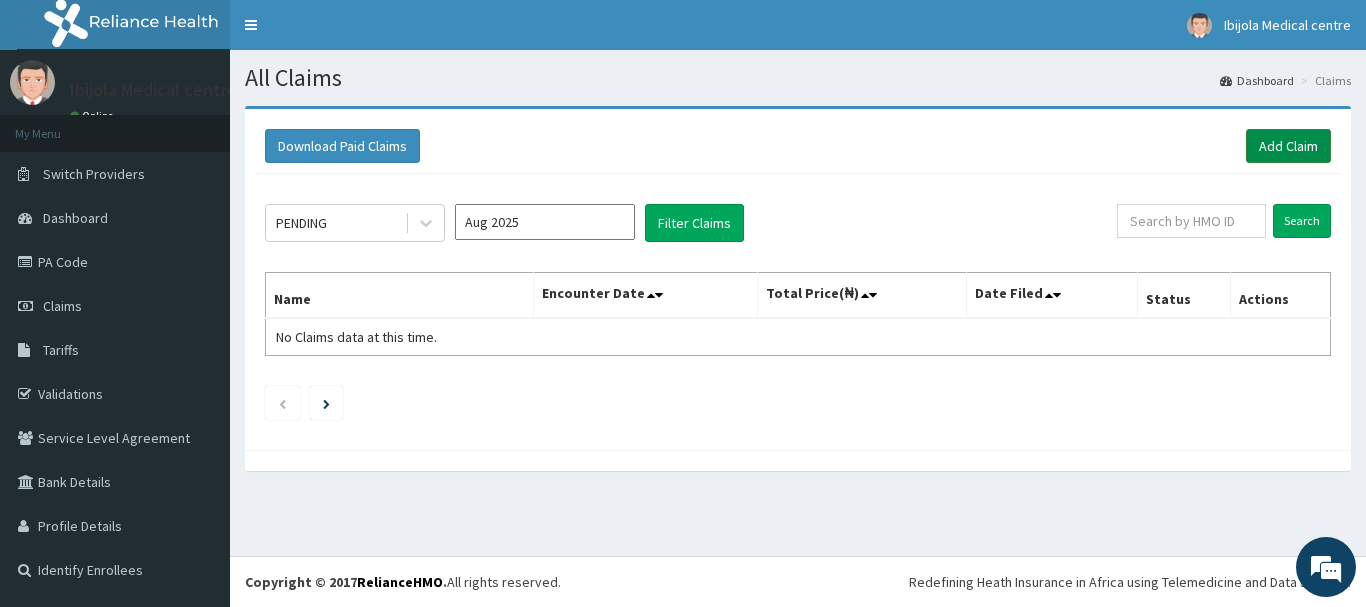 click on "Add Claim" at bounding box center [1288, 146] 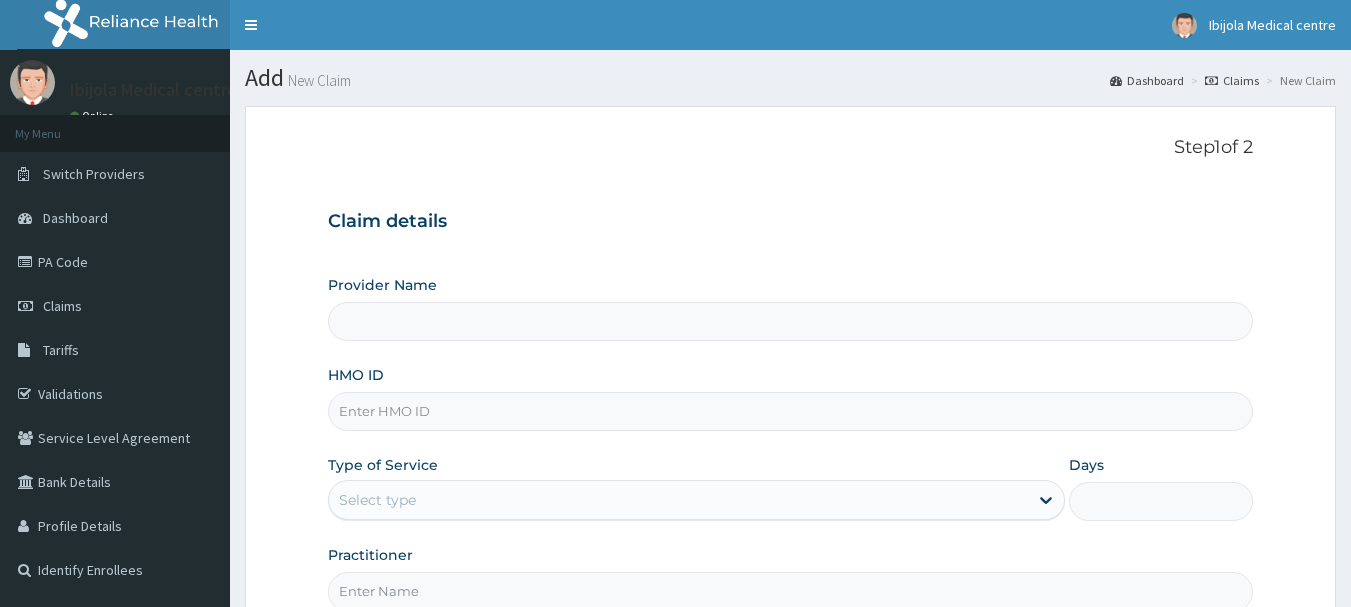 scroll, scrollTop: 0, scrollLeft: 0, axis: both 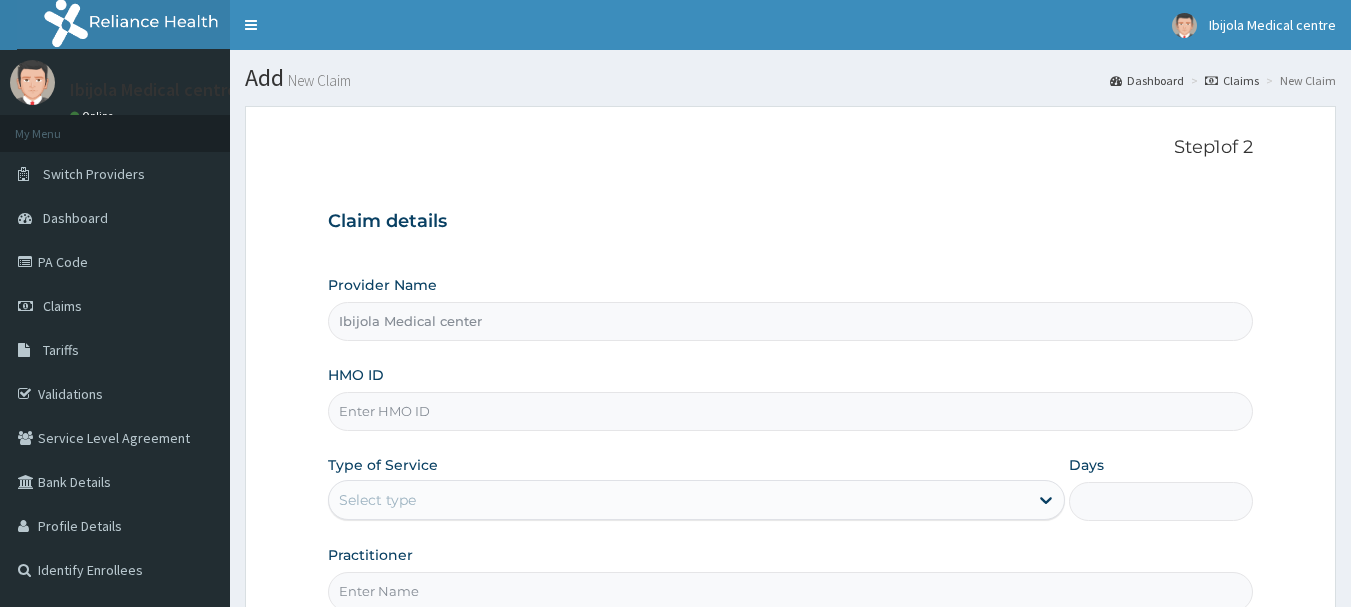 click on "HMO ID" at bounding box center (791, 411) 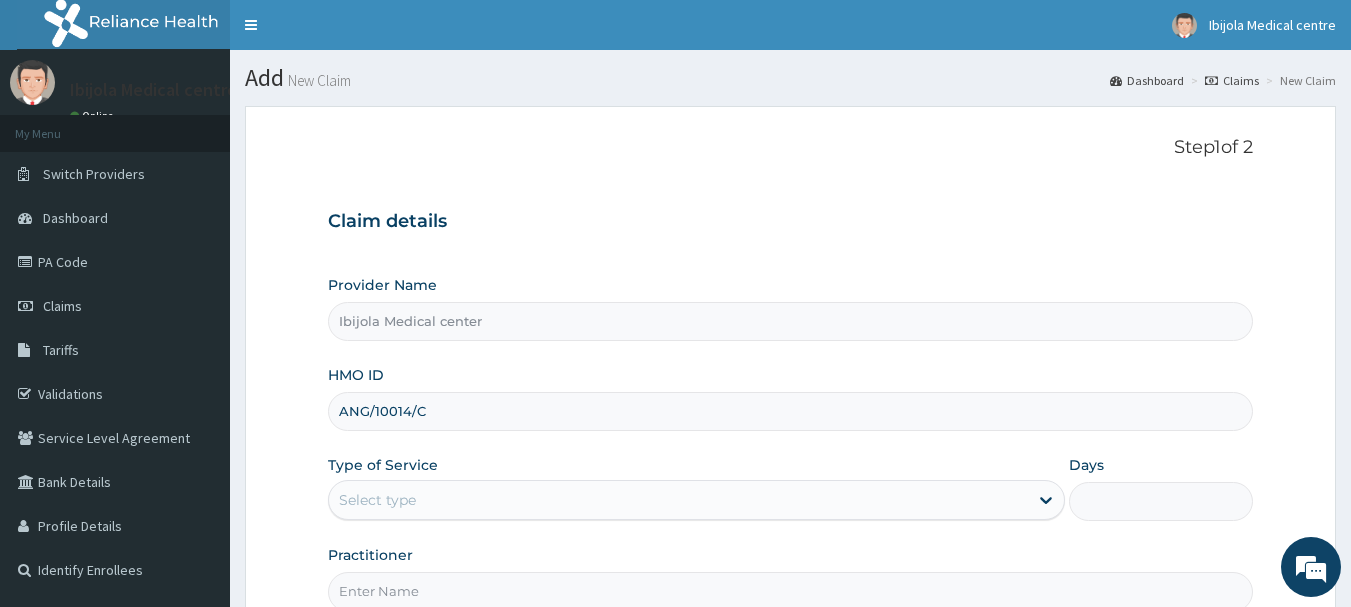 scroll, scrollTop: 0, scrollLeft: 0, axis: both 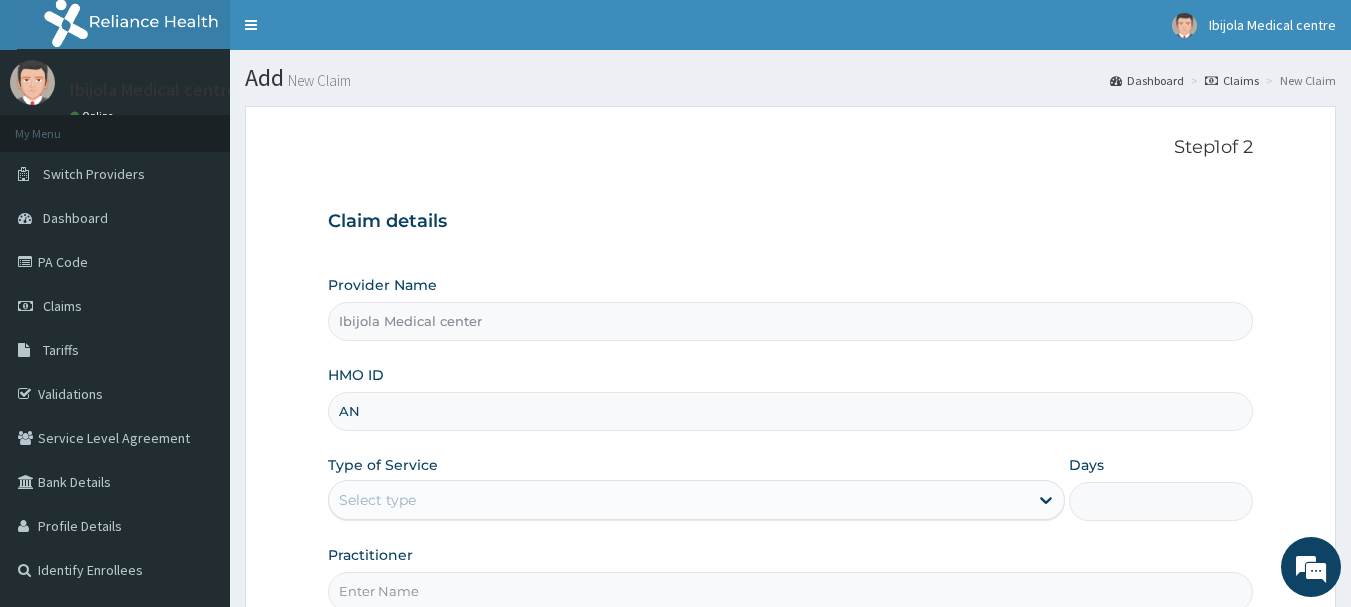 type on "A" 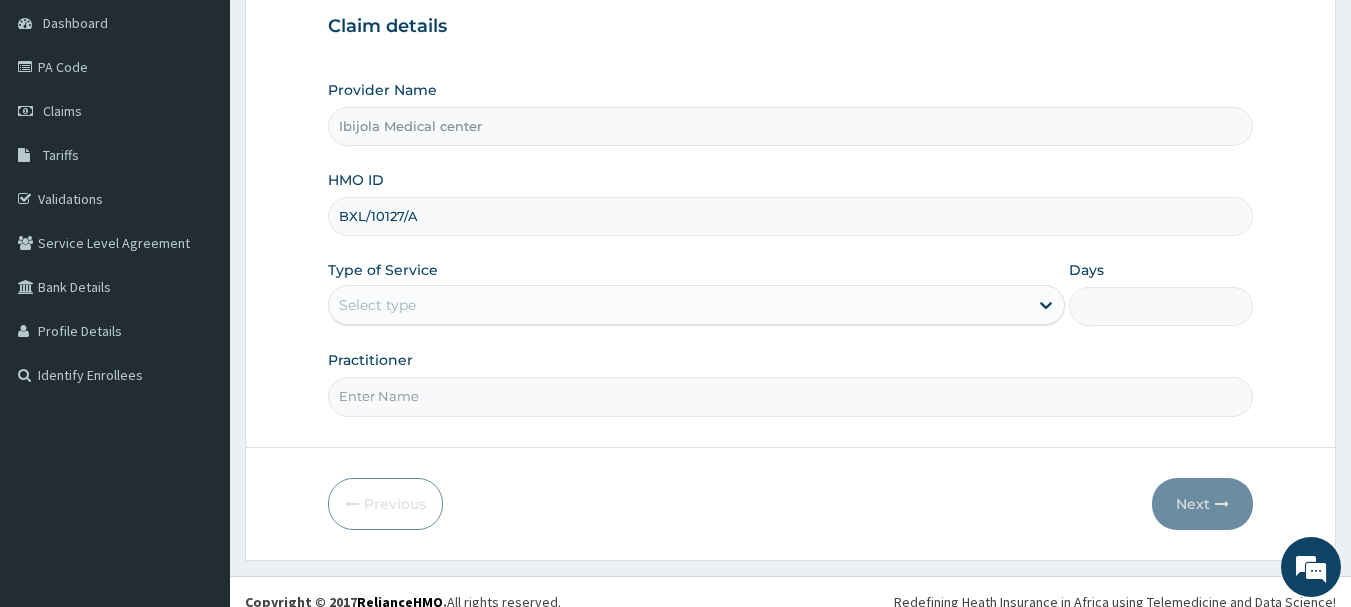 scroll, scrollTop: 215, scrollLeft: 0, axis: vertical 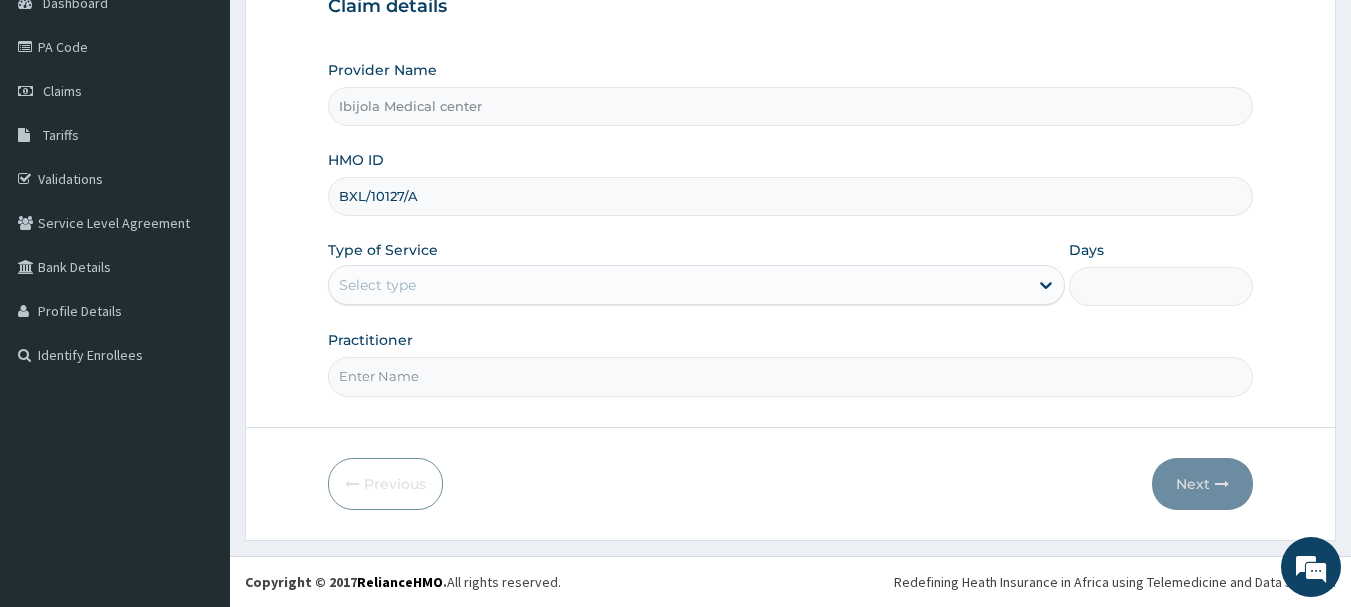 type on "BXL/10127/A" 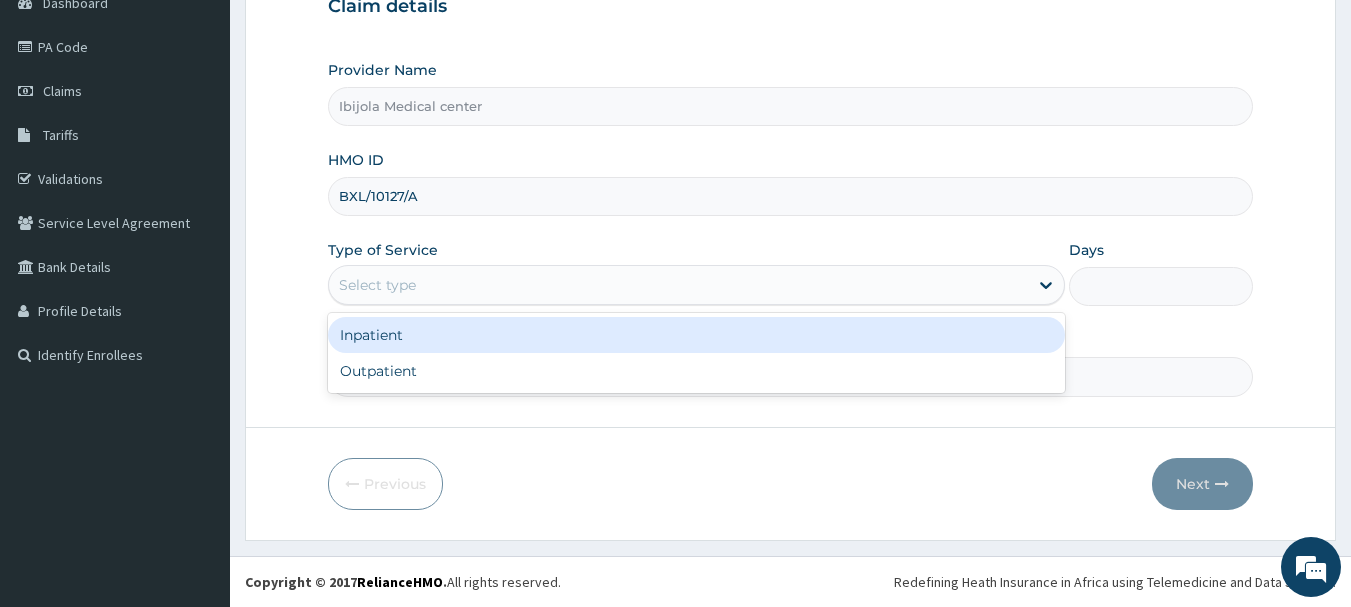 click on "Select type" at bounding box center [678, 285] 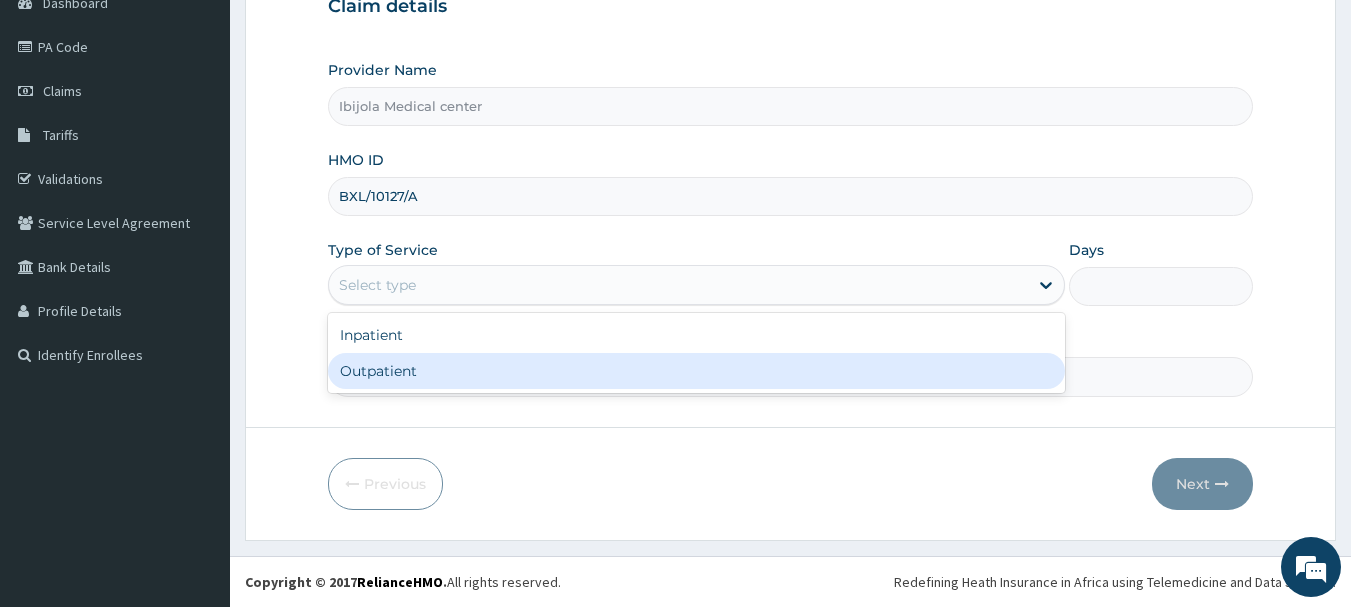 click on "Outpatient" at bounding box center [696, 371] 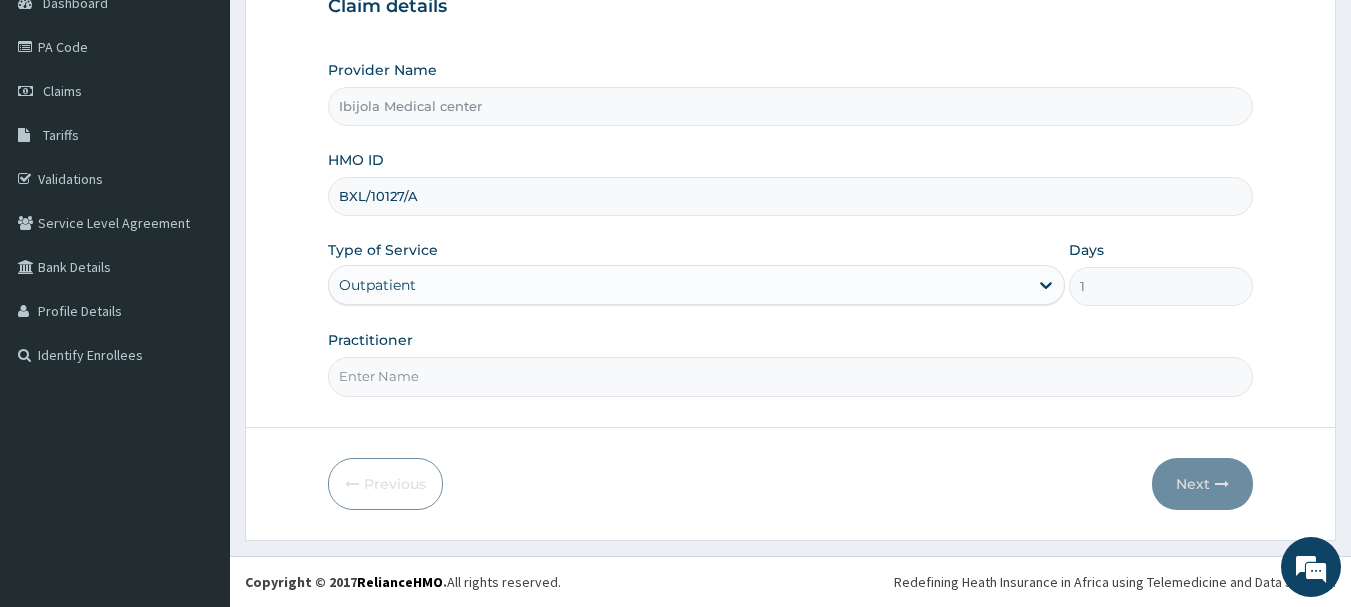 click on "Practitioner" at bounding box center [791, 376] 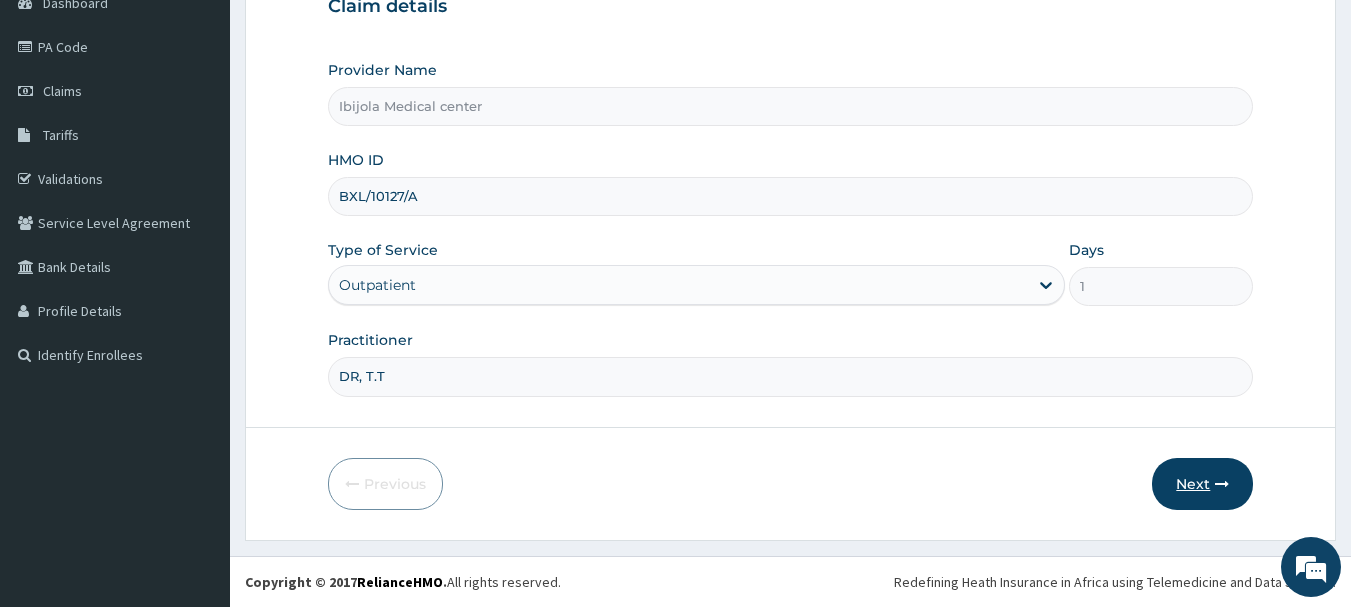 type on "DR, T.T" 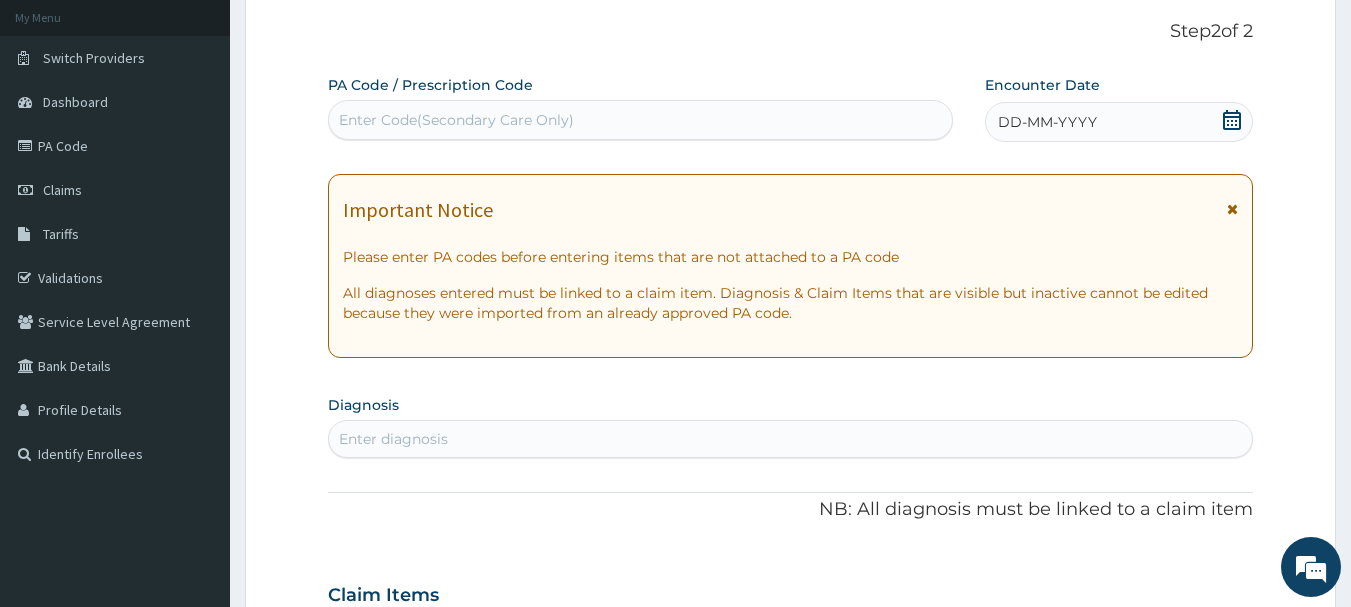 scroll, scrollTop: 115, scrollLeft: 0, axis: vertical 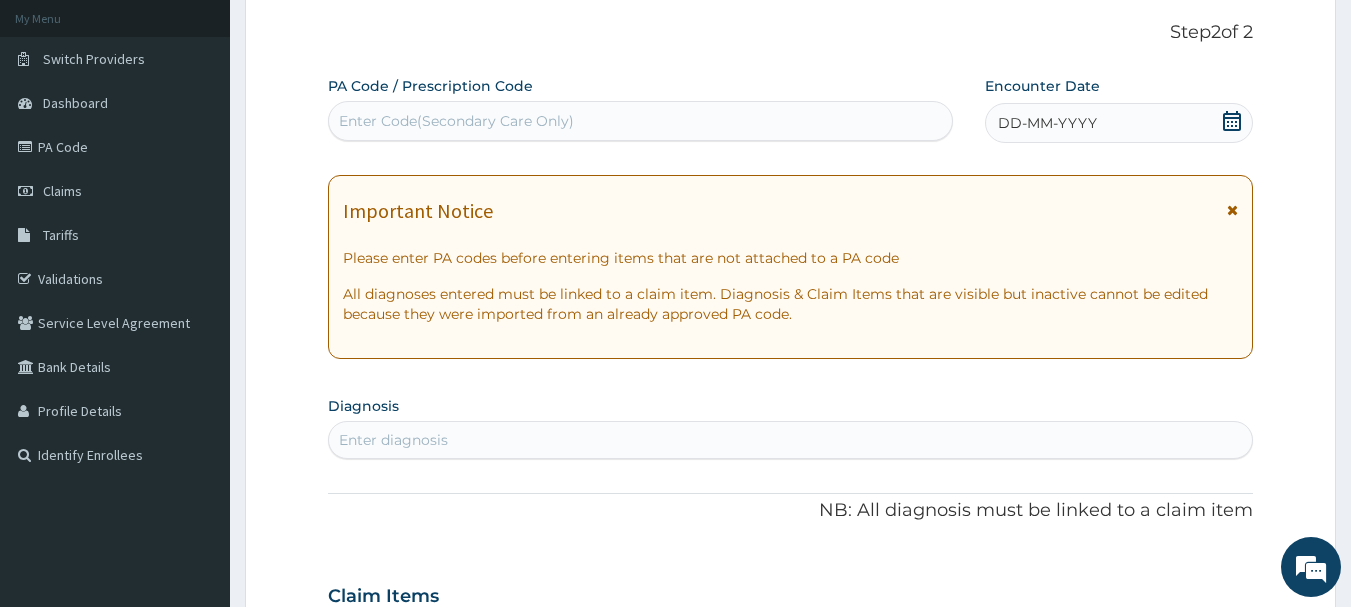 click on "Enter Code(Secondary Care Only)" at bounding box center (456, 121) 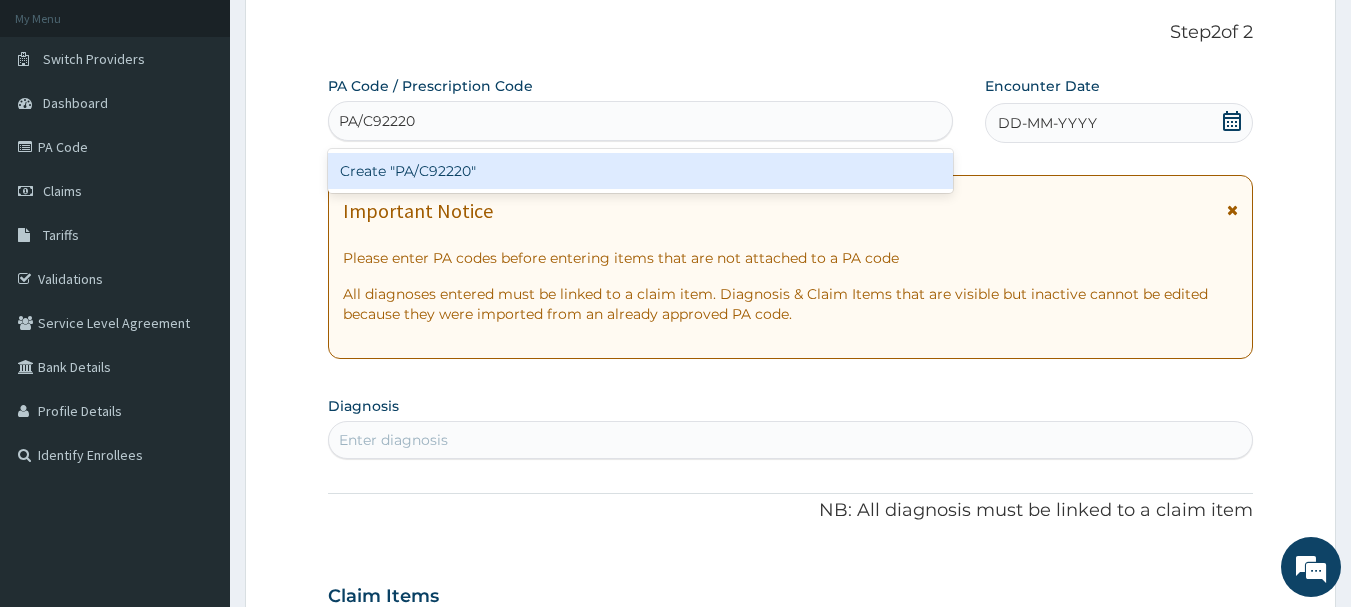 click on "Create "PA/C92220"" at bounding box center (641, 171) 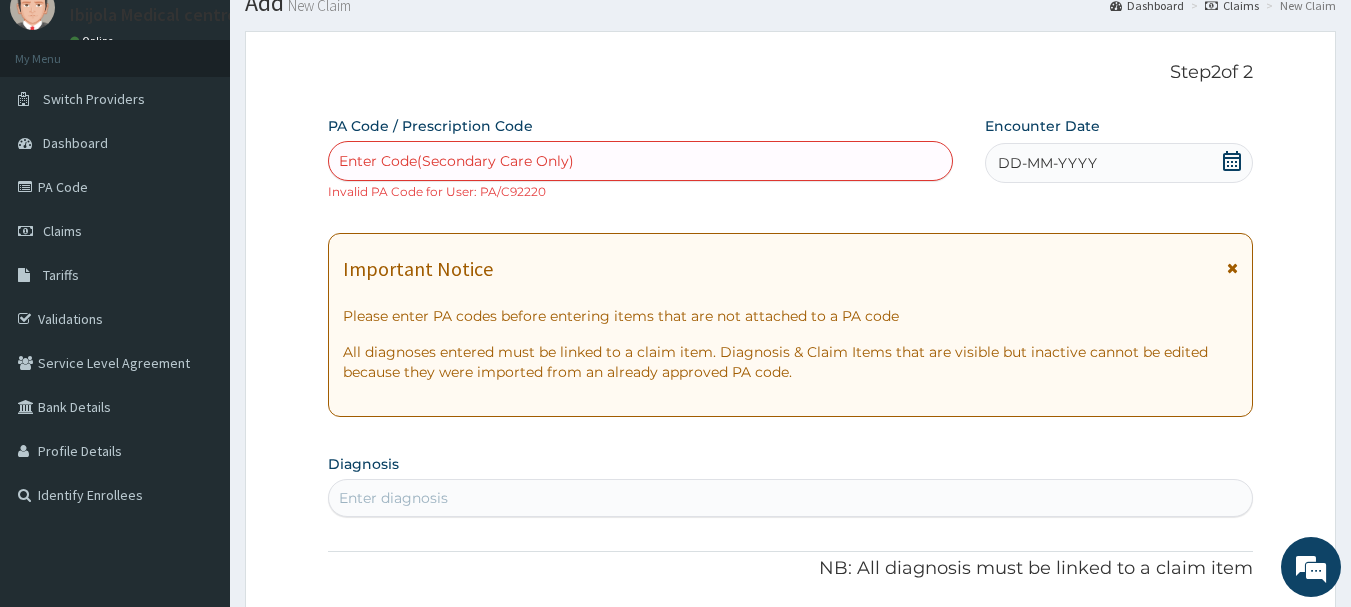 scroll, scrollTop: 200, scrollLeft: 0, axis: vertical 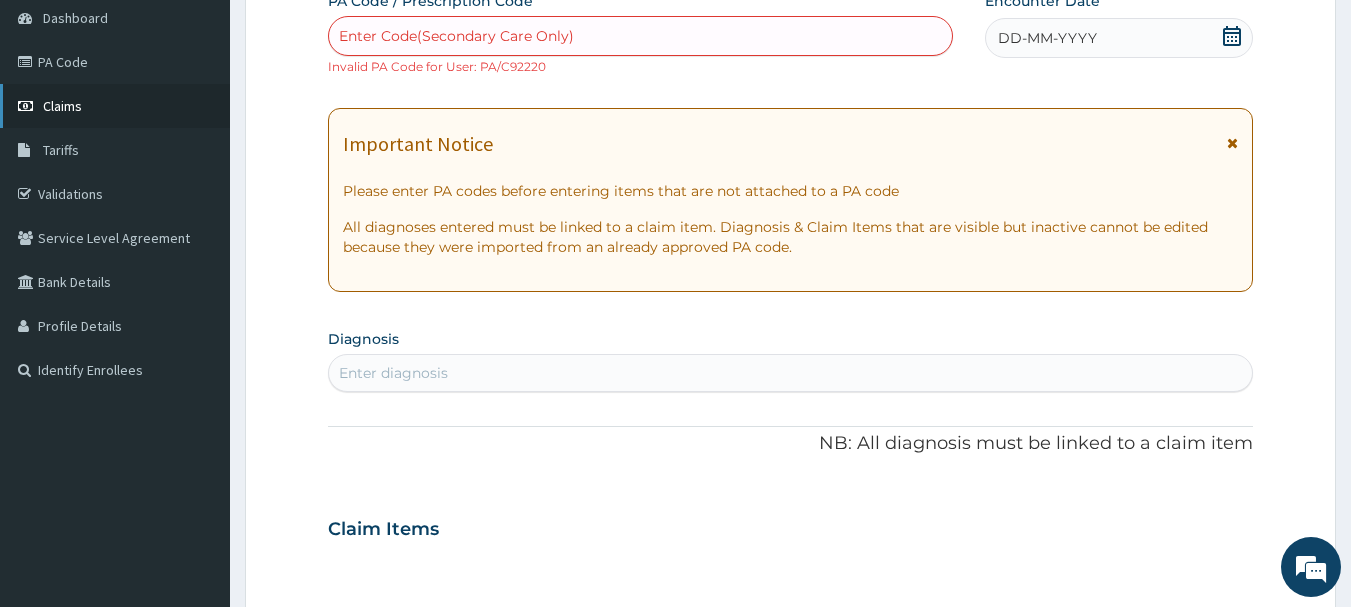 click on "Claims" at bounding box center [62, 106] 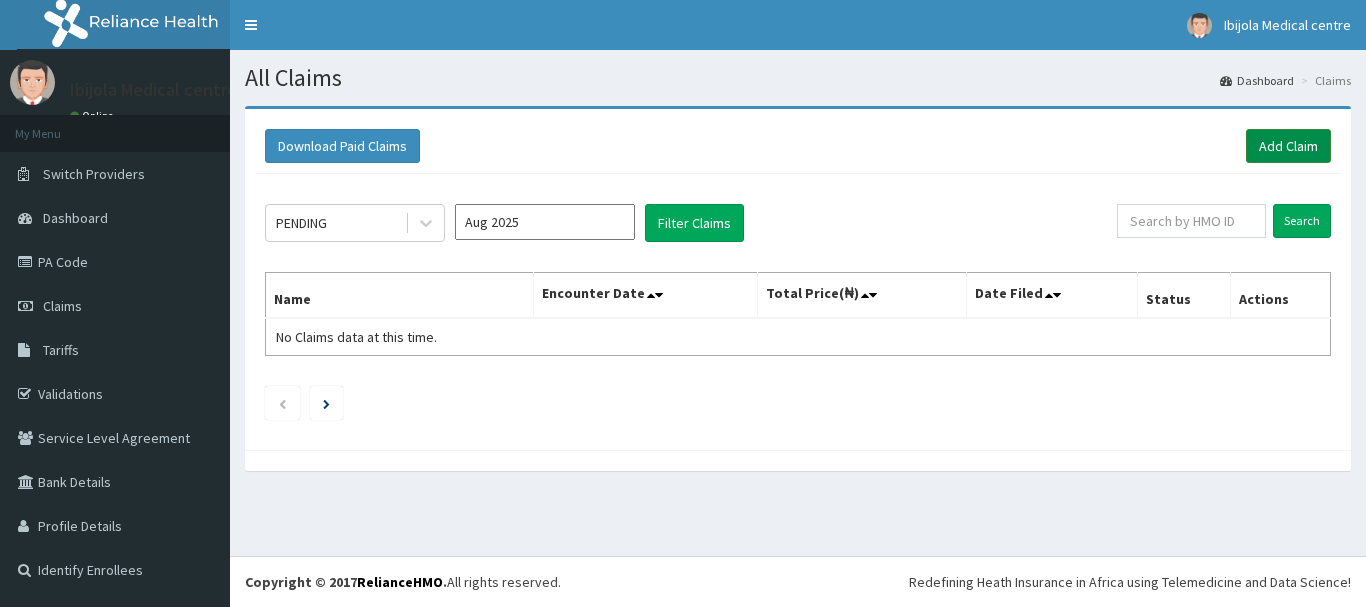 scroll, scrollTop: 0, scrollLeft: 0, axis: both 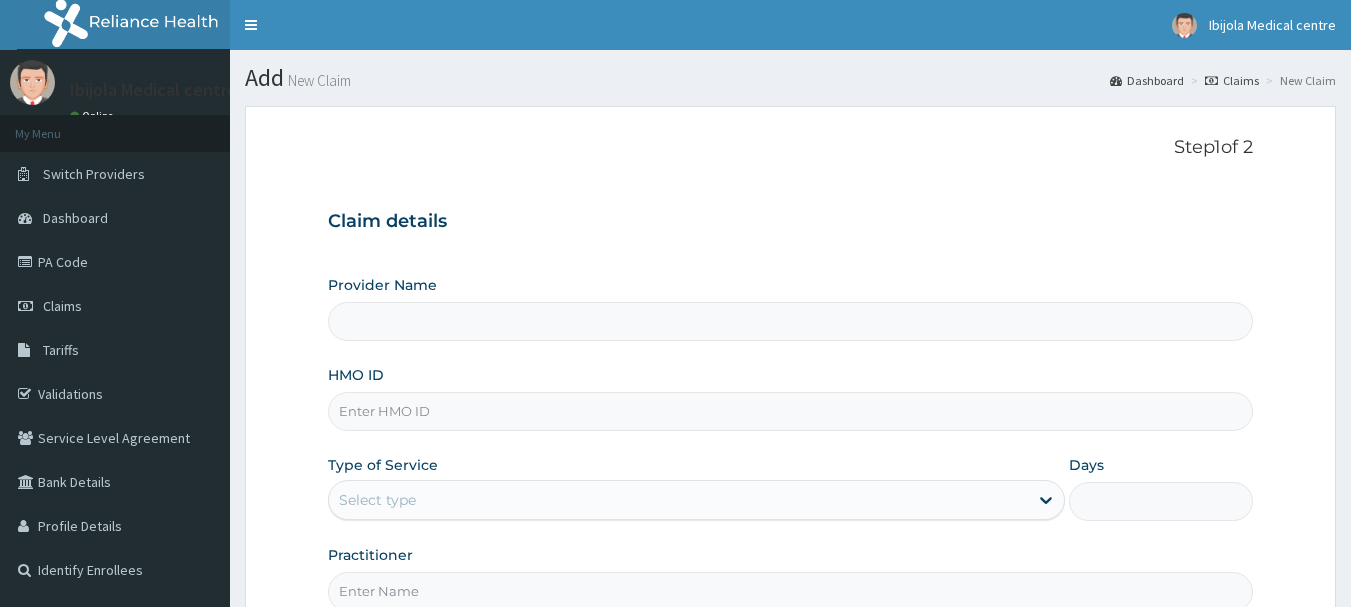 click on "HMO ID" at bounding box center (791, 411) 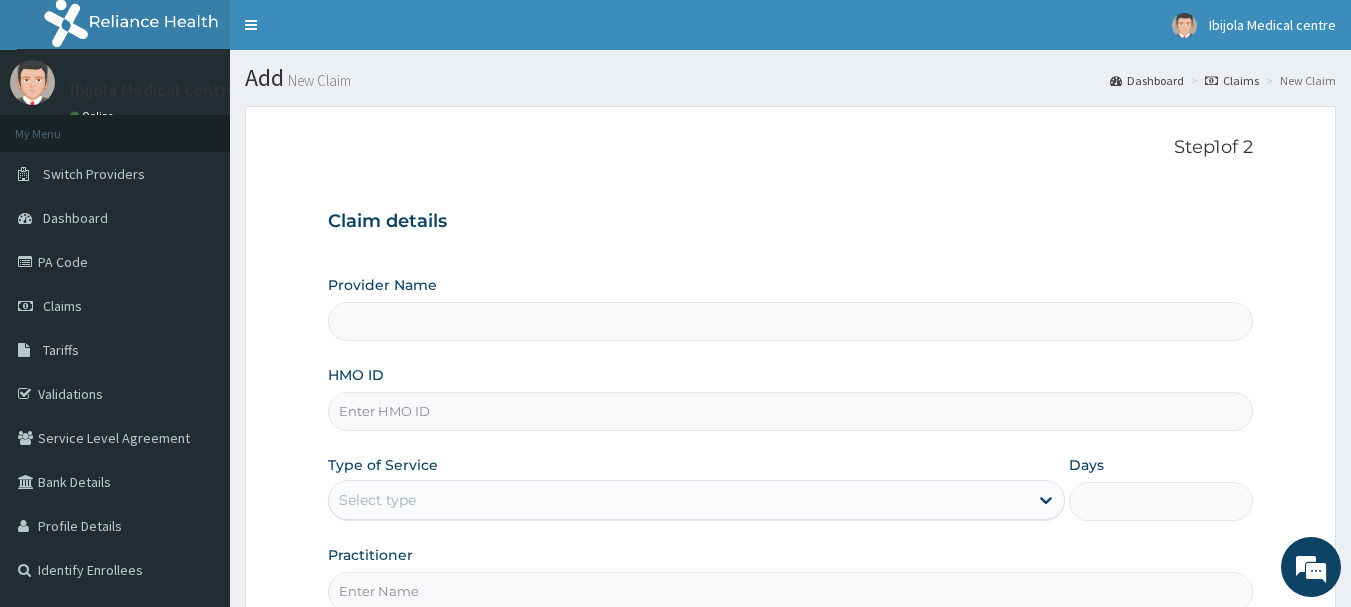 type on "Ibijola Medical center" 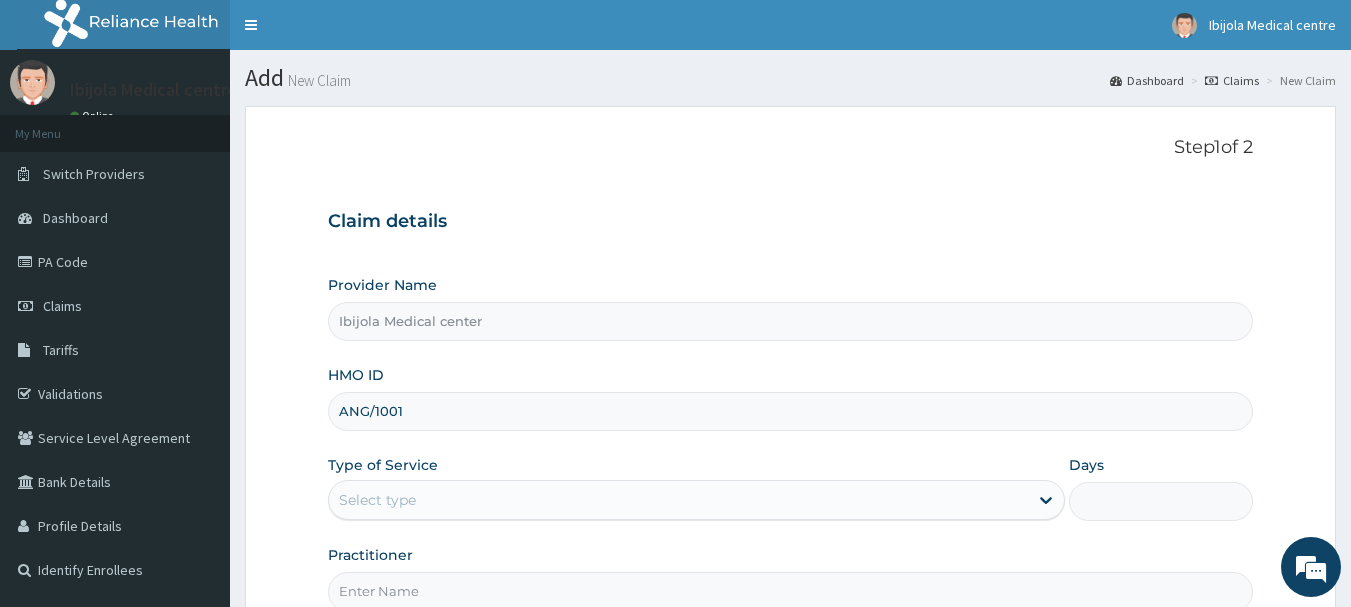 scroll, scrollTop: 0, scrollLeft: 0, axis: both 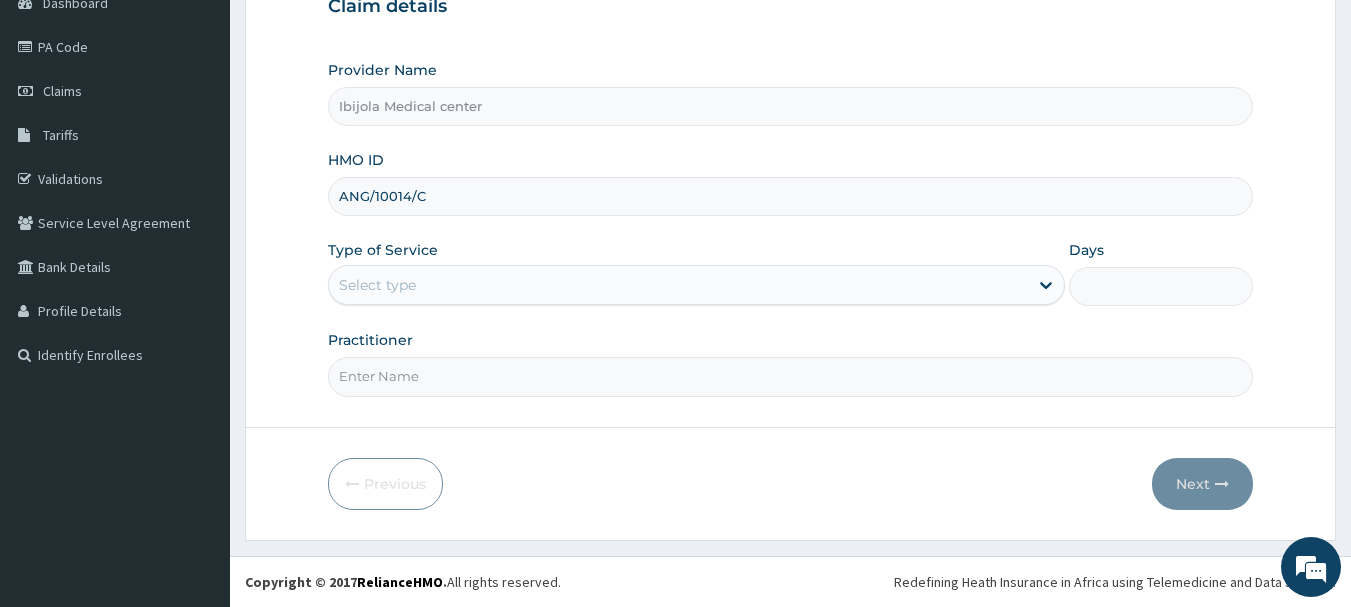 type on "ANG/10014/C" 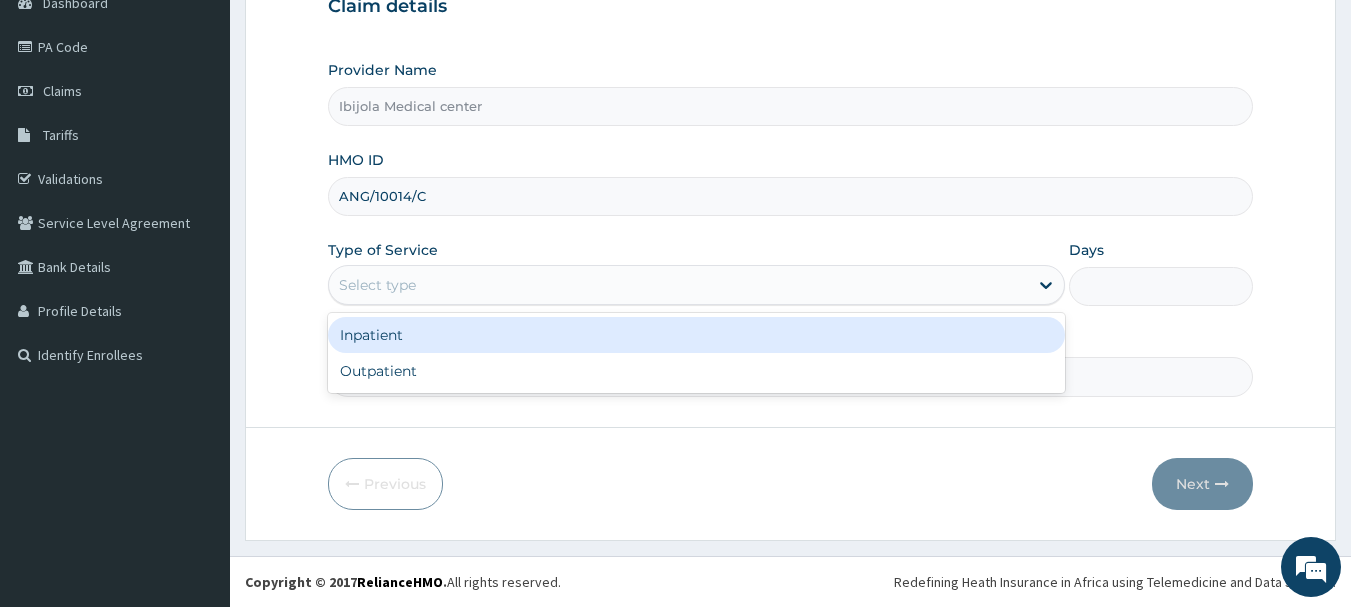 click on "Select type" at bounding box center (678, 285) 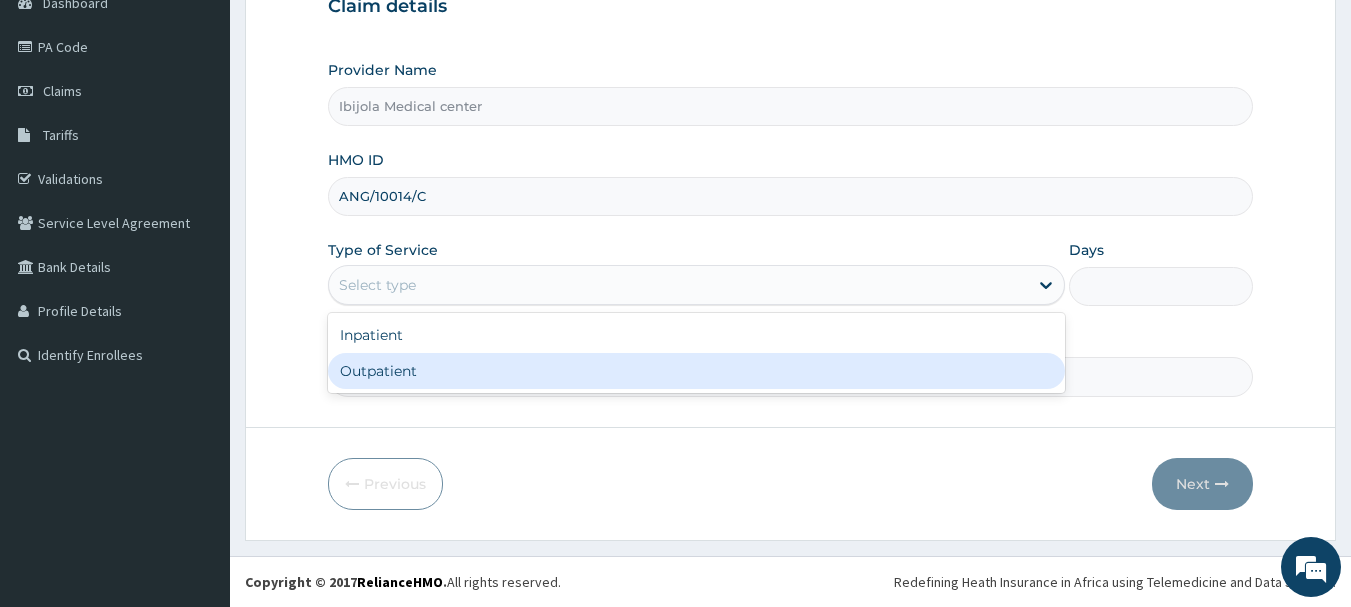 click on "Outpatient" at bounding box center [696, 371] 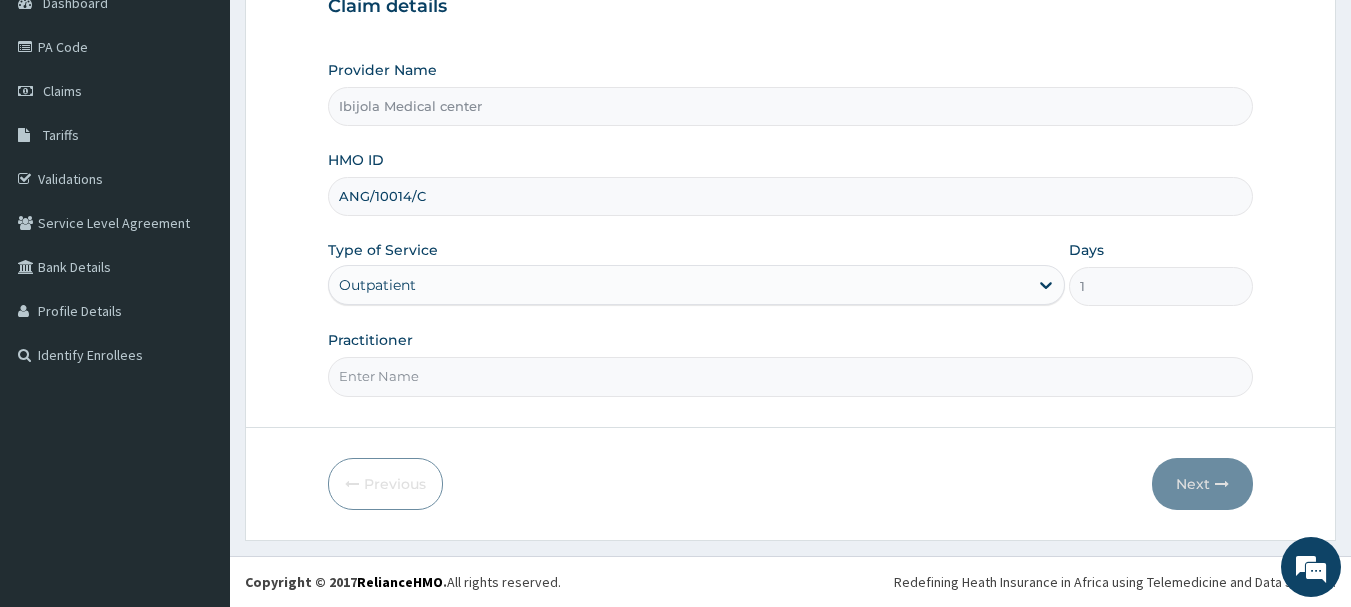 click on "Practitioner" at bounding box center [791, 376] 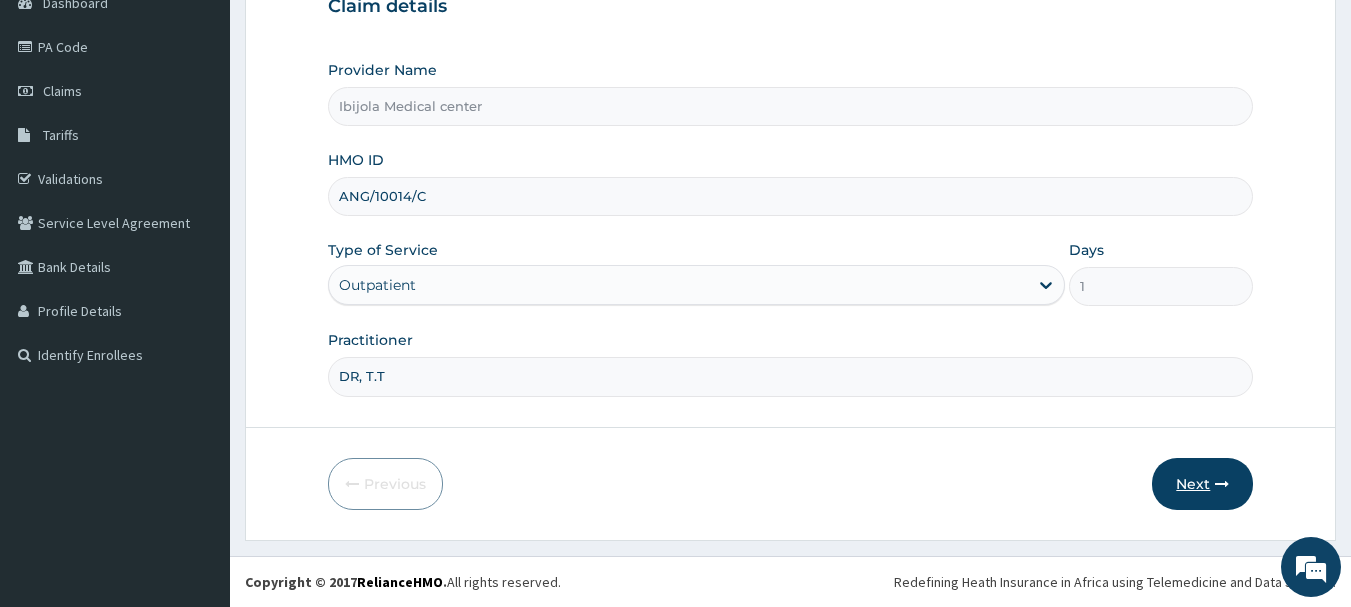 type on "DR, T.T" 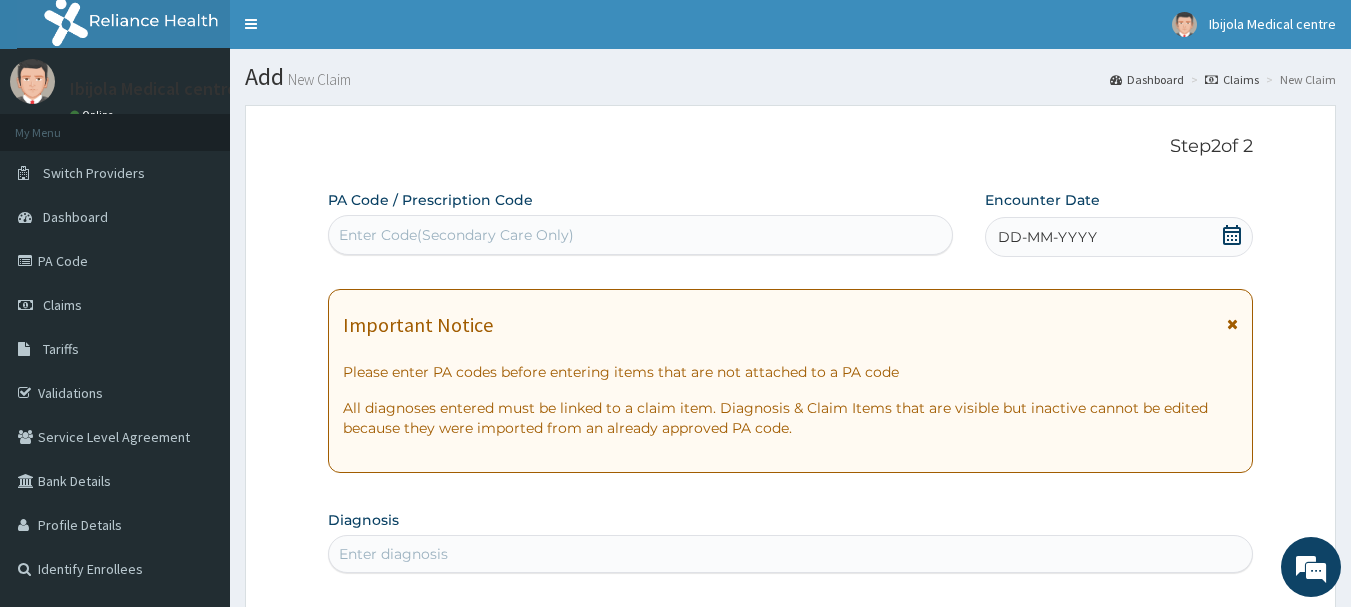 scroll, scrollTop: 0, scrollLeft: 0, axis: both 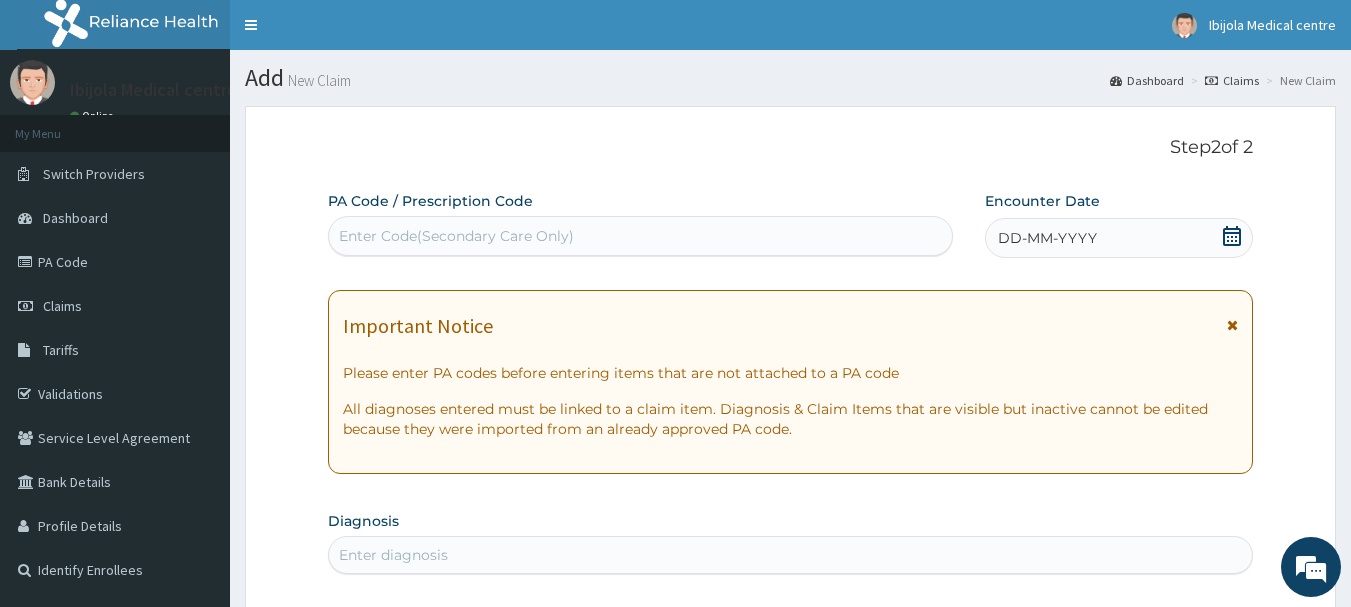 click on "Enter Code(Secondary Care Only)" at bounding box center [456, 236] 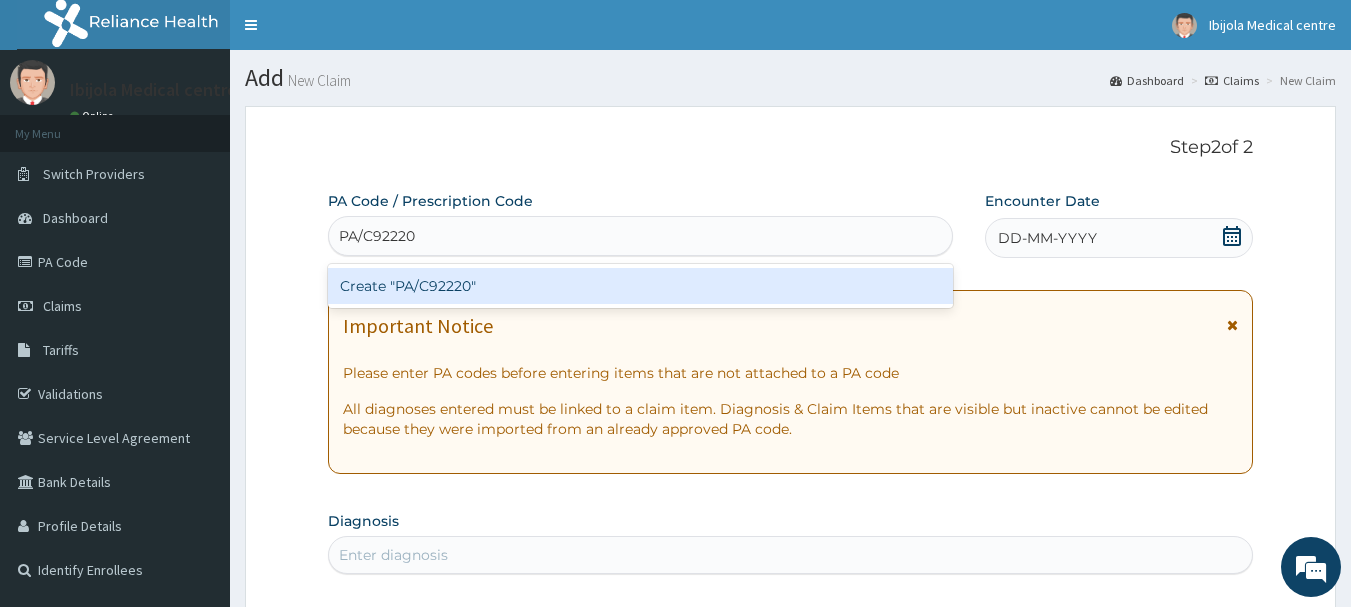 click on "Create "PA/C92220"" at bounding box center (641, 286) 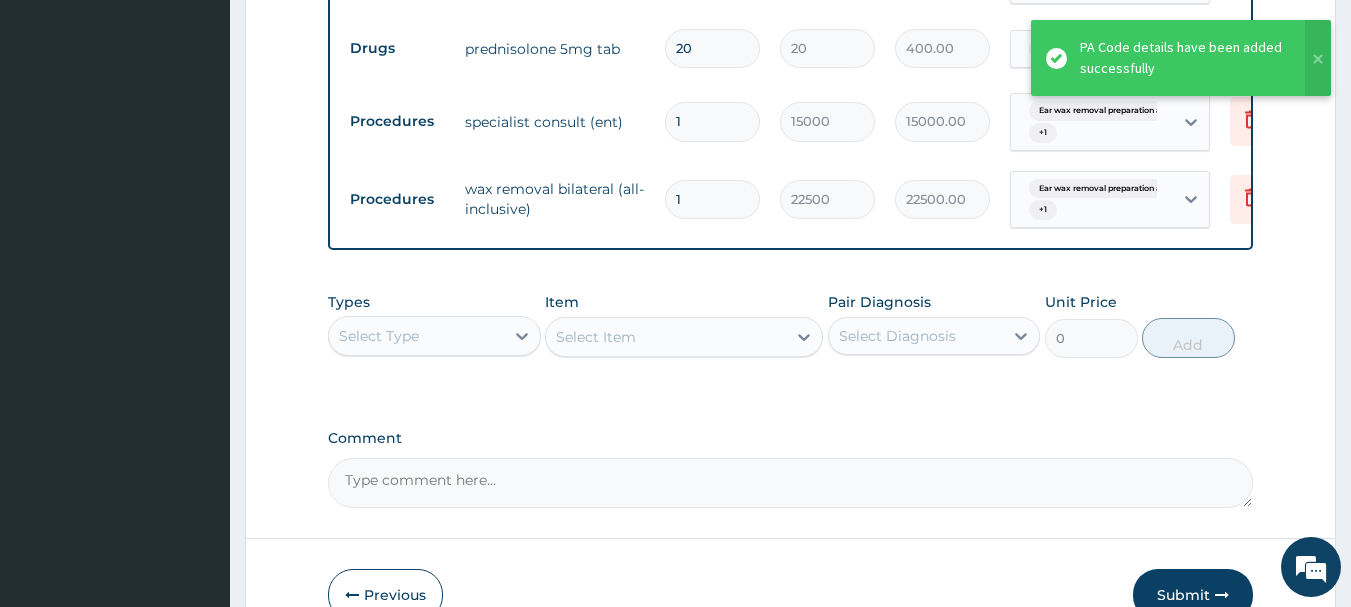 scroll, scrollTop: 1056, scrollLeft: 0, axis: vertical 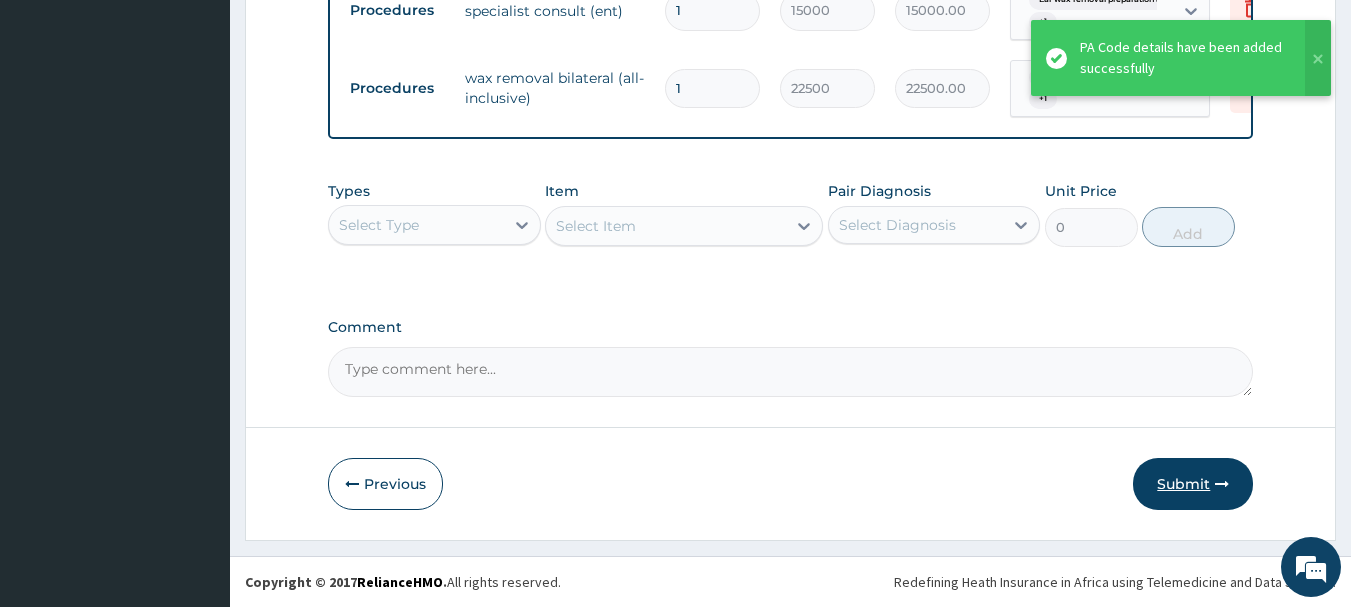 click on "Submit" at bounding box center [1193, 484] 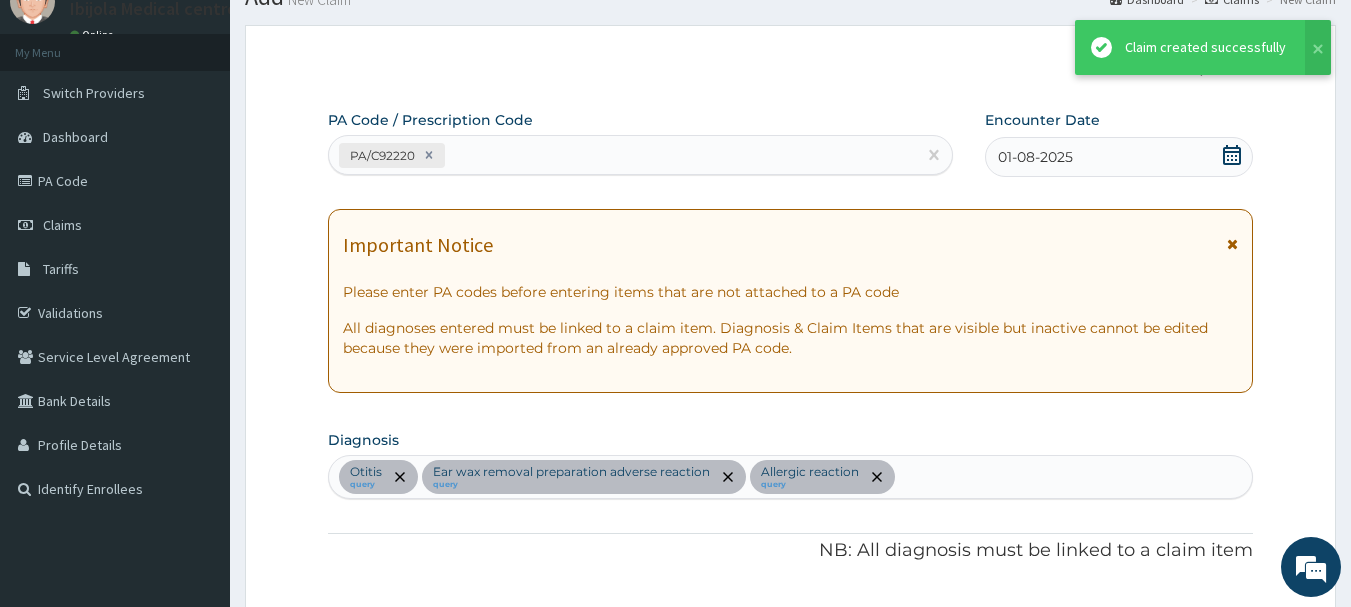 scroll, scrollTop: 1056, scrollLeft: 0, axis: vertical 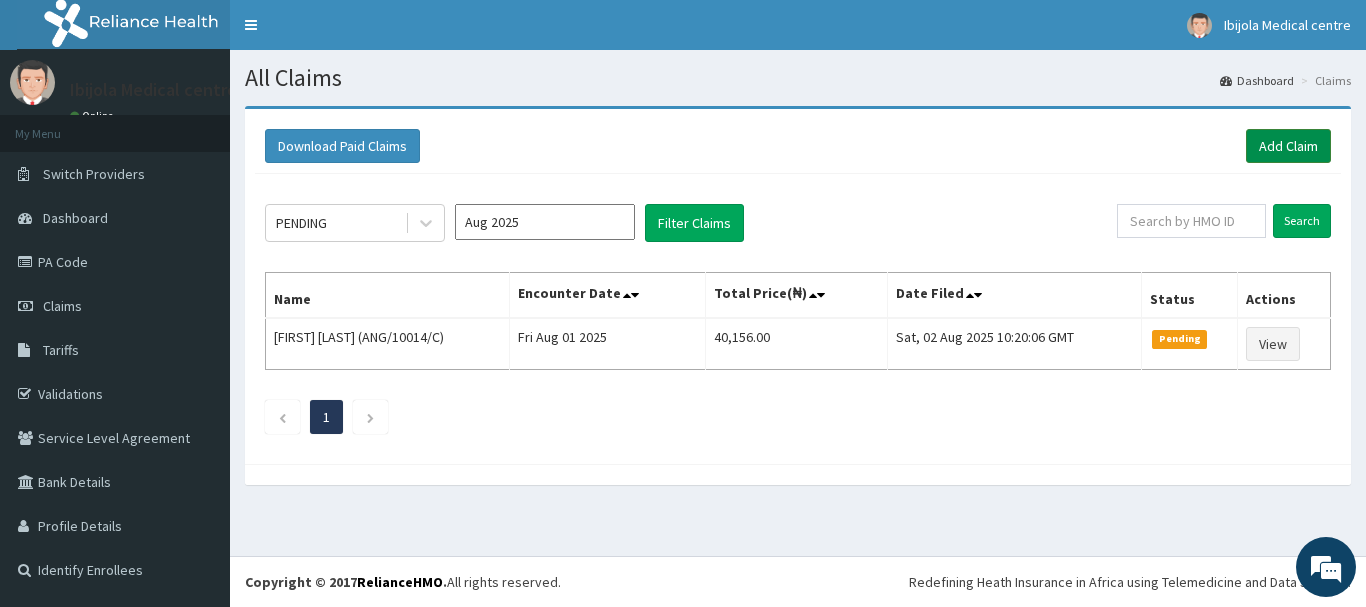 click on "Add Claim" at bounding box center (1288, 146) 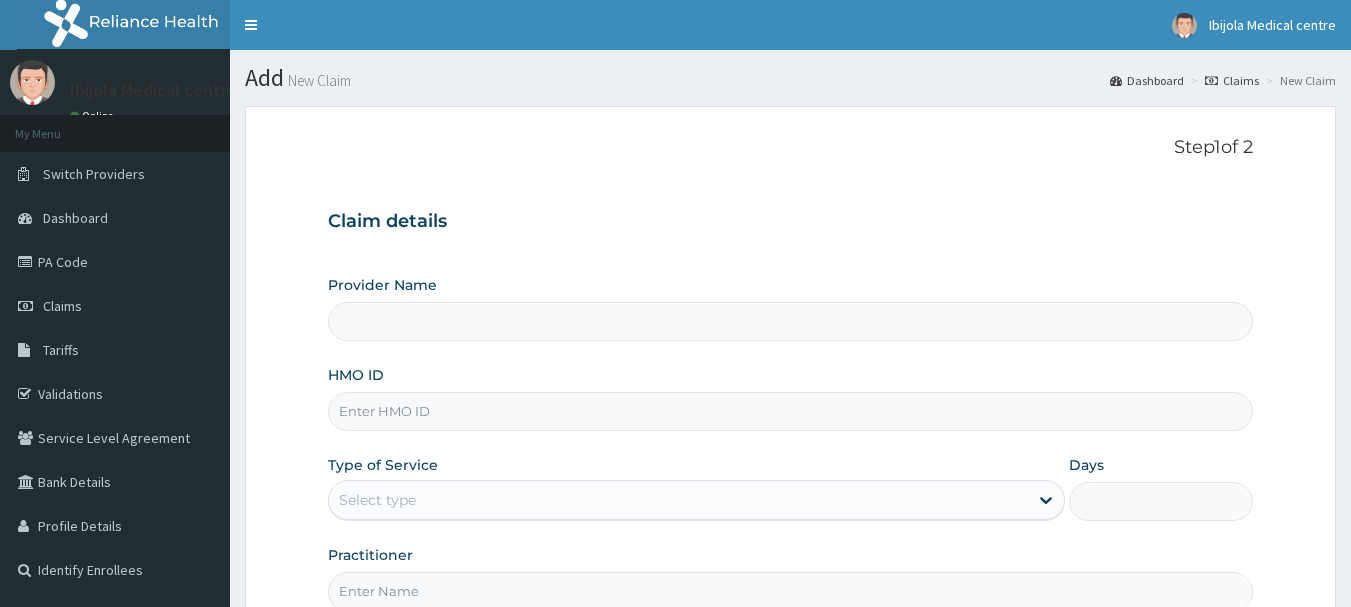 scroll, scrollTop: 0, scrollLeft: 0, axis: both 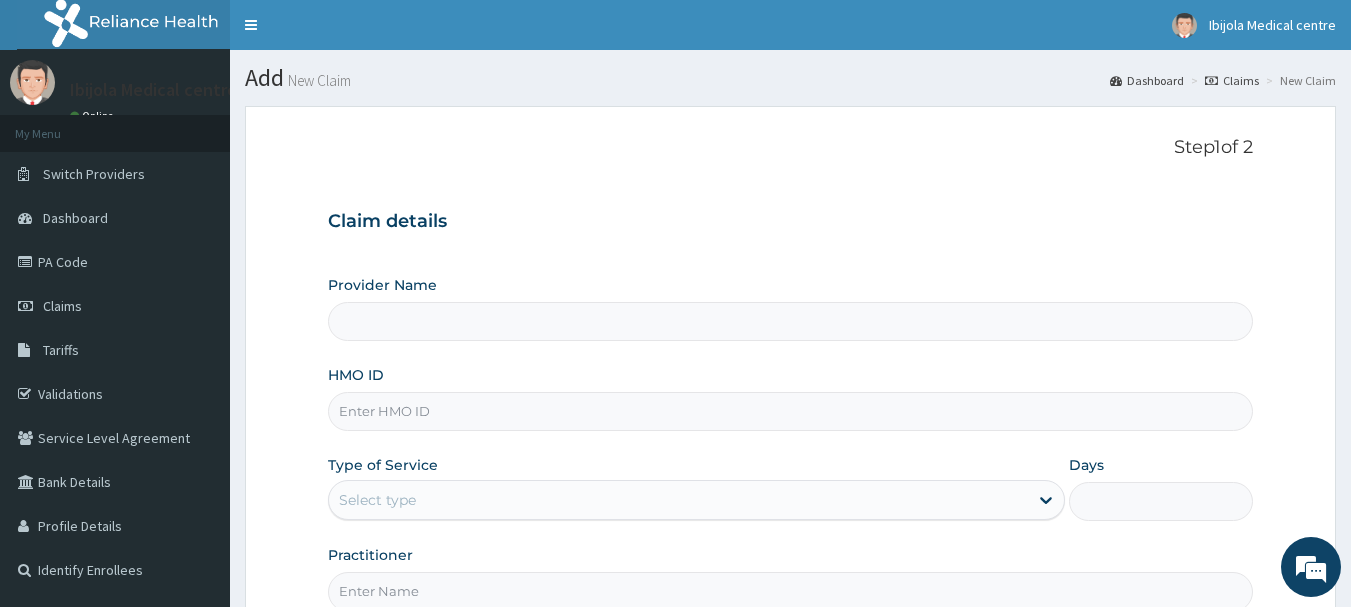 click on "HMO ID" at bounding box center (791, 411) 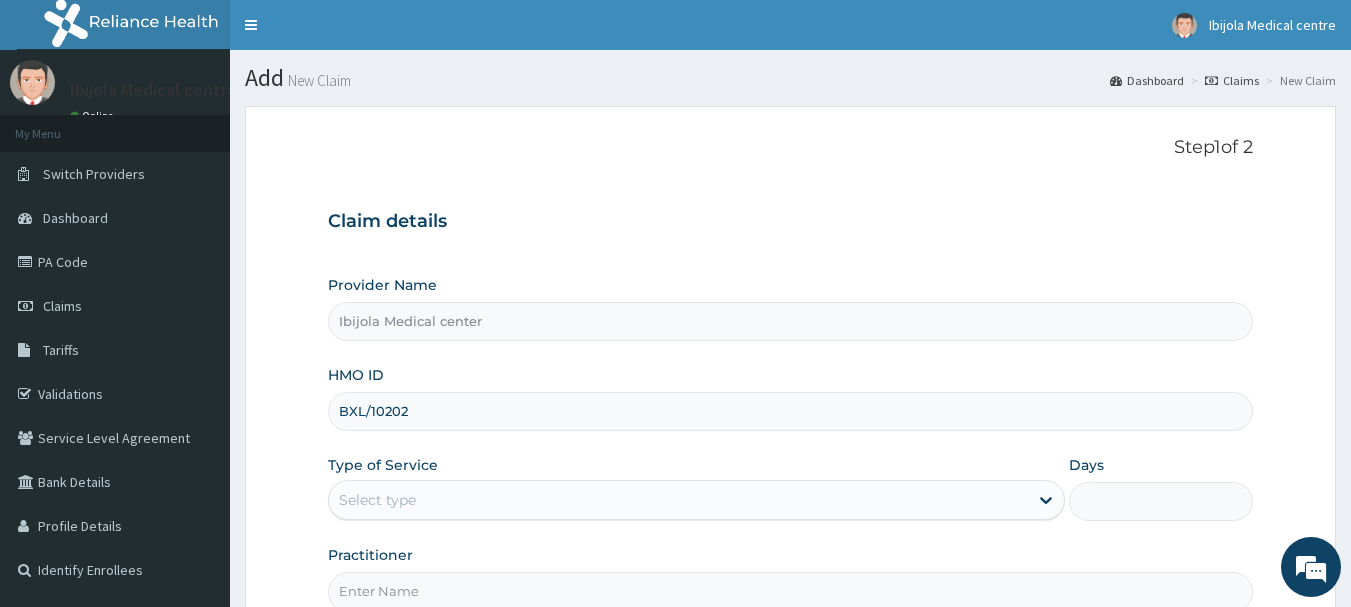 scroll, scrollTop: 0, scrollLeft: 0, axis: both 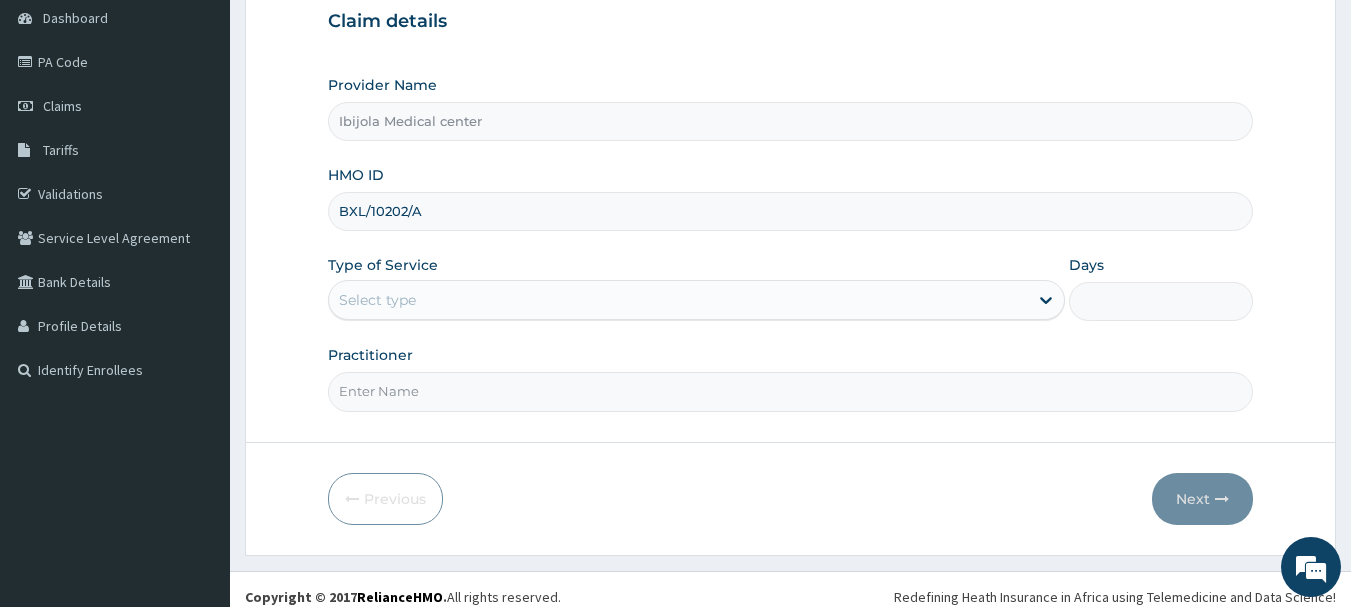 type on "BXL/10202/A" 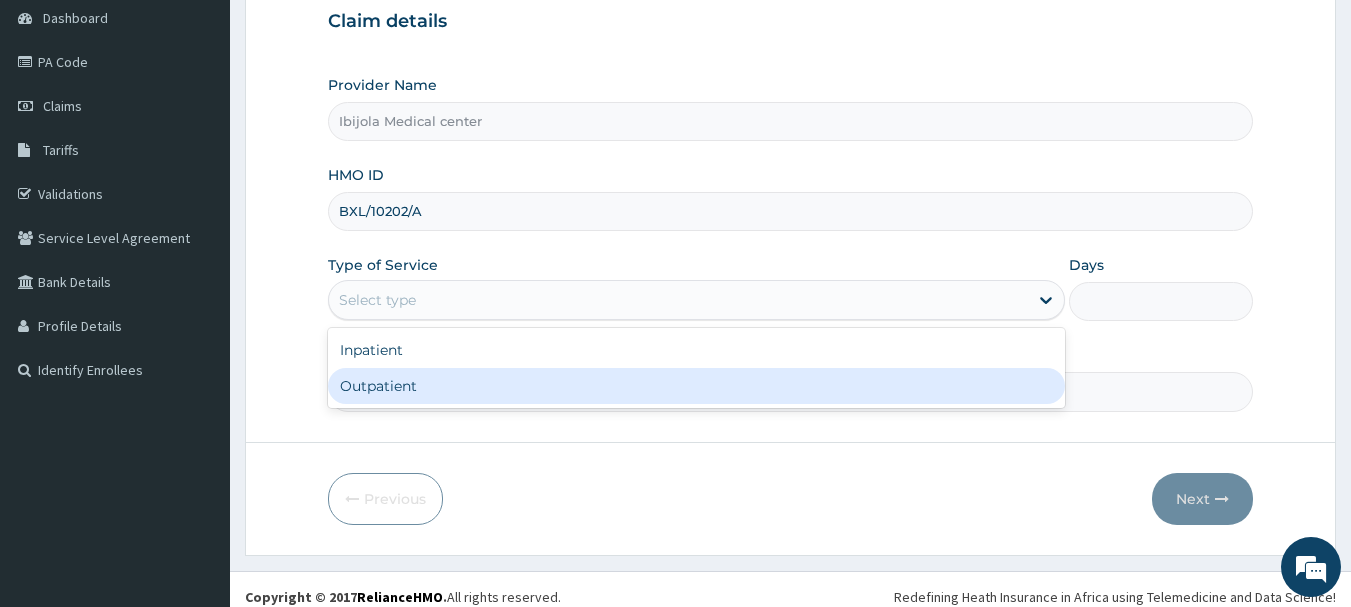 drag, startPoint x: 518, startPoint y: 404, endPoint x: 535, endPoint y: 383, distance: 27.018513 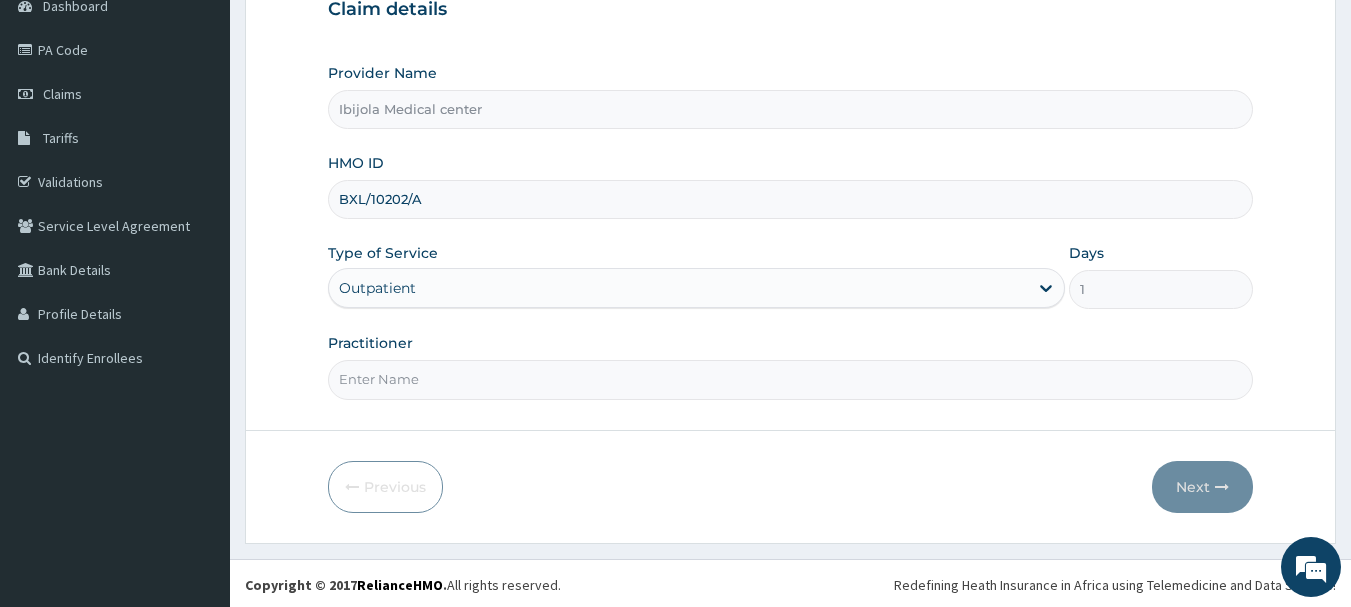 scroll, scrollTop: 215, scrollLeft: 0, axis: vertical 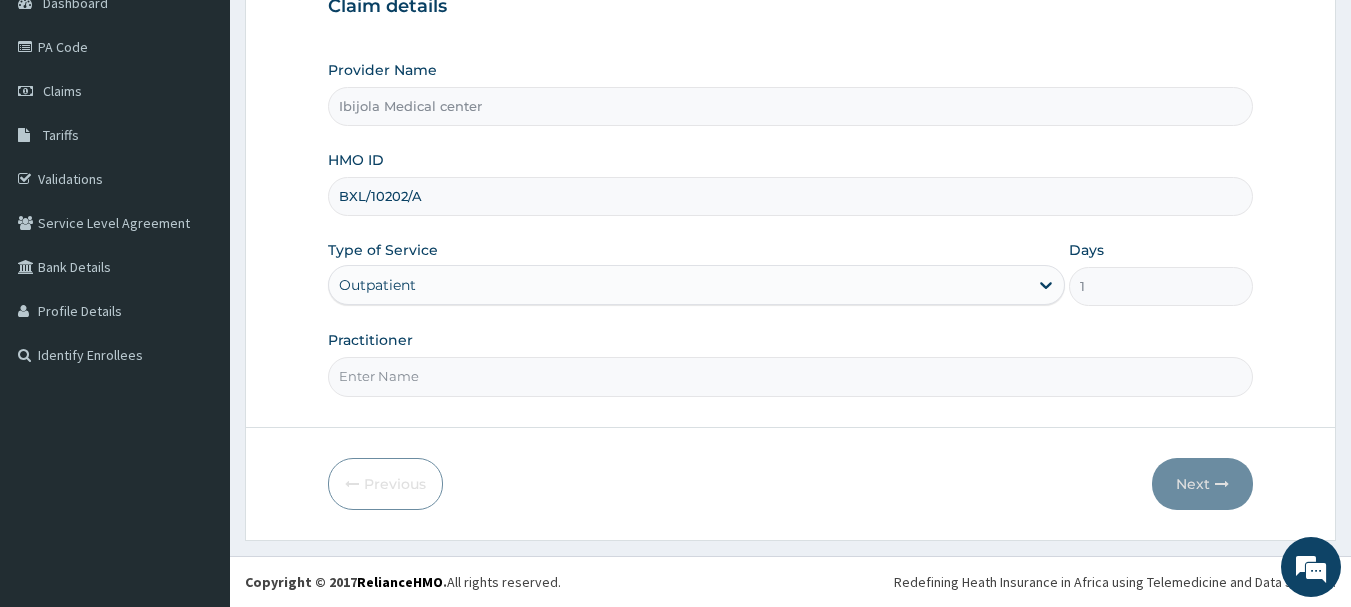 click on "Practitioner" at bounding box center [791, 376] 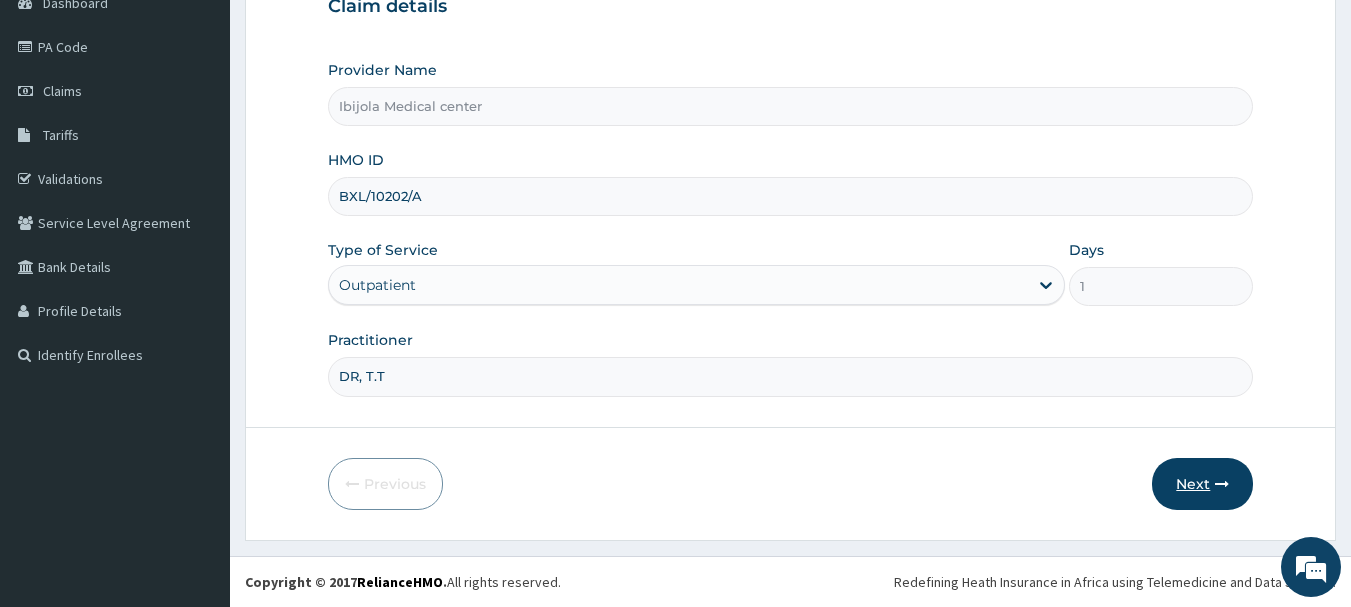 type on "DR, T.T" 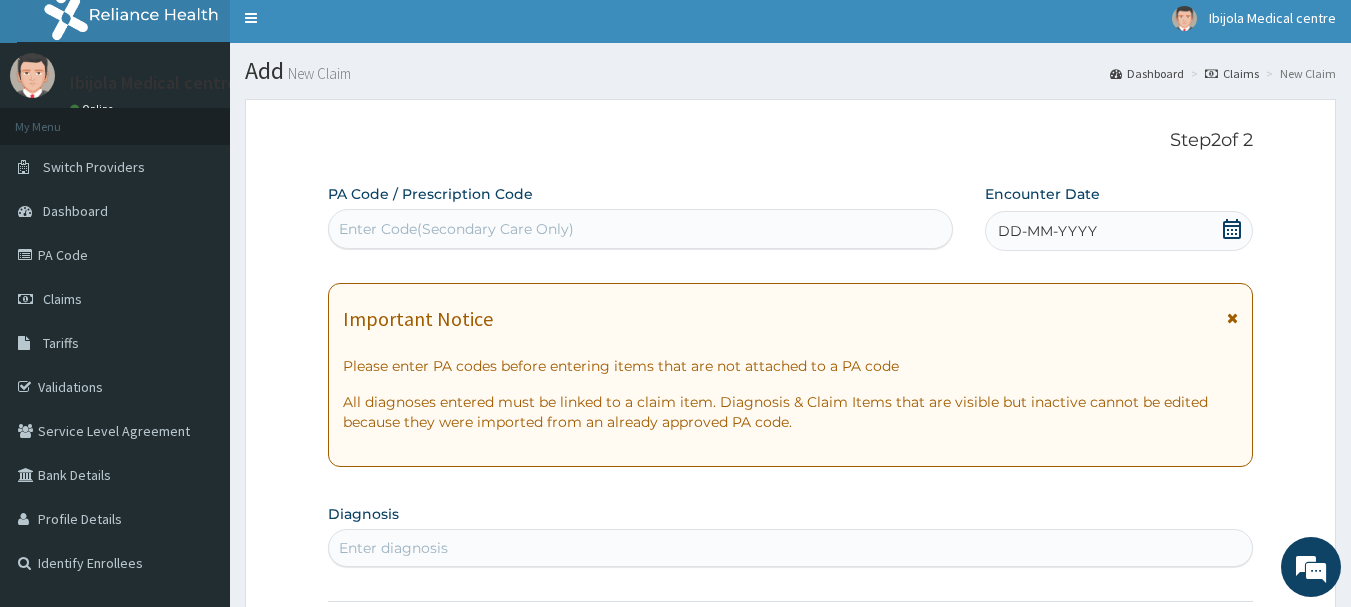 scroll, scrollTop: 0, scrollLeft: 0, axis: both 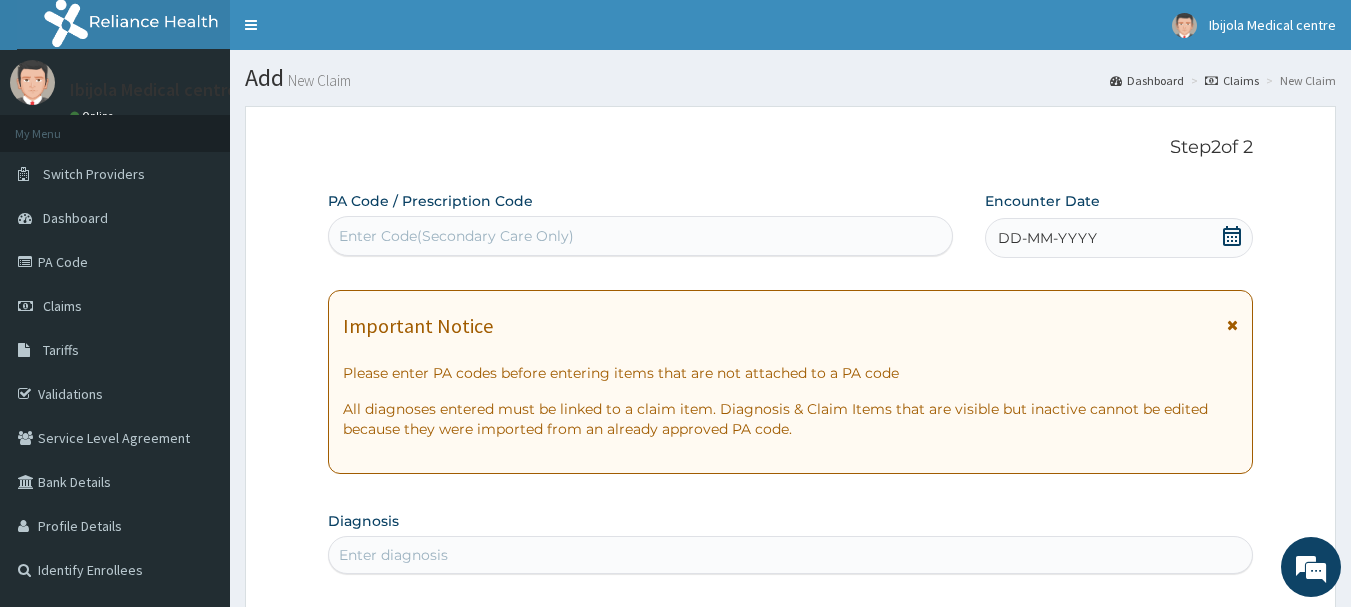 click on "Enter Code(Secondary Care Only)" at bounding box center [456, 236] 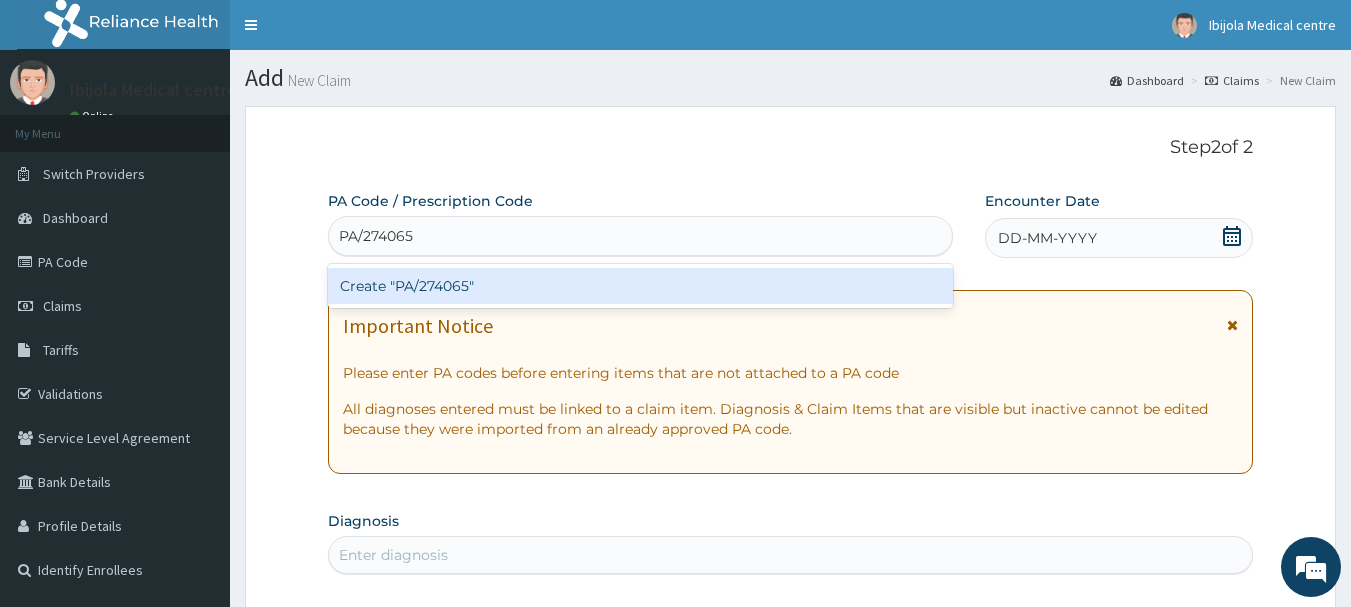 click on "Create "PA/274065"" at bounding box center (641, 286) 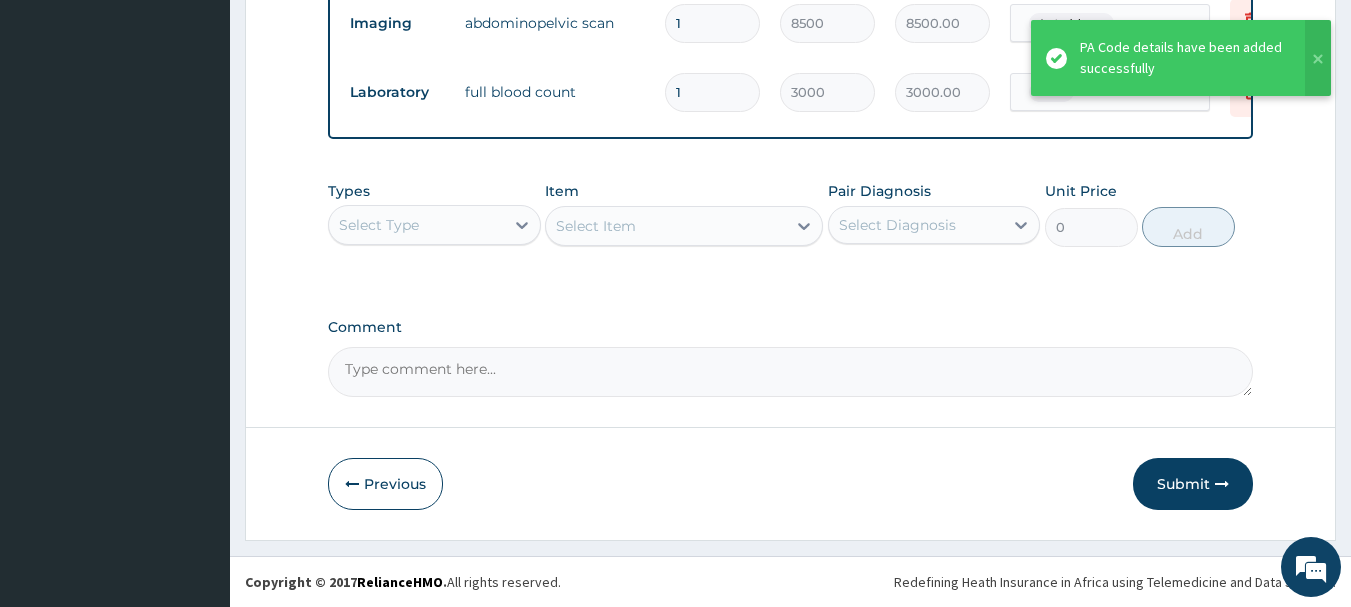 scroll, scrollTop: 1169, scrollLeft: 0, axis: vertical 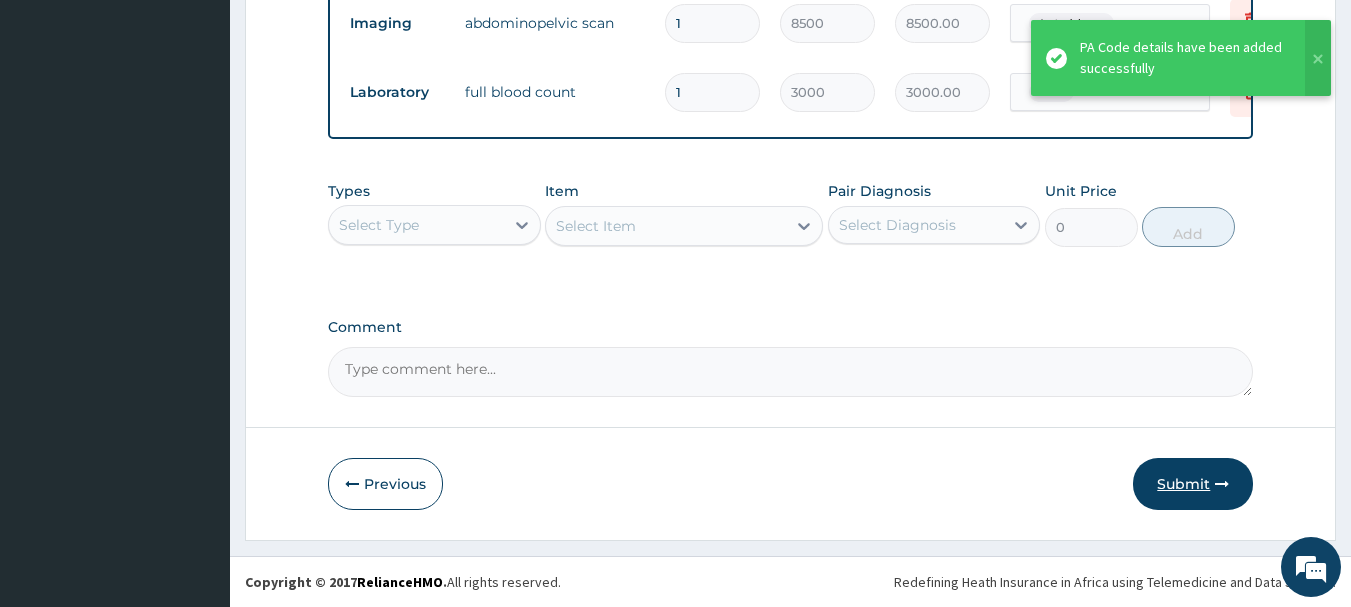 click on "Submit" at bounding box center (1193, 484) 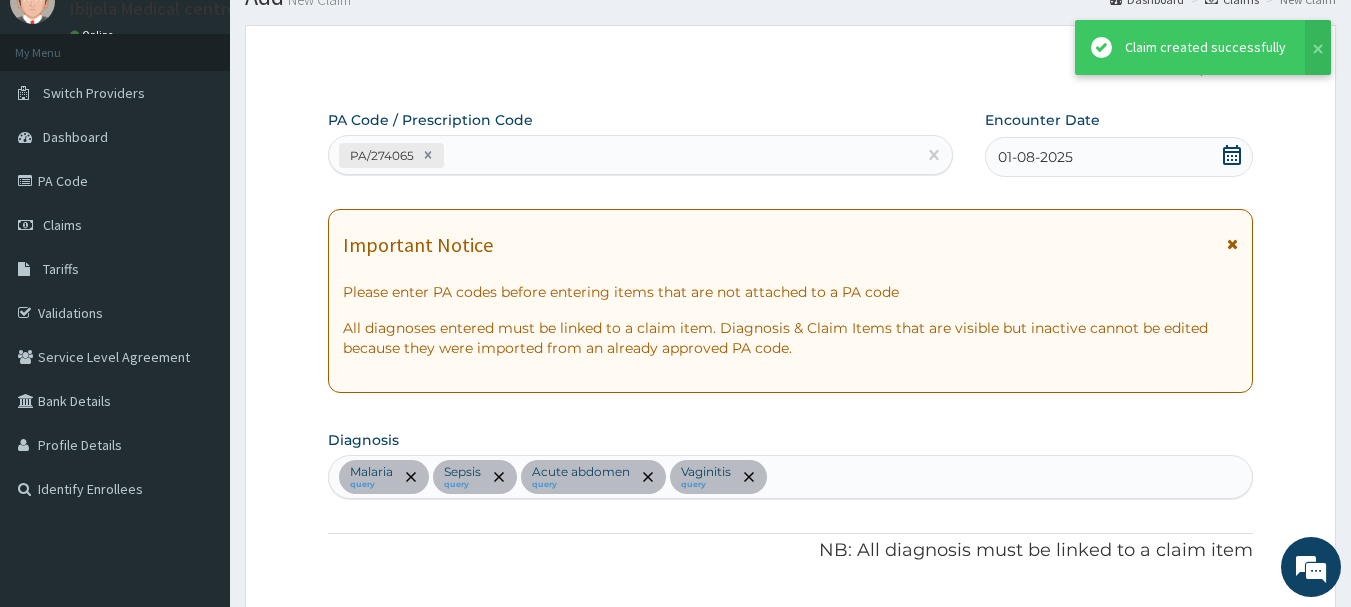 scroll, scrollTop: 1169, scrollLeft: 0, axis: vertical 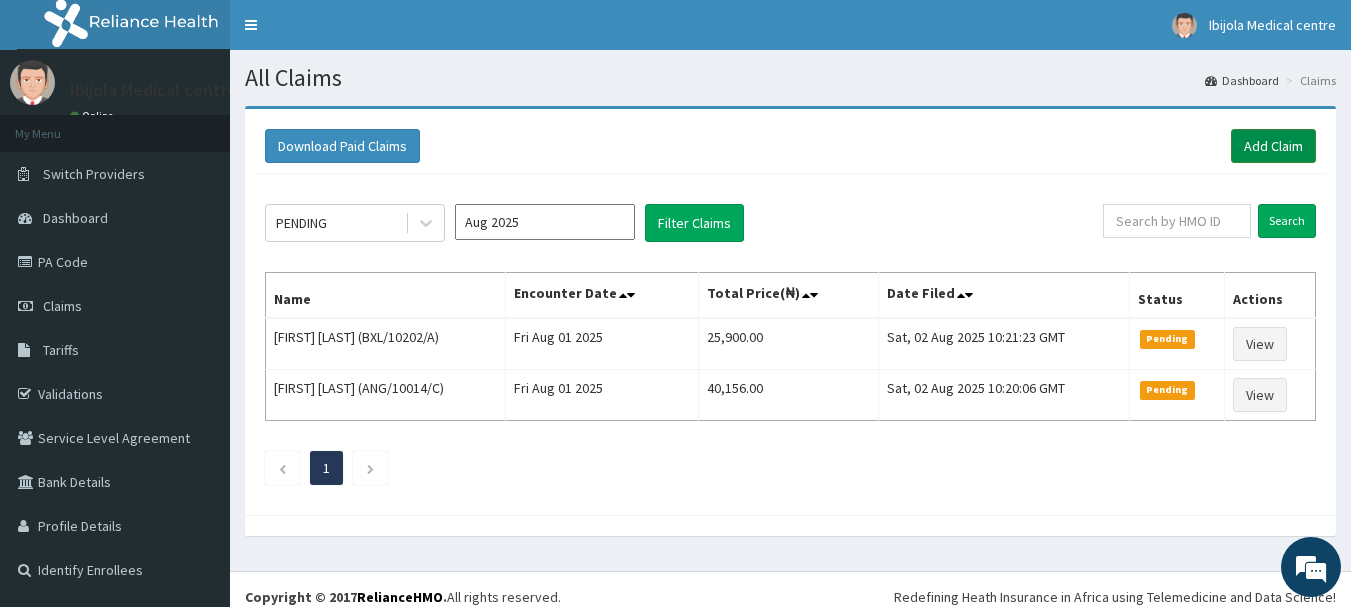 click on "Add Claim" at bounding box center (1273, 146) 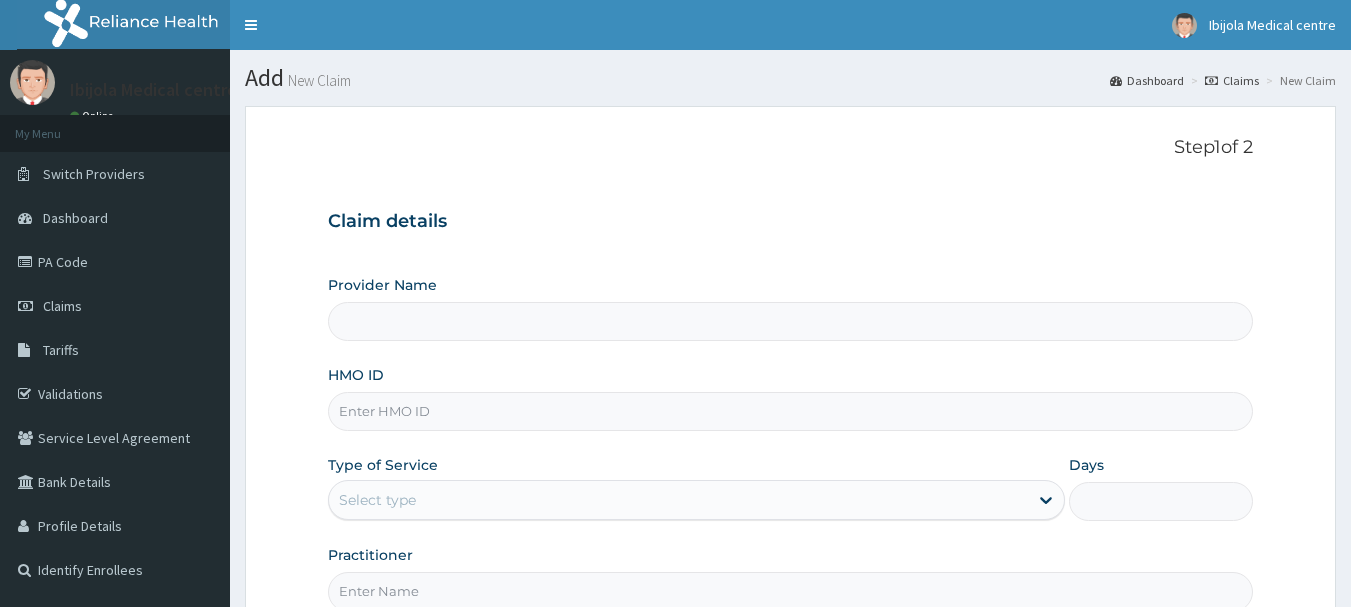 scroll, scrollTop: 0, scrollLeft: 0, axis: both 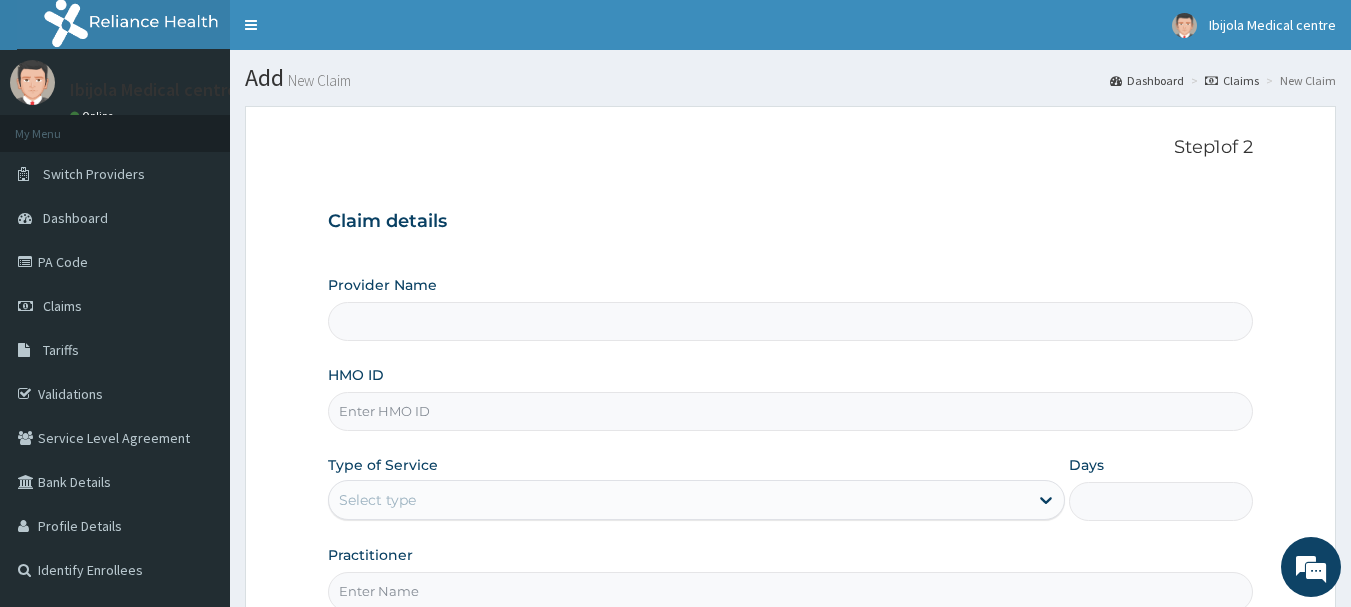 type on "Ibijola Medical center" 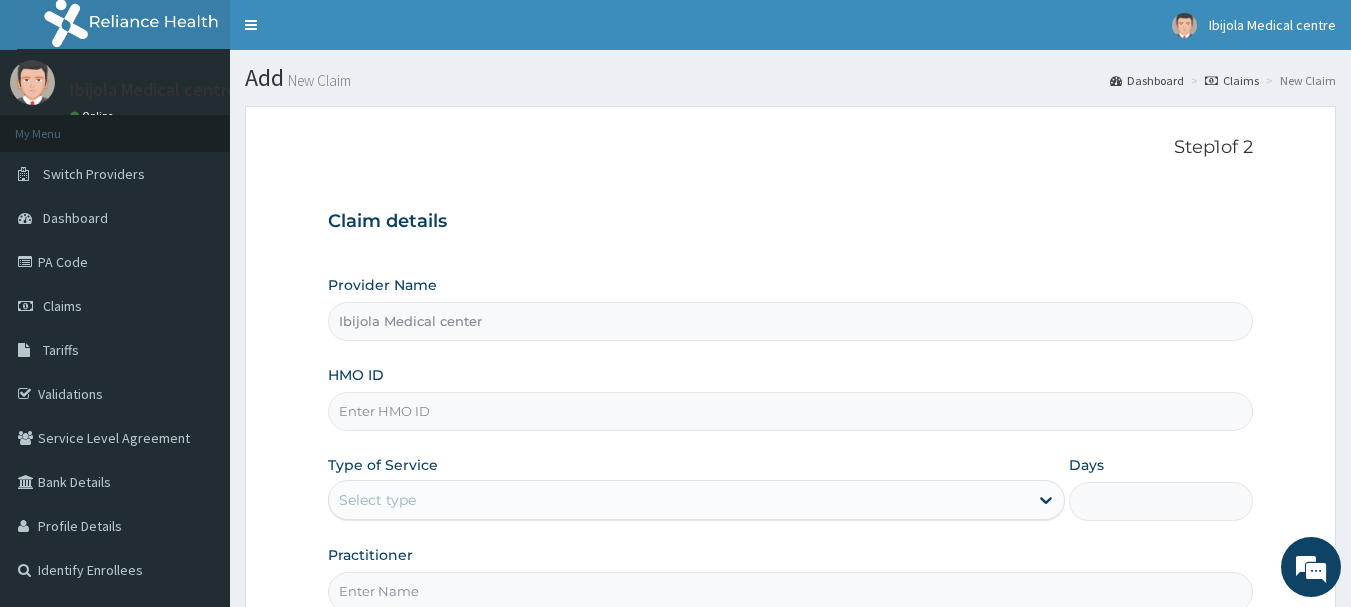 scroll, scrollTop: 0, scrollLeft: 0, axis: both 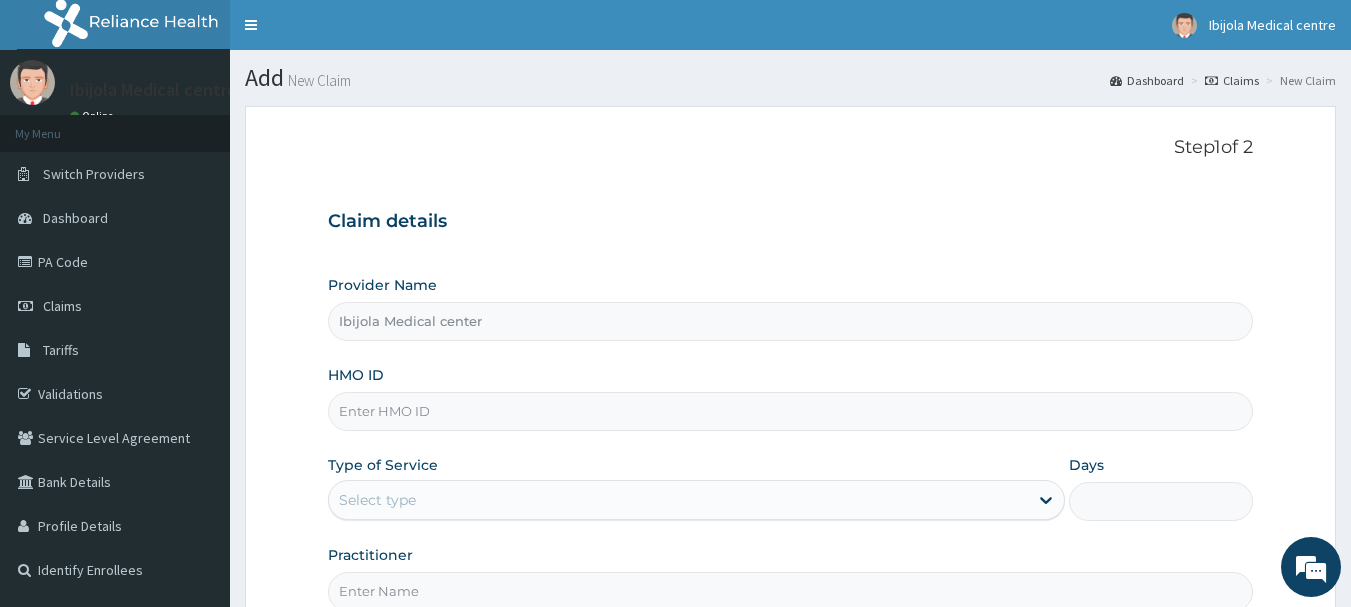 click on "HMO ID" at bounding box center [791, 411] 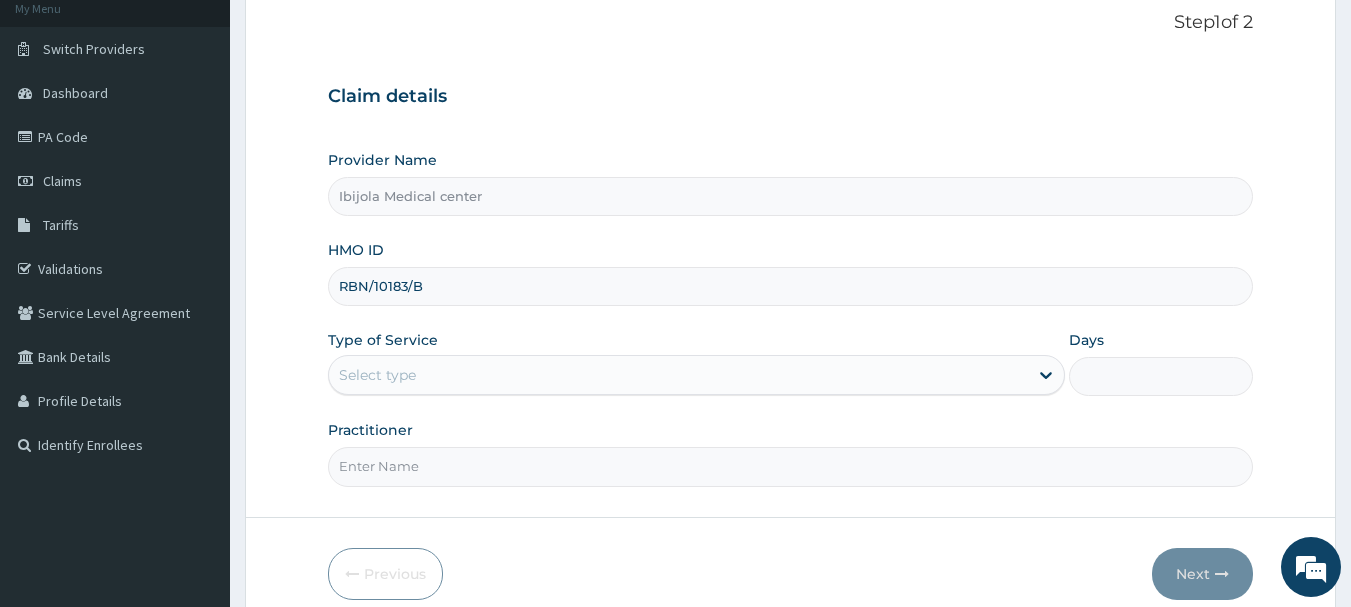 scroll, scrollTop: 215, scrollLeft: 0, axis: vertical 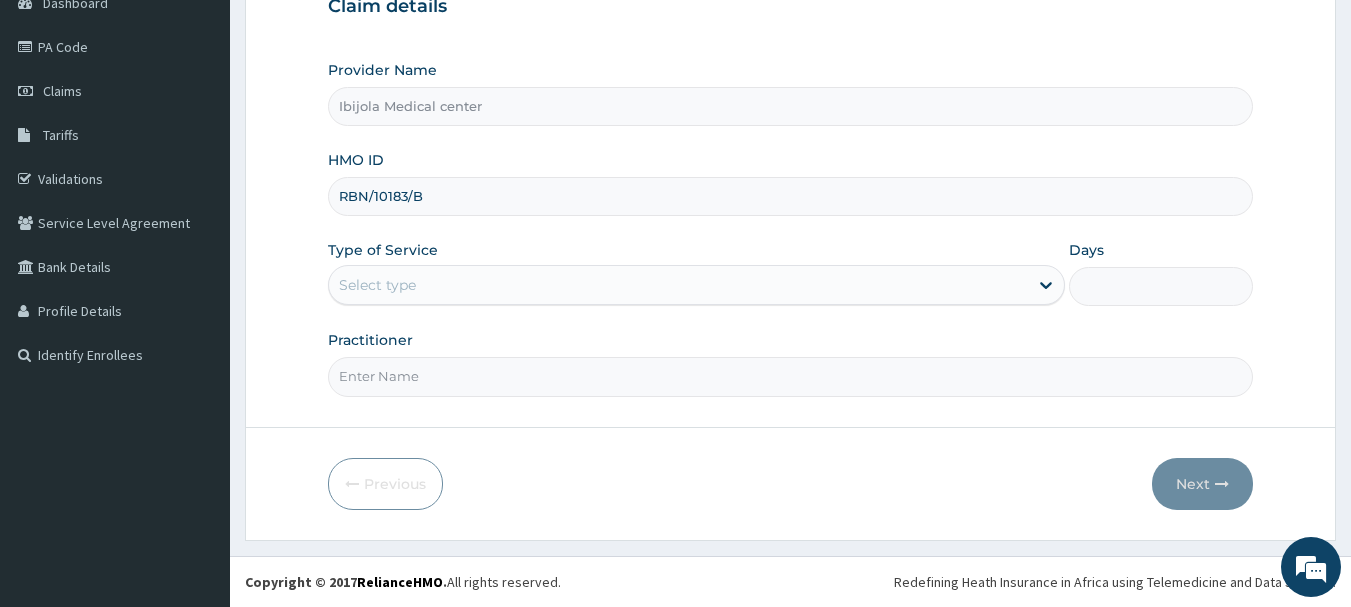 type on "RBN/10183/B" 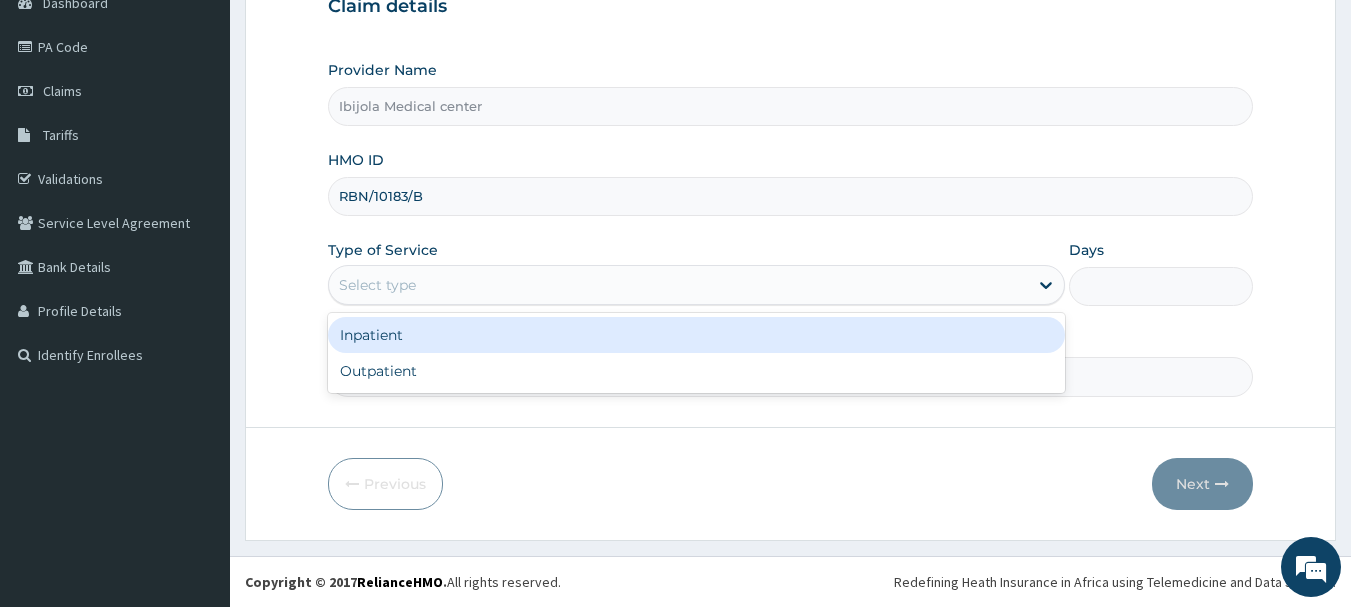 click on "Select type" at bounding box center (678, 285) 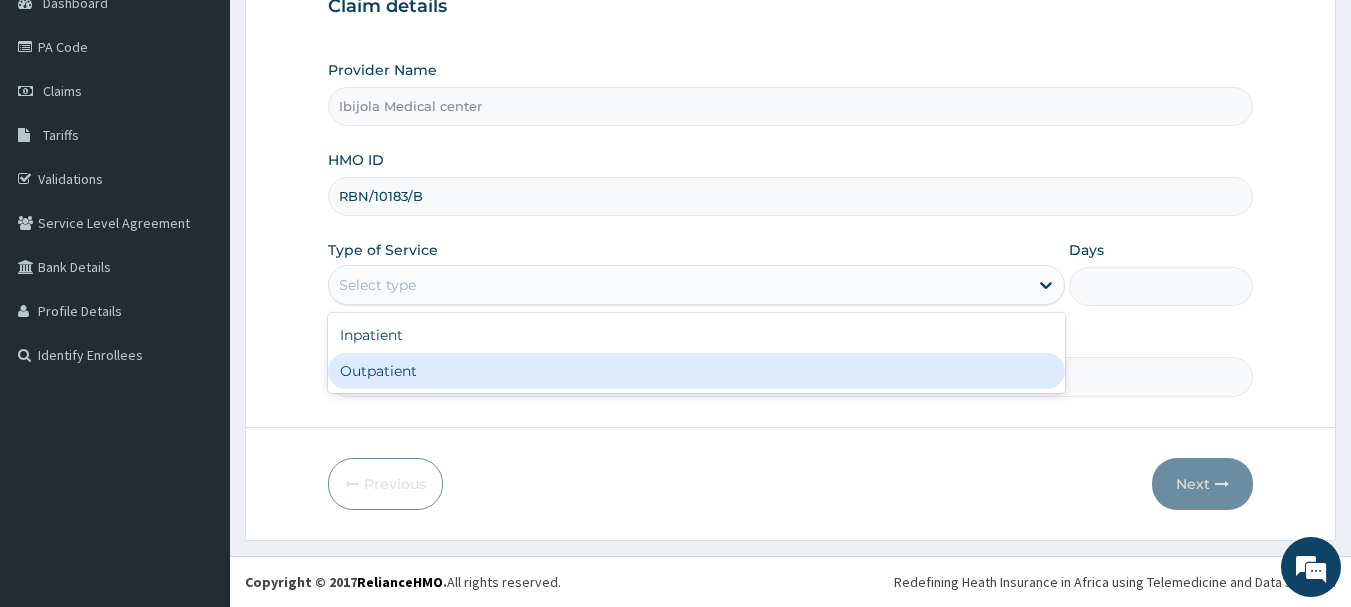 click on "Outpatient" at bounding box center (696, 371) 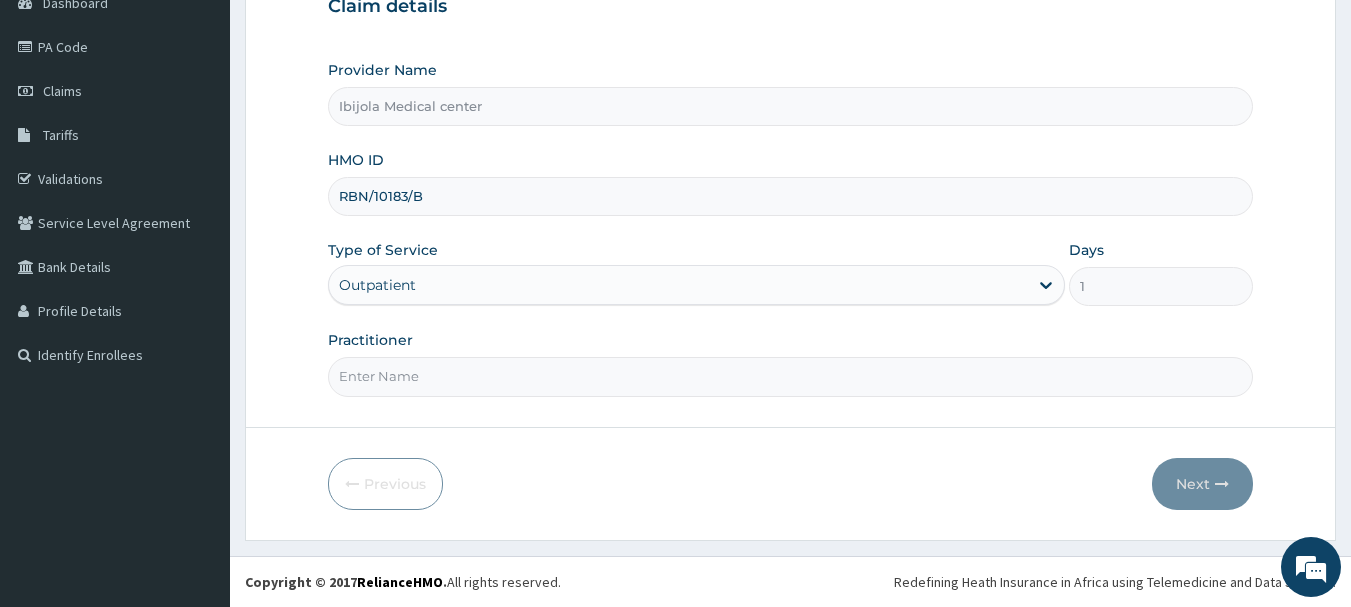 click on "Practitioner" at bounding box center [791, 376] 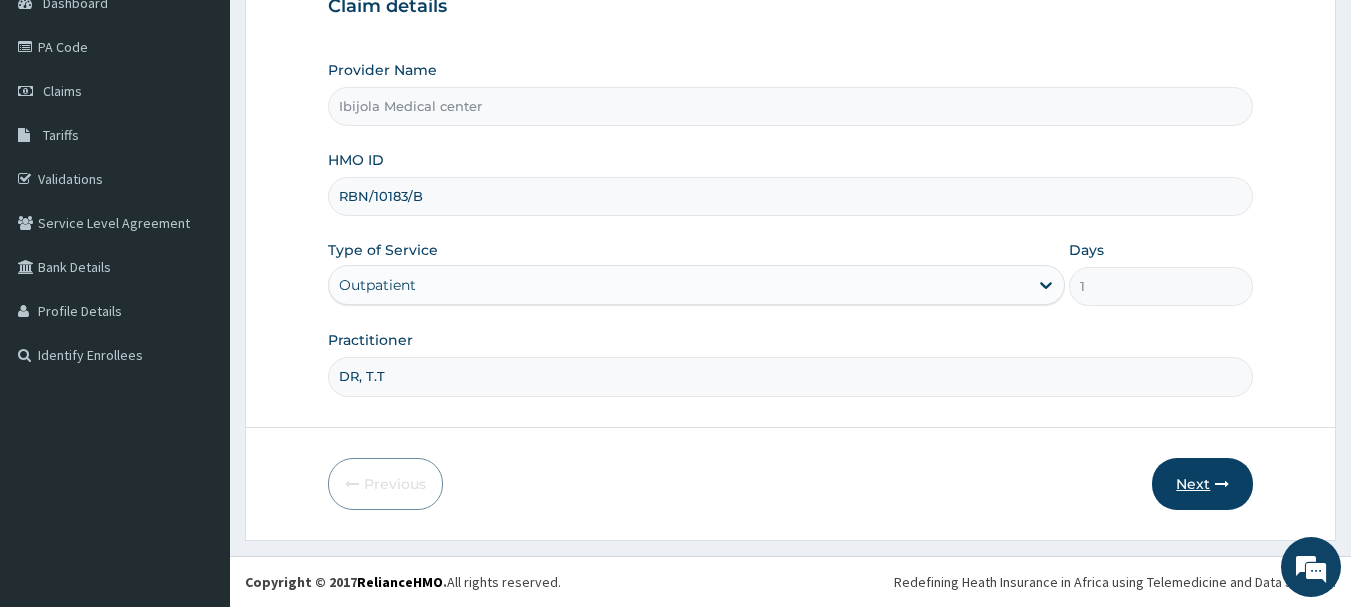 type on "DR, T.T" 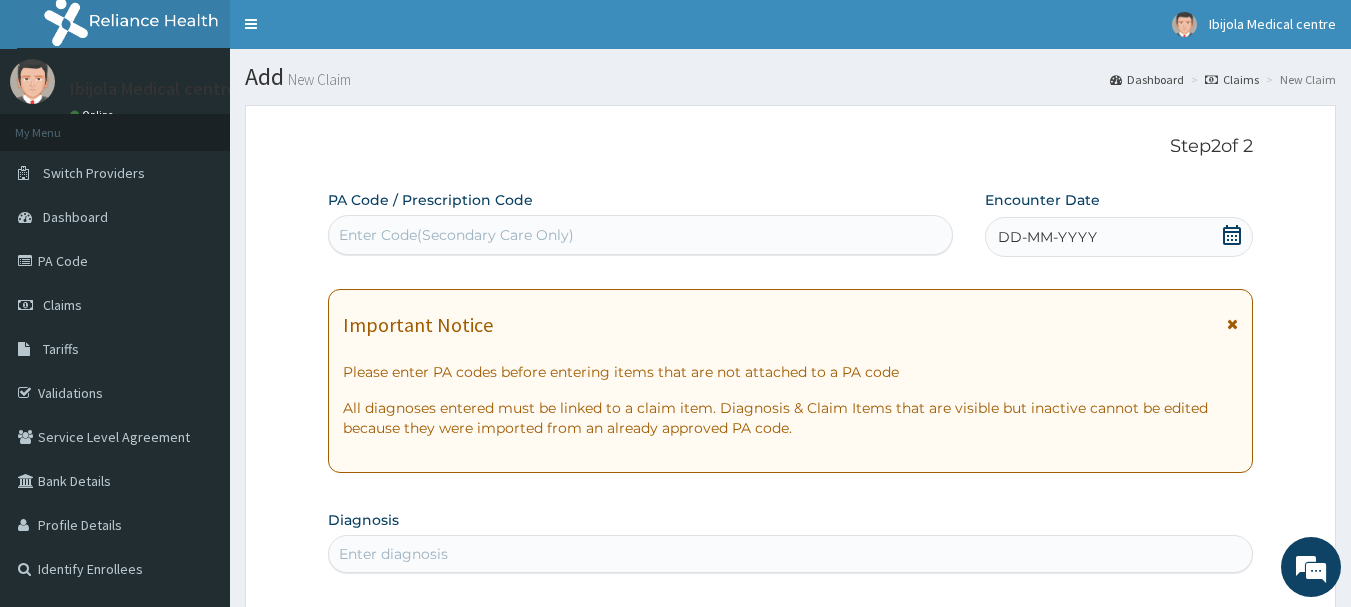 scroll, scrollTop: 0, scrollLeft: 0, axis: both 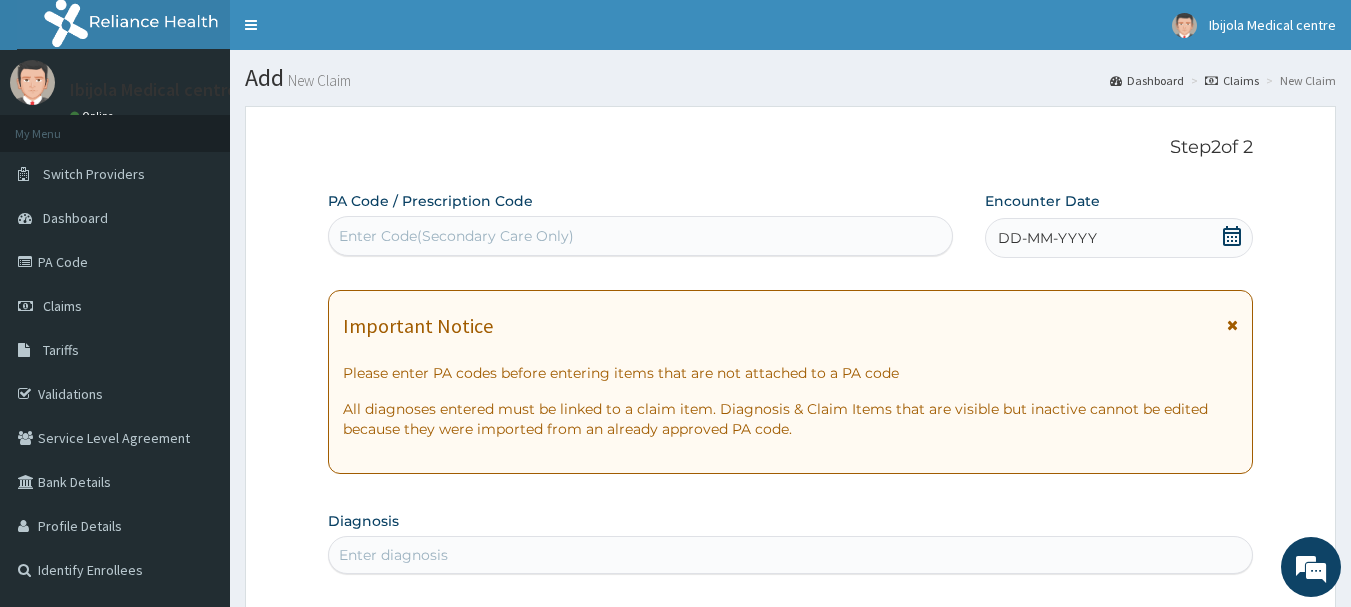 click on "Enter Code(Secondary Care Only)" at bounding box center [456, 236] 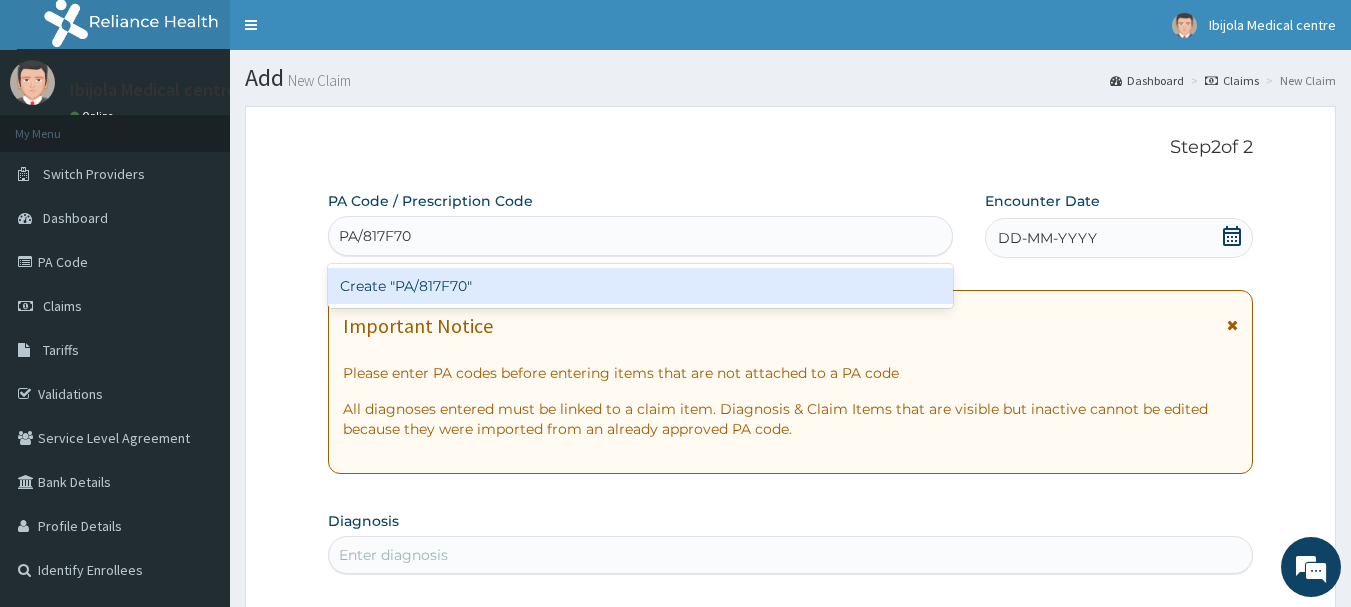 click on "Create "PA/817F70"" at bounding box center (641, 286) 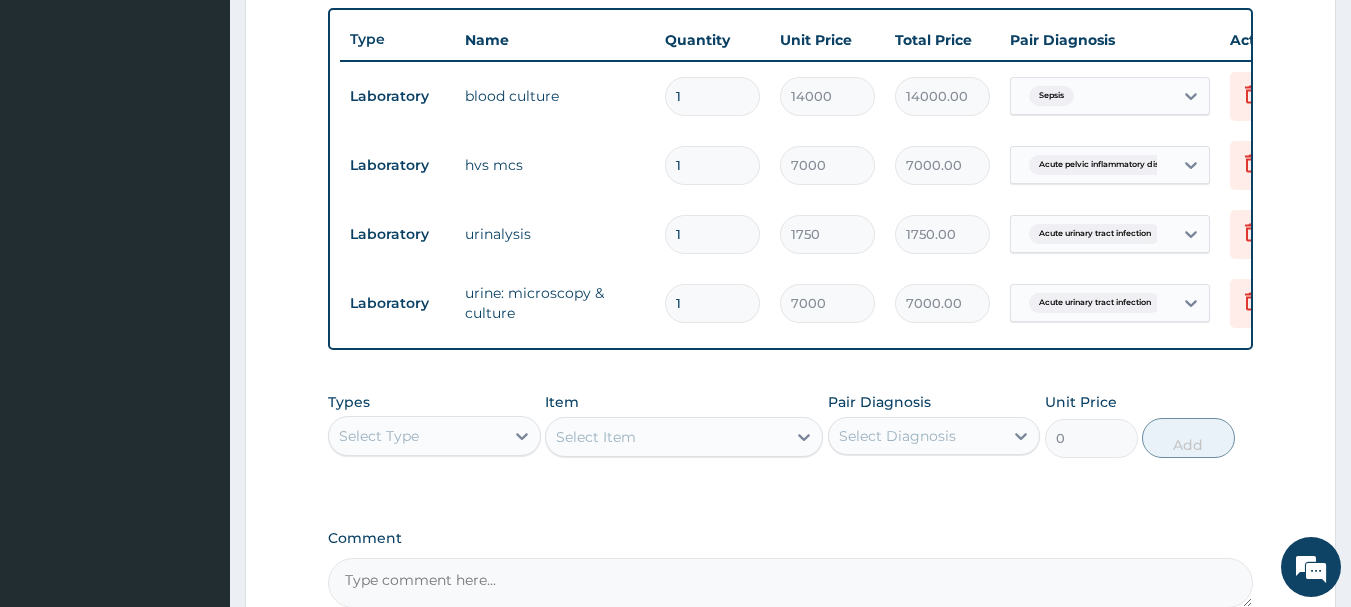 scroll, scrollTop: 962, scrollLeft: 0, axis: vertical 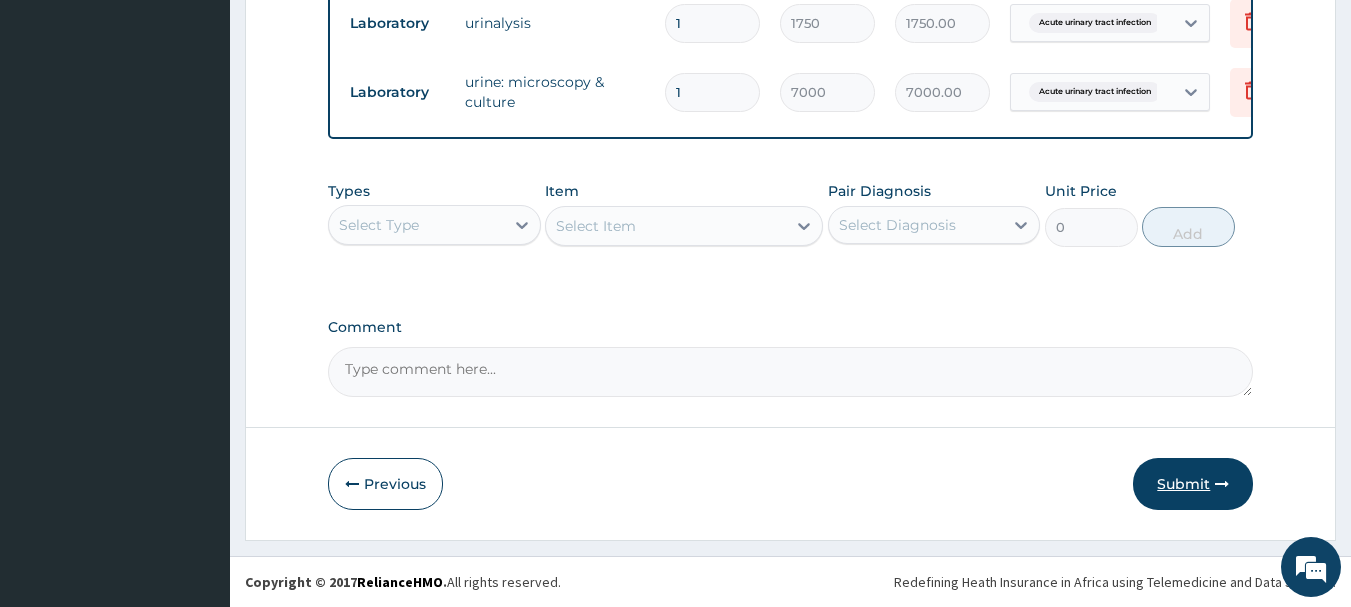 click on "Submit" at bounding box center (1193, 484) 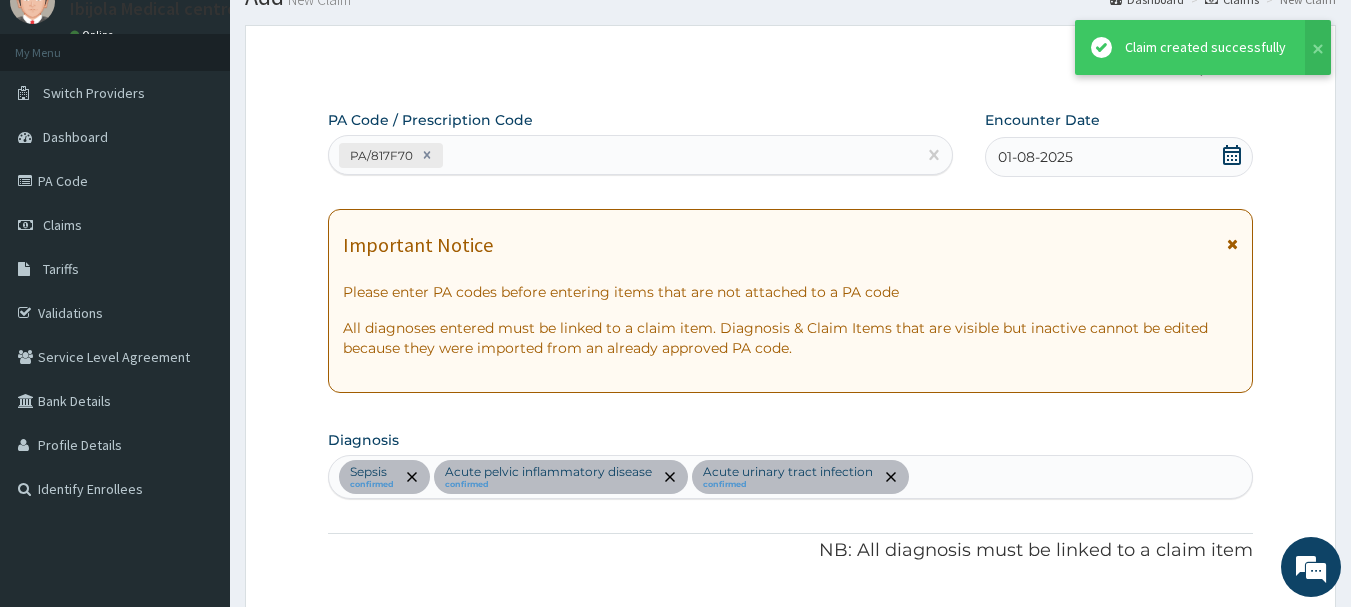 scroll, scrollTop: 962, scrollLeft: 0, axis: vertical 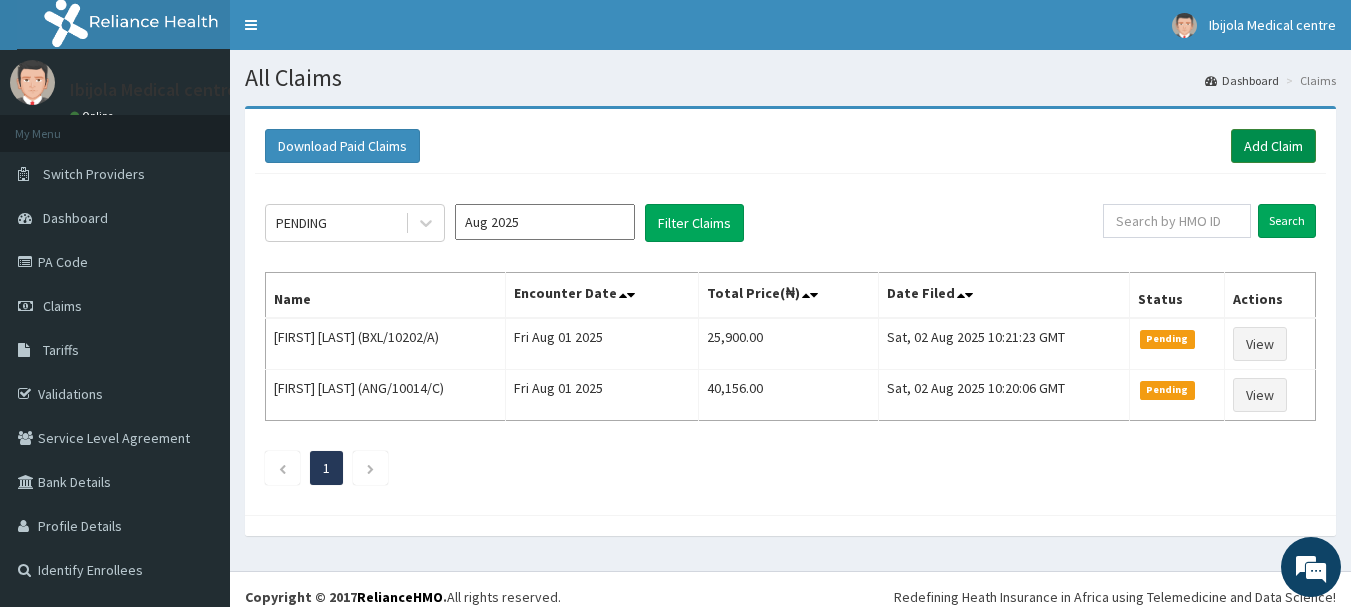 click on "Add Claim" at bounding box center (1273, 146) 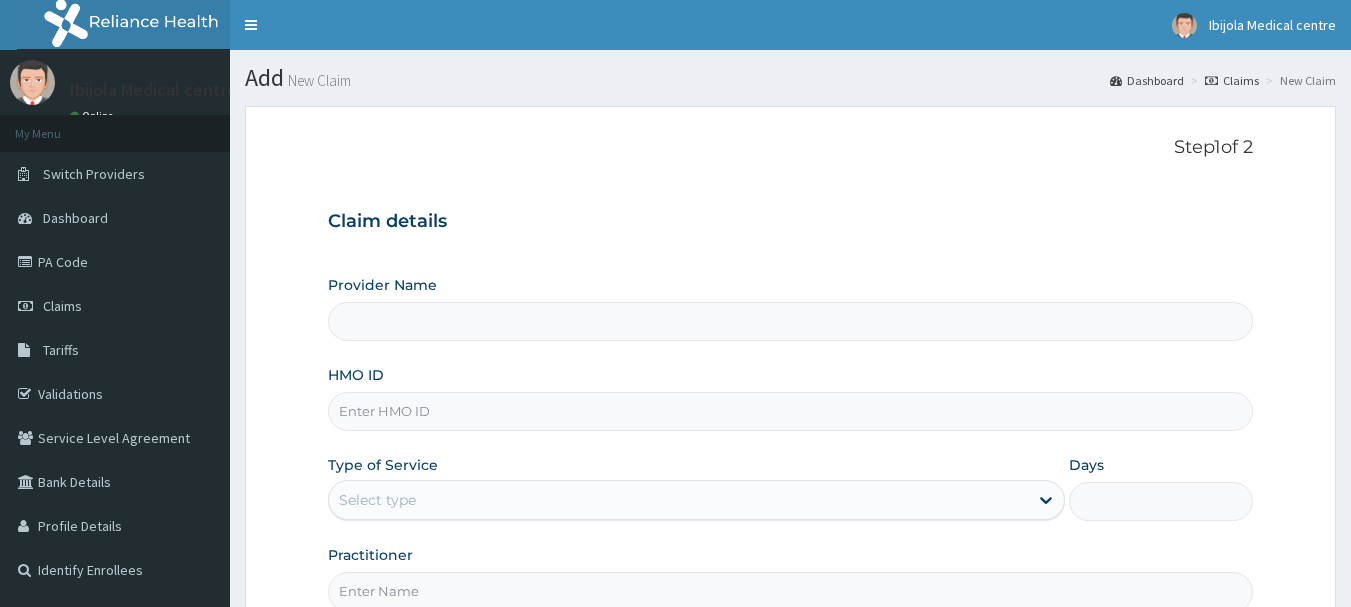 scroll, scrollTop: 0, scrollLeft: 0, axis: both 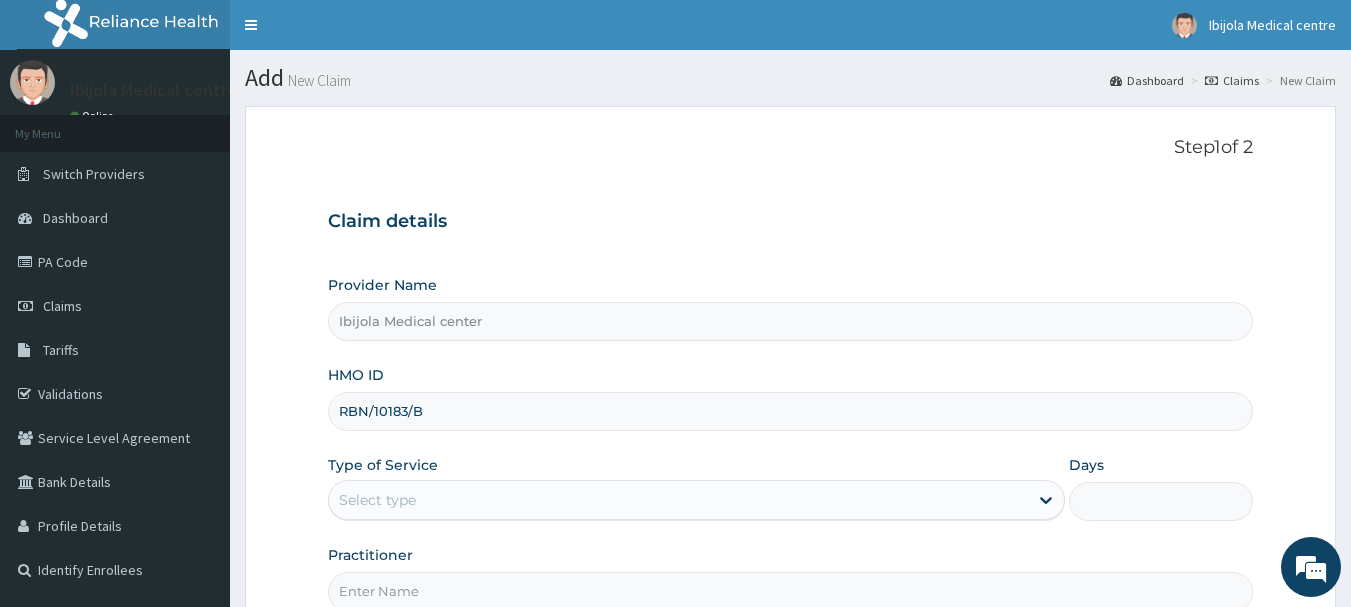 type on "RBN/10183/B" 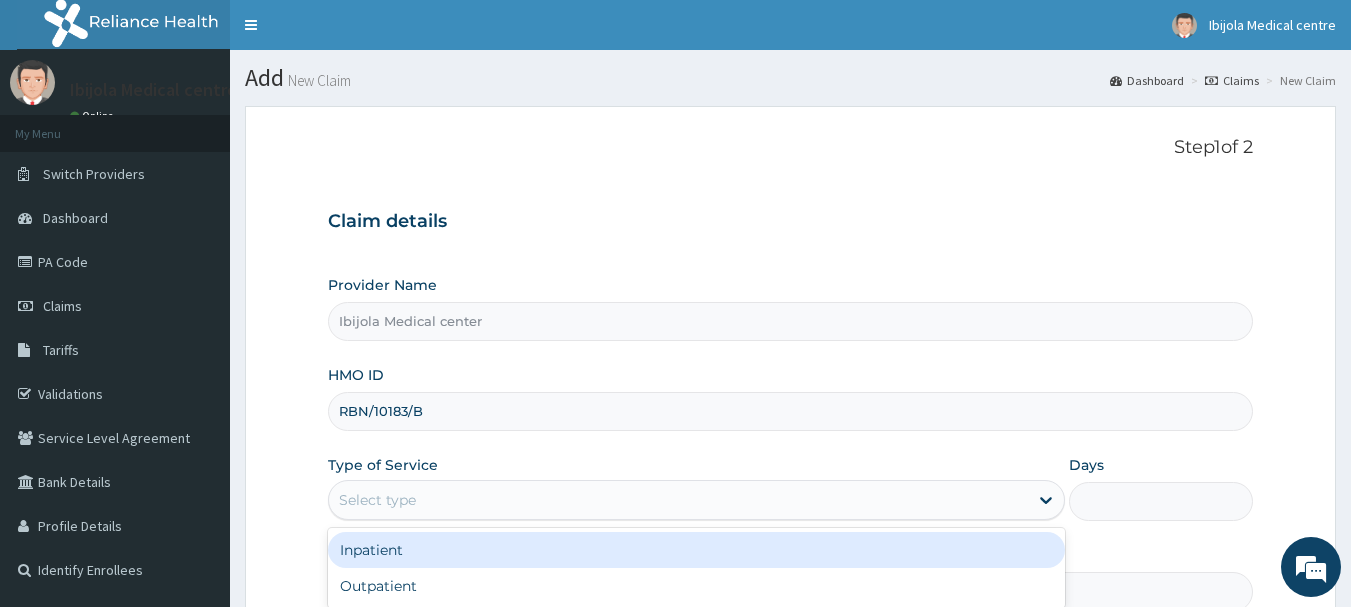 click on "Select type" at bounding box center [678, 500] 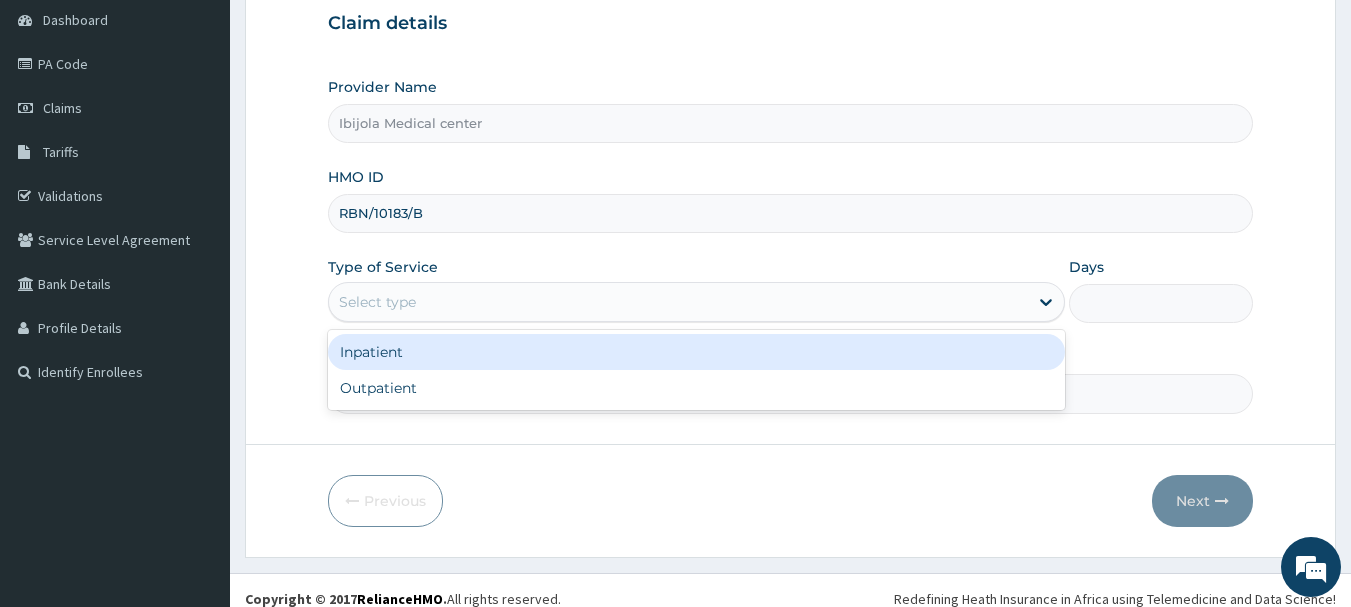 scroll, scrollTop: 200, scrollLeft: 0, axis: vertical 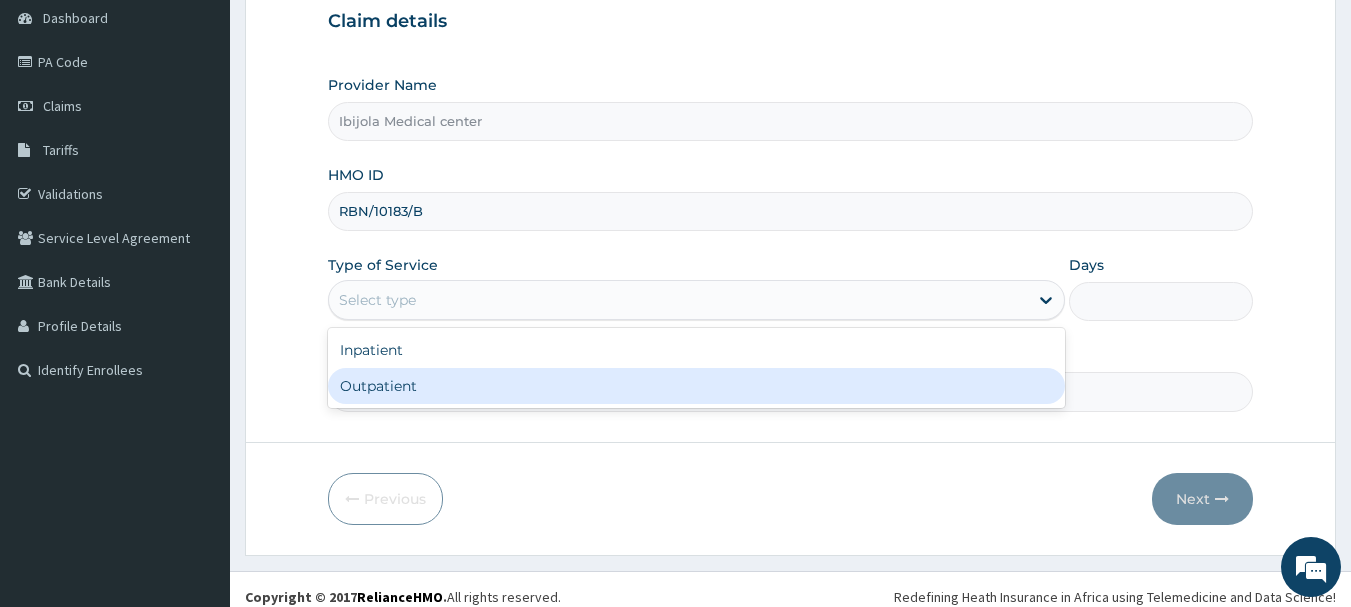 click on "Outpatient" at bounding box center (696, 386) 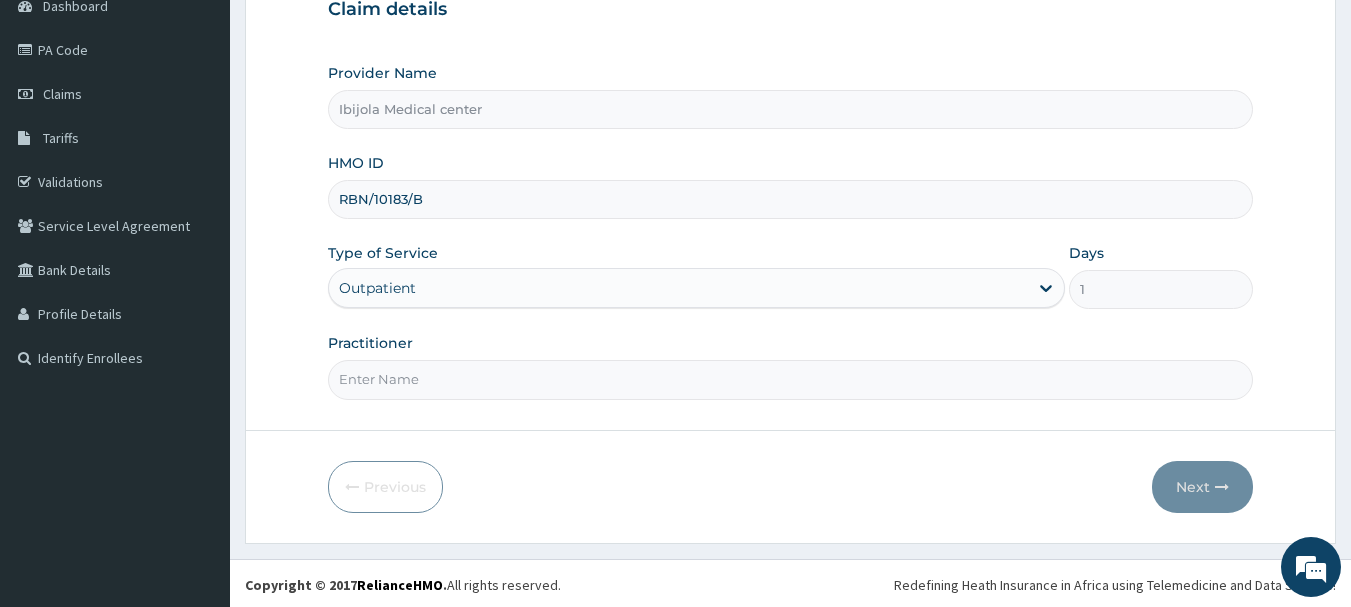 scroll, scrollTop: 215, scrollLeft: 0, axis: vertical 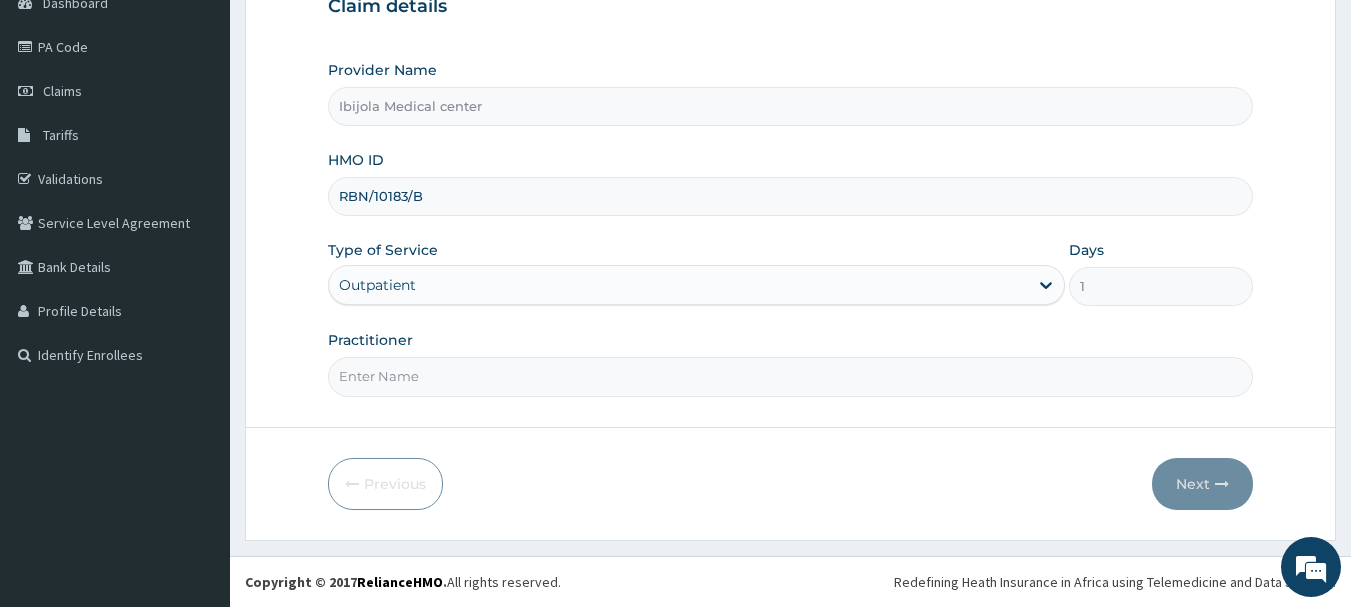 click on "Practitioner" at bounding box center (791, 376) 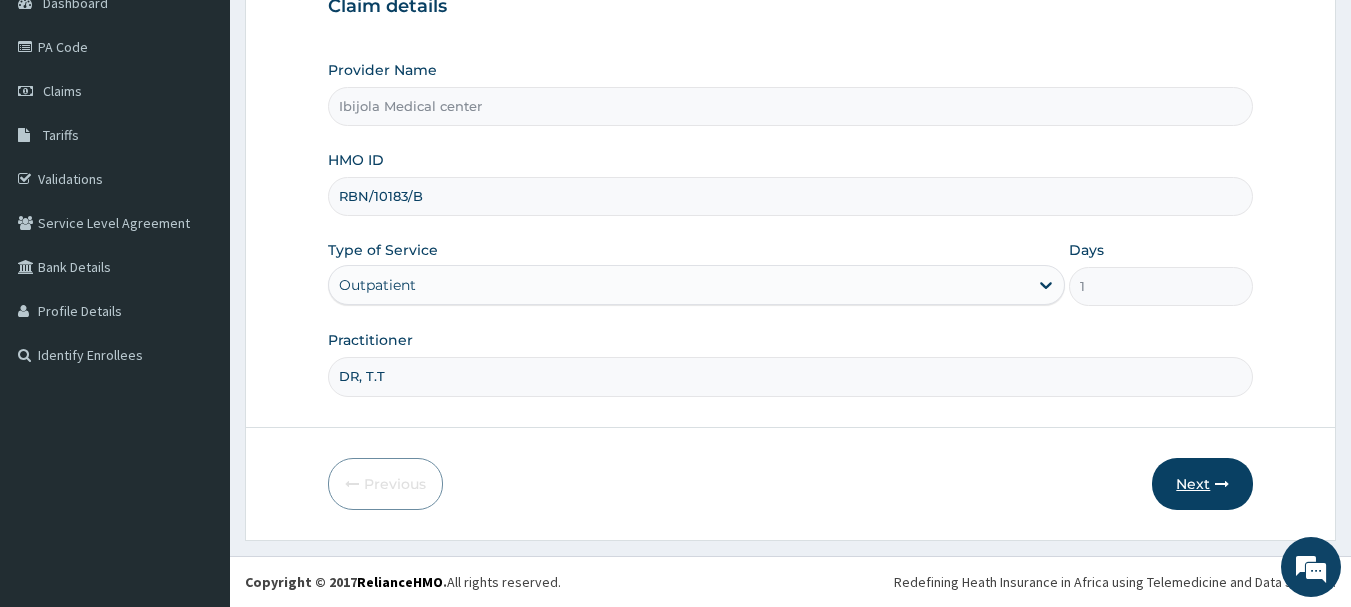 type on "DR, T.T" 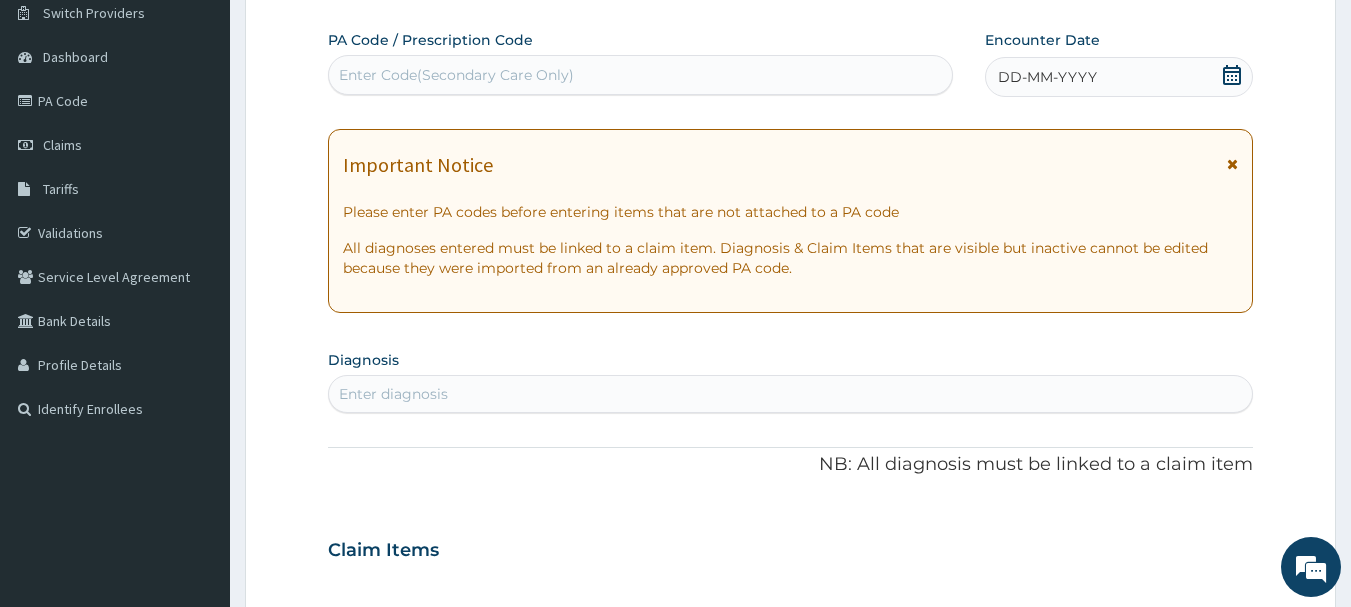 scroll, scrollTop: 115, scrollLeft: 0, axis: vertical 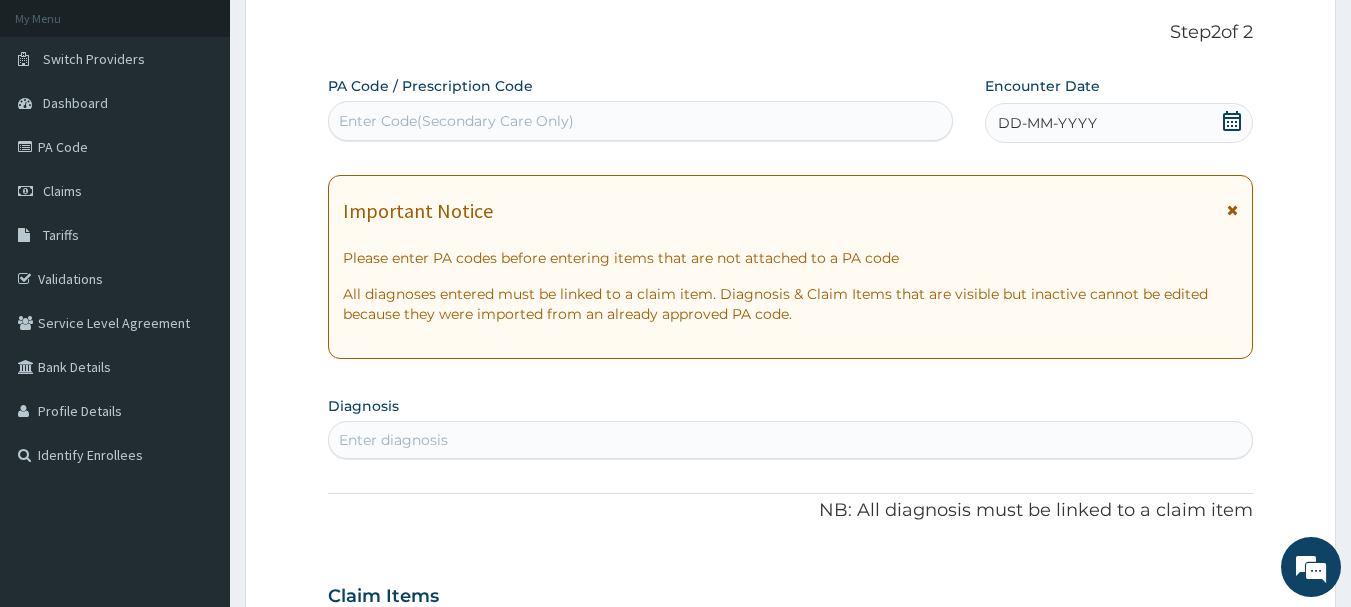 click on "Enter Code(Secondary Care Only)" at bounding box center (456, 121) 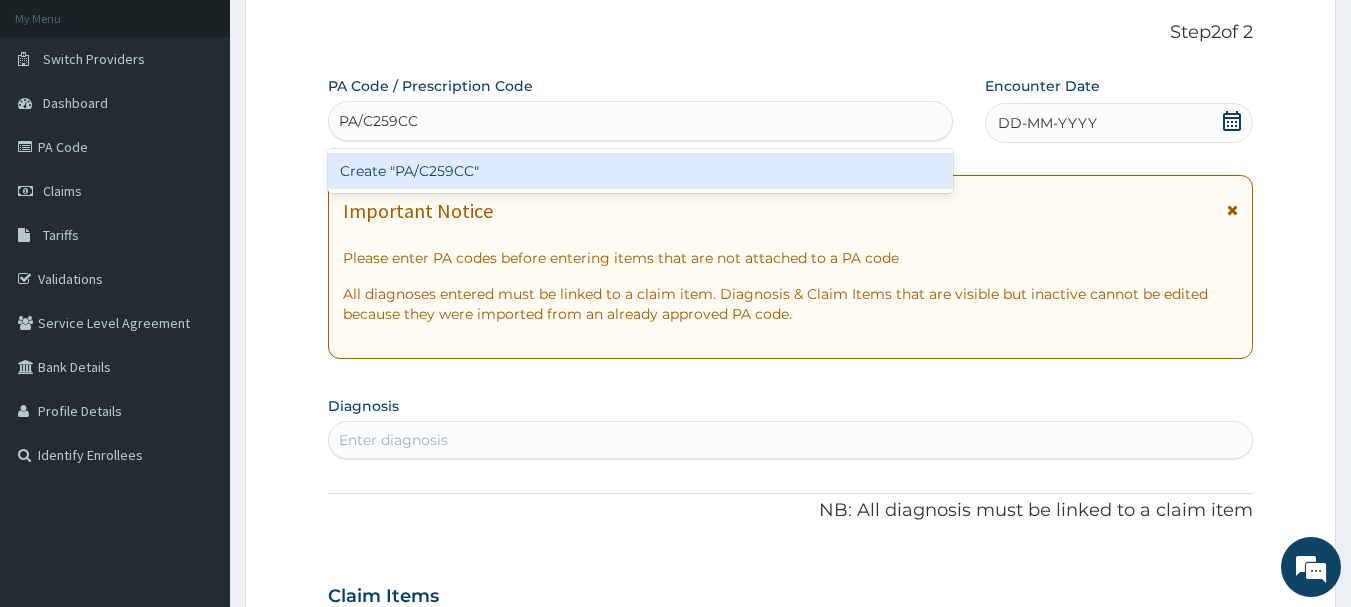 click on "Create "PA/C259CC"" at bounding box center [641, 171] 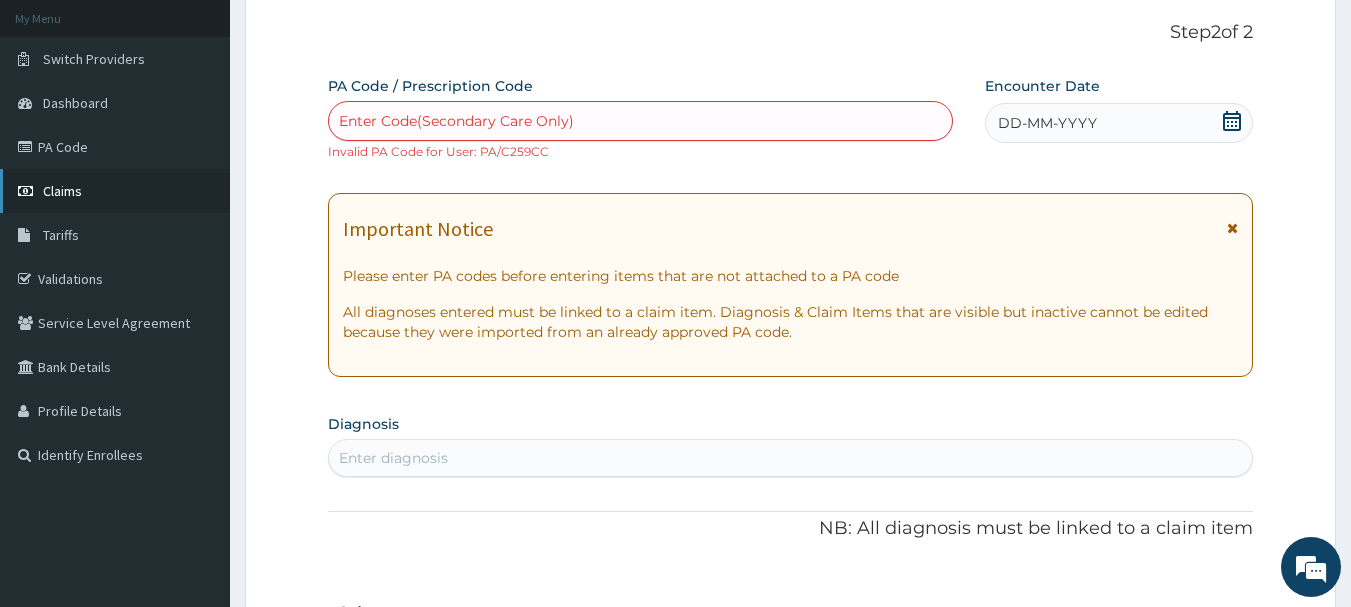 click on "Claims" at bounding box center (62, 191) 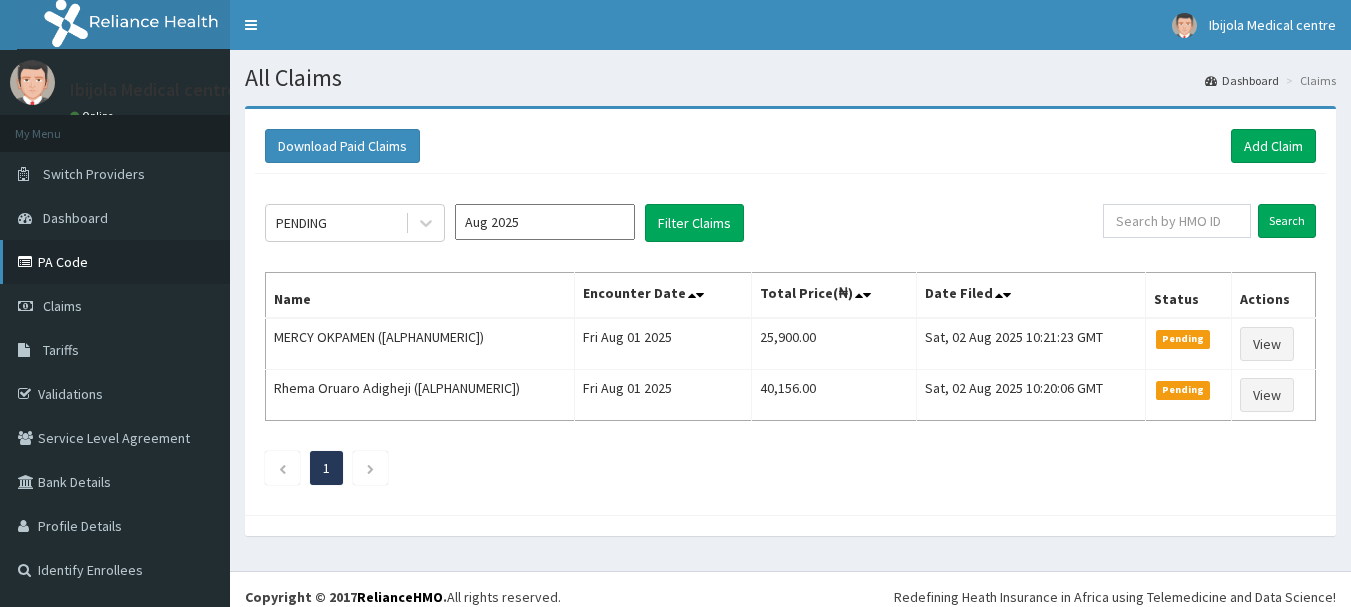 scroll, scrollTop: 0, scrollLeft: 0, axis: both 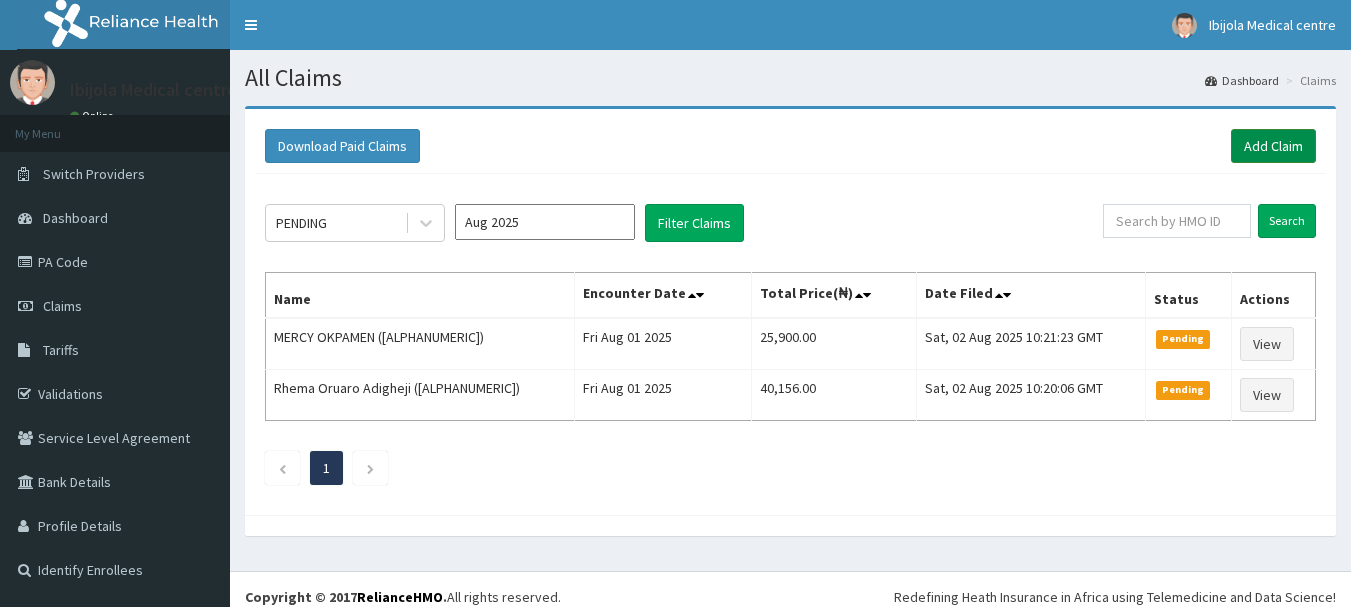 click on "Add Claim" at bounding box center (1273, 146) 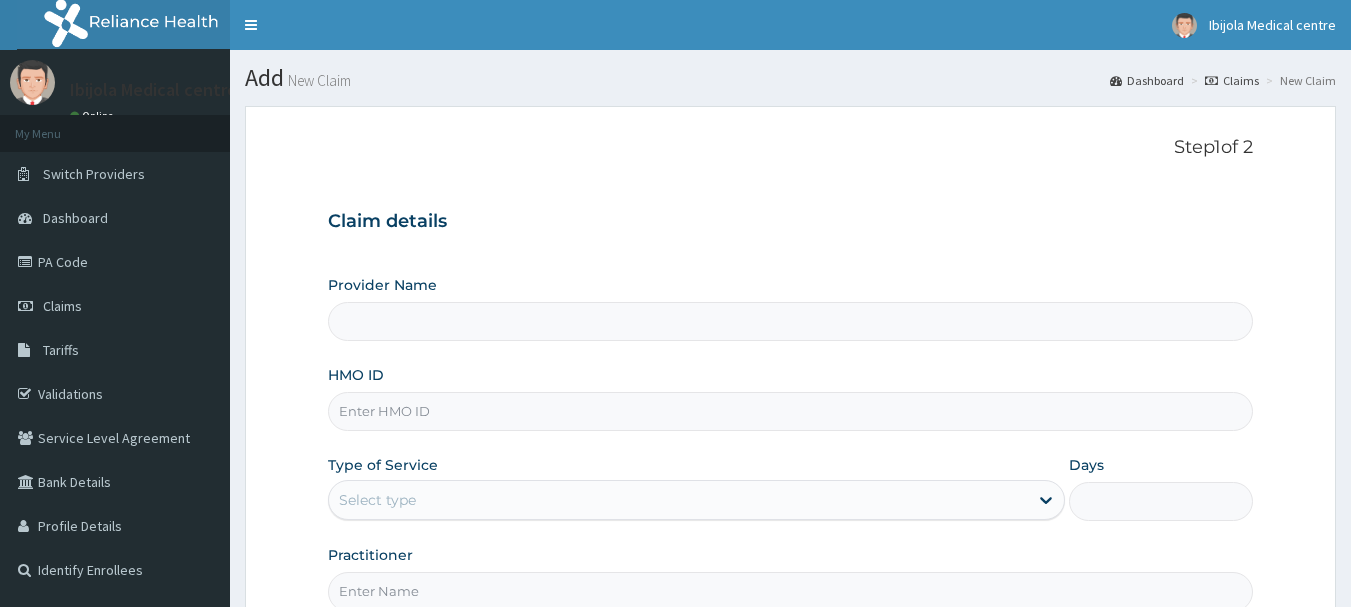 scroll, scrollTop: 0, scrollLeft: 0, axis: both 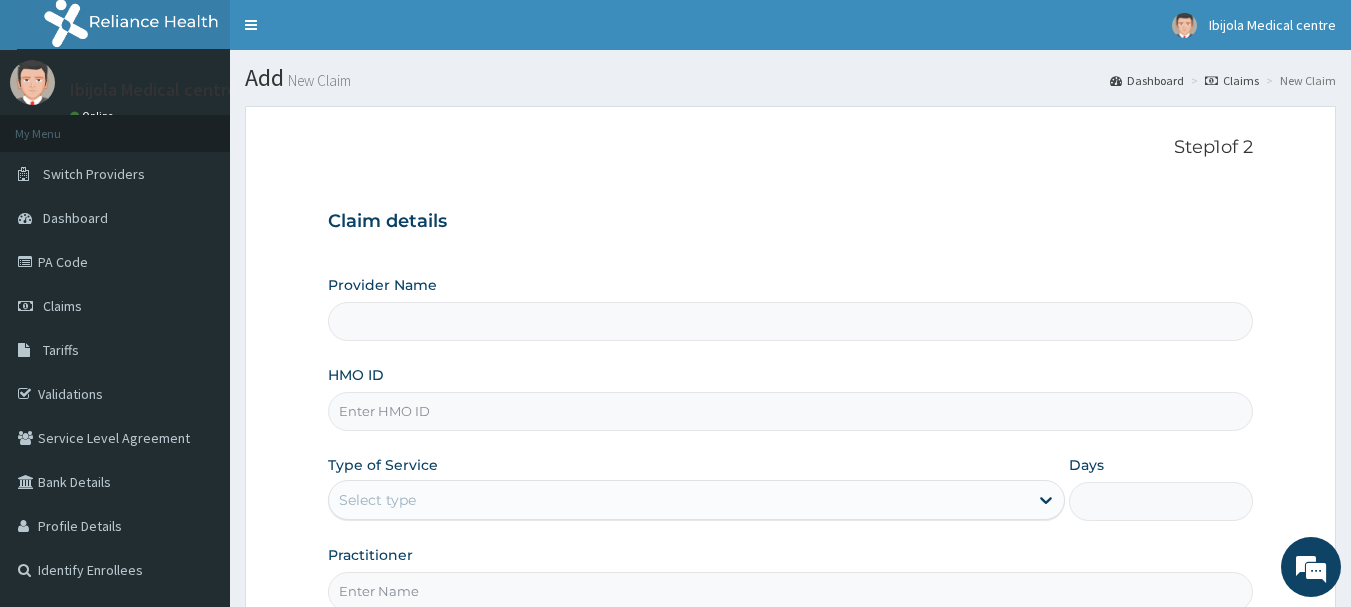 type on "Ibijola Medical center" 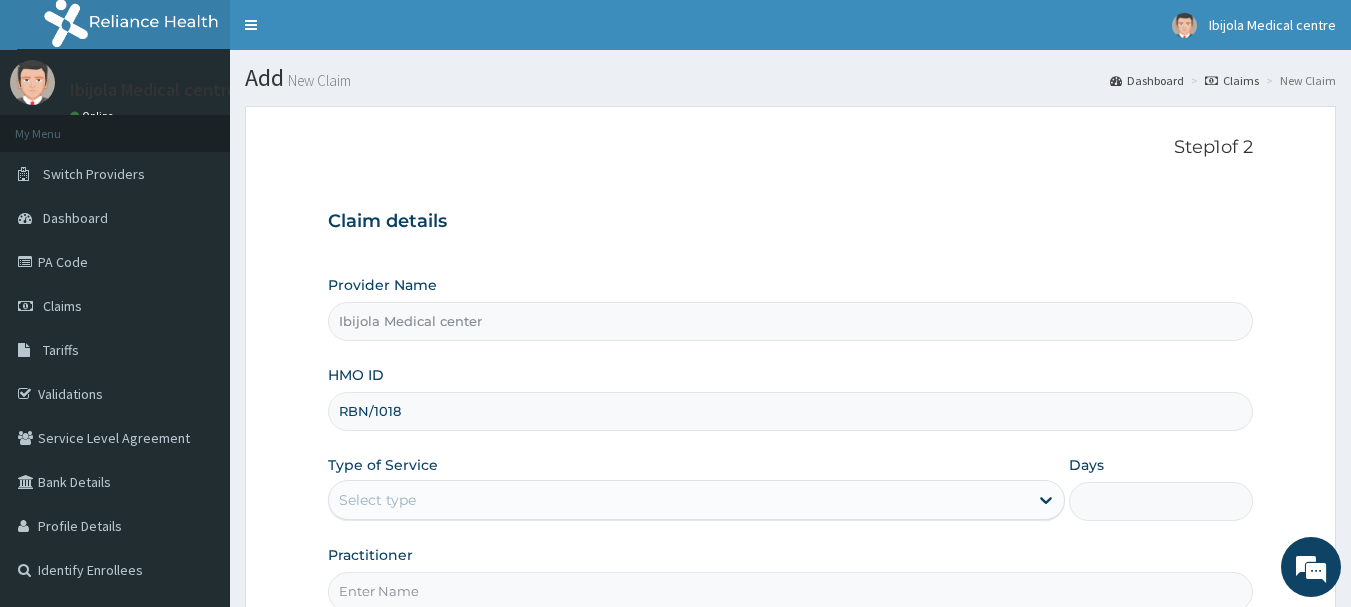 scroll, scrollTop: 0, scrollLeft: 0, axis: both 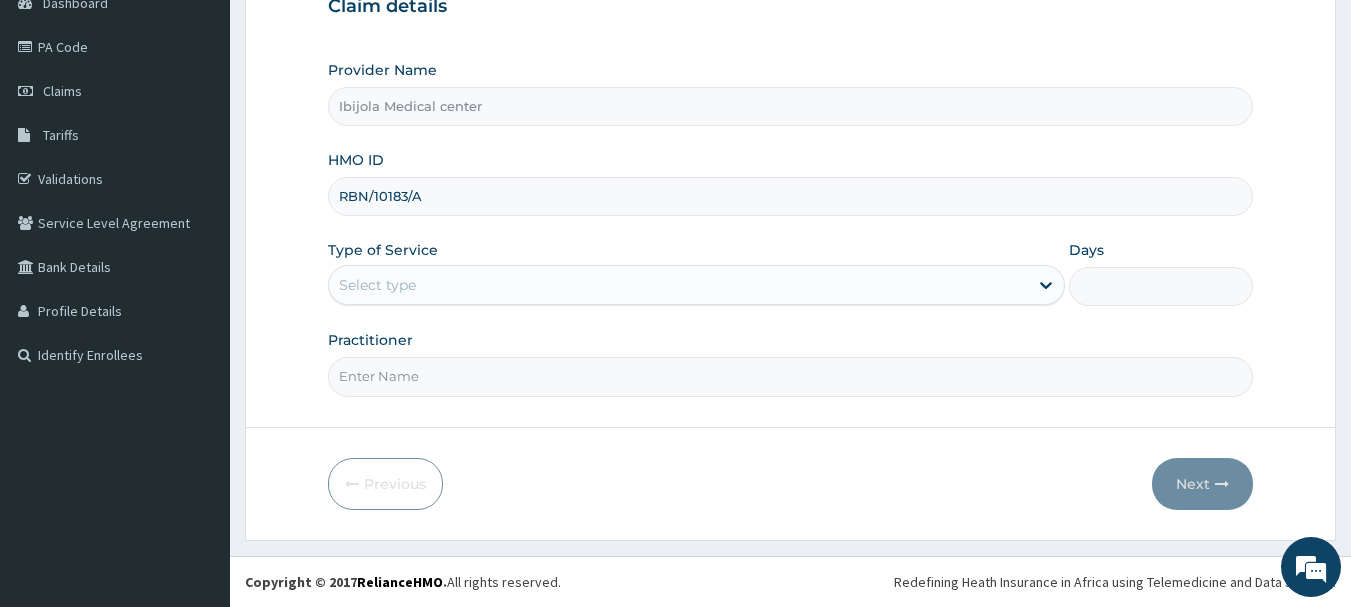 type on "RBN/10183/A" 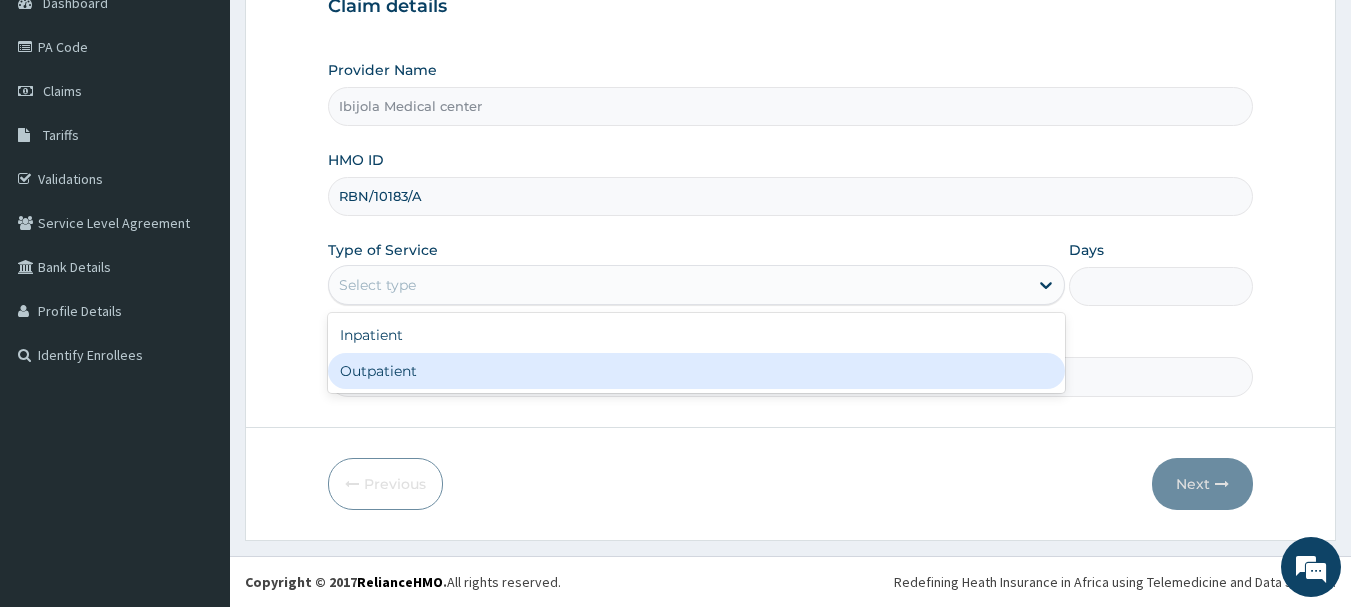 click on "Outpatient" at bounding box center [696, 371] 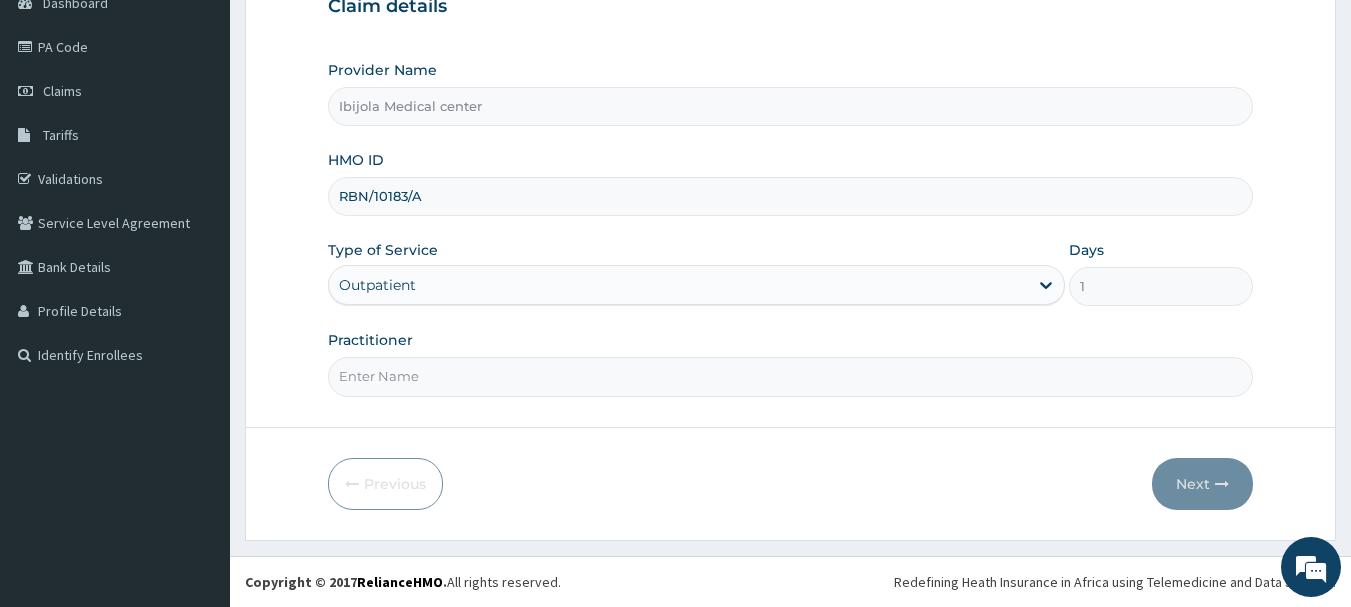 click on "Practitioner" at bounding box center [791, 376] 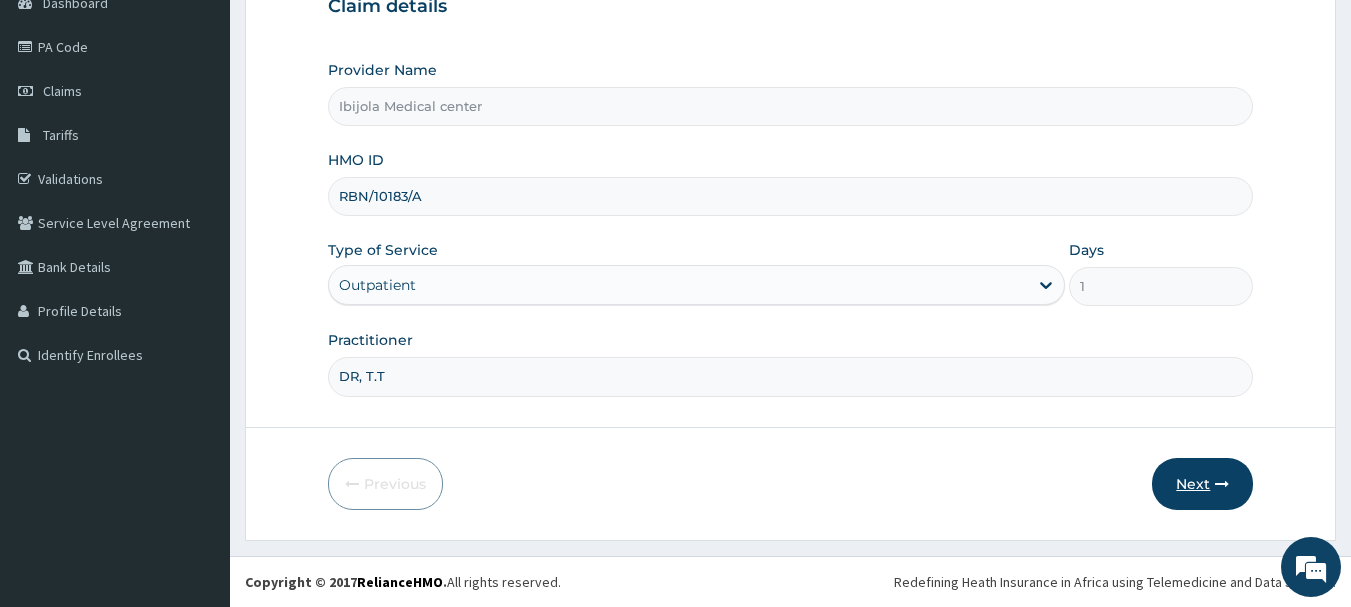 type on "DR, T.T" 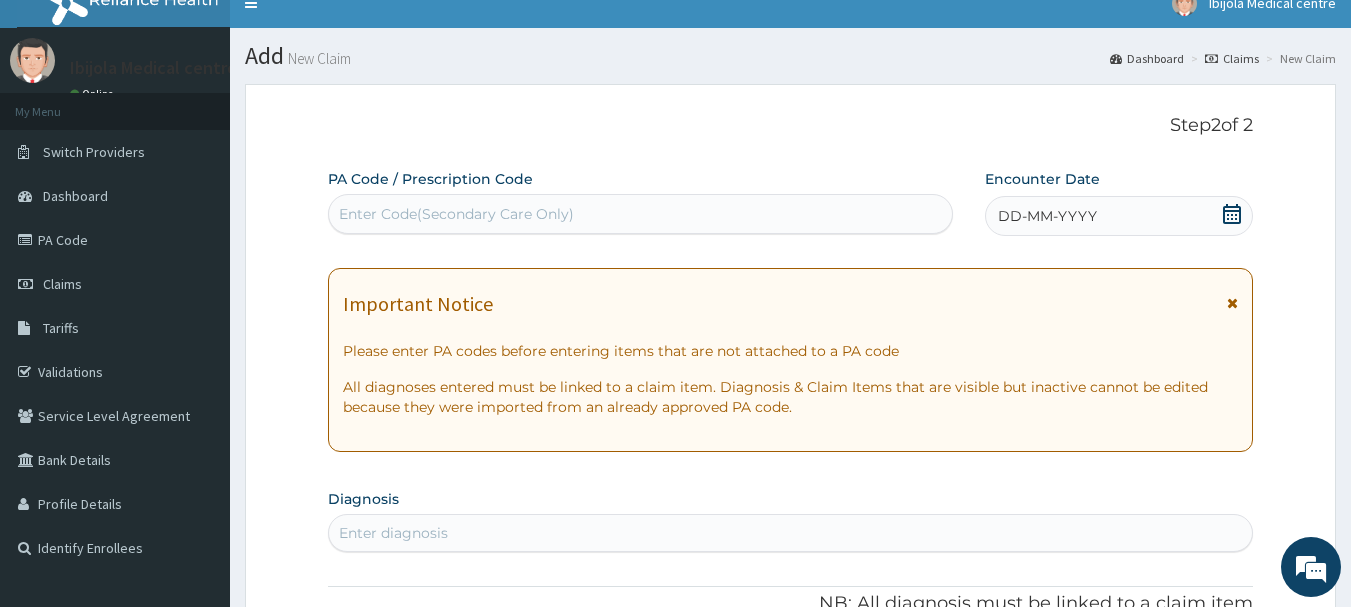 scroll, scrollTop: 0, scrollLeft: 0, axis: both 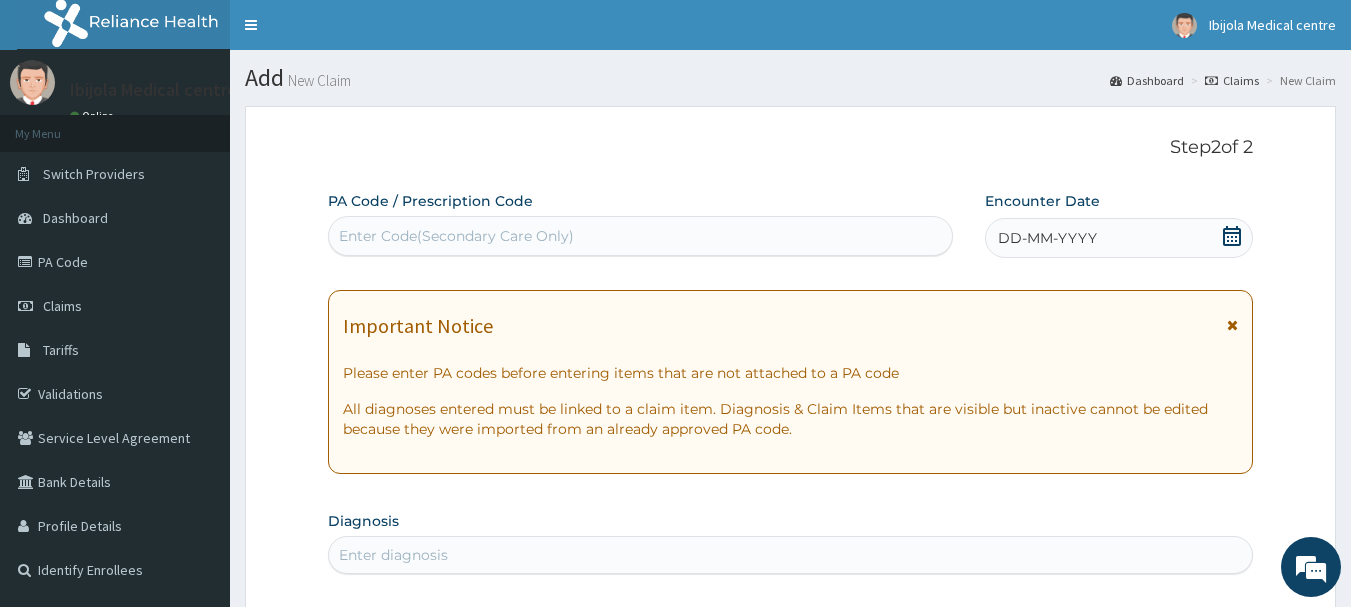 click on "Enter Code(Secondary Care Only)" at bounding box center (456, 236) 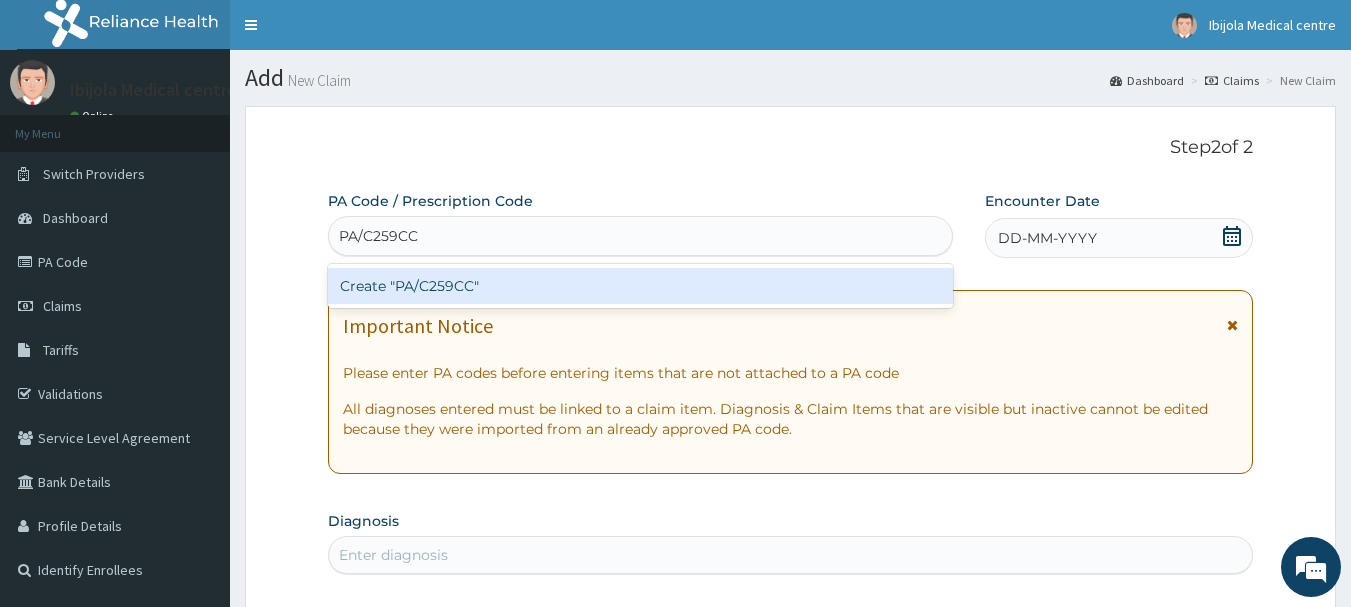 click on "Create "PA/C259CC"" at bounding box center [641, 286] 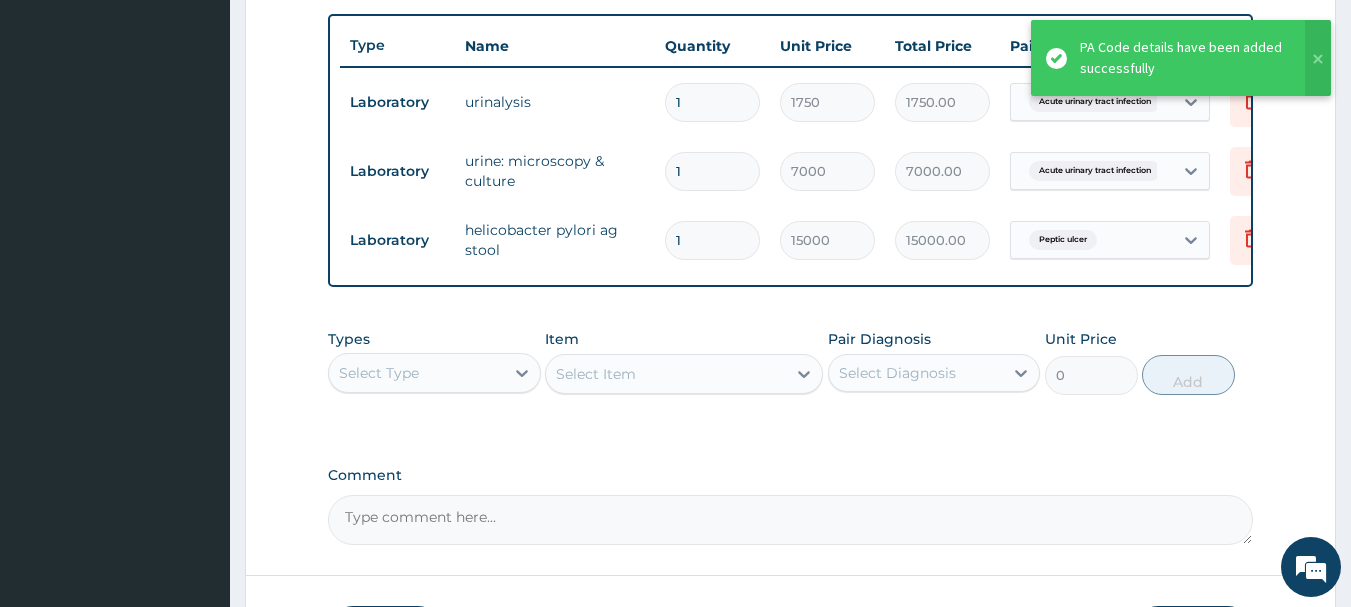 scroll, scrollTop: 893, scrollLeft: 0, axis: vertical 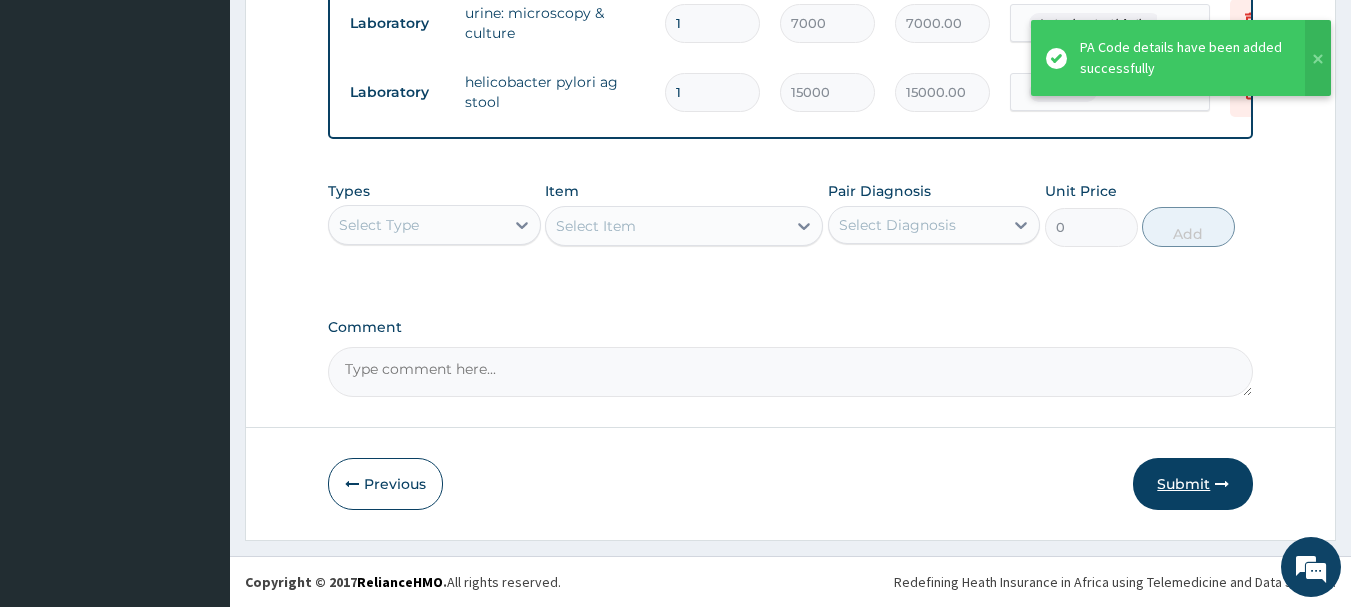 click on "Submit" at bounding box center (1193, 484) 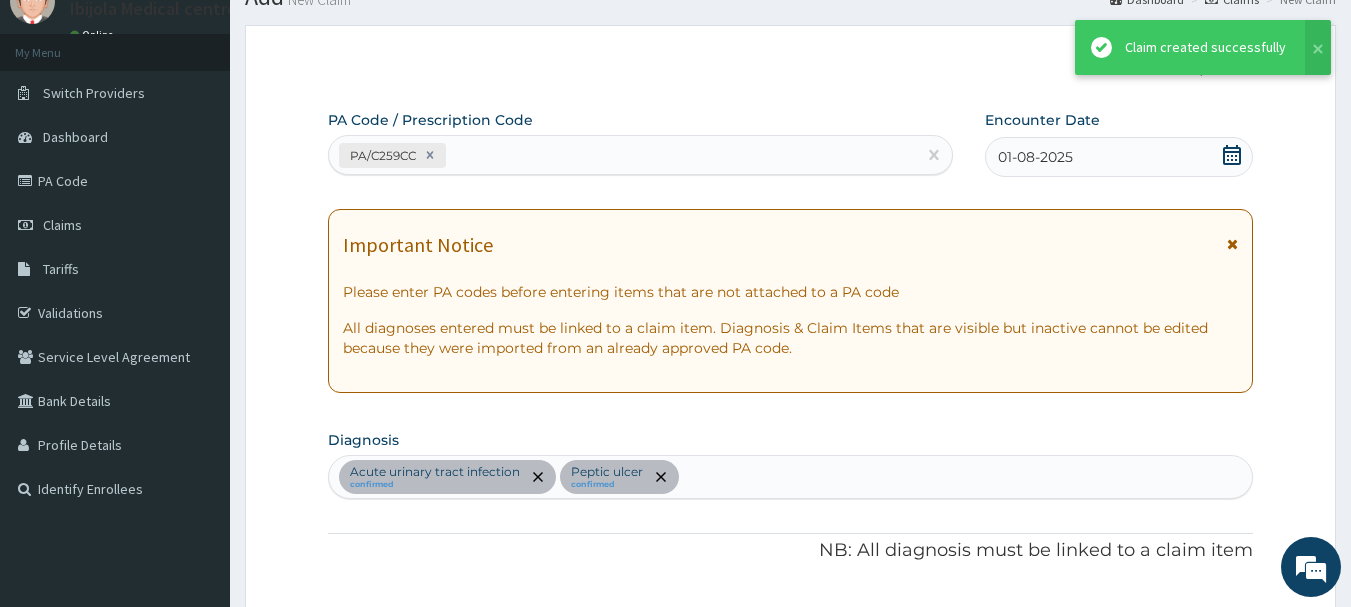 scroll, scrollTop: 893, scrollLeft: 0, axis: vertical 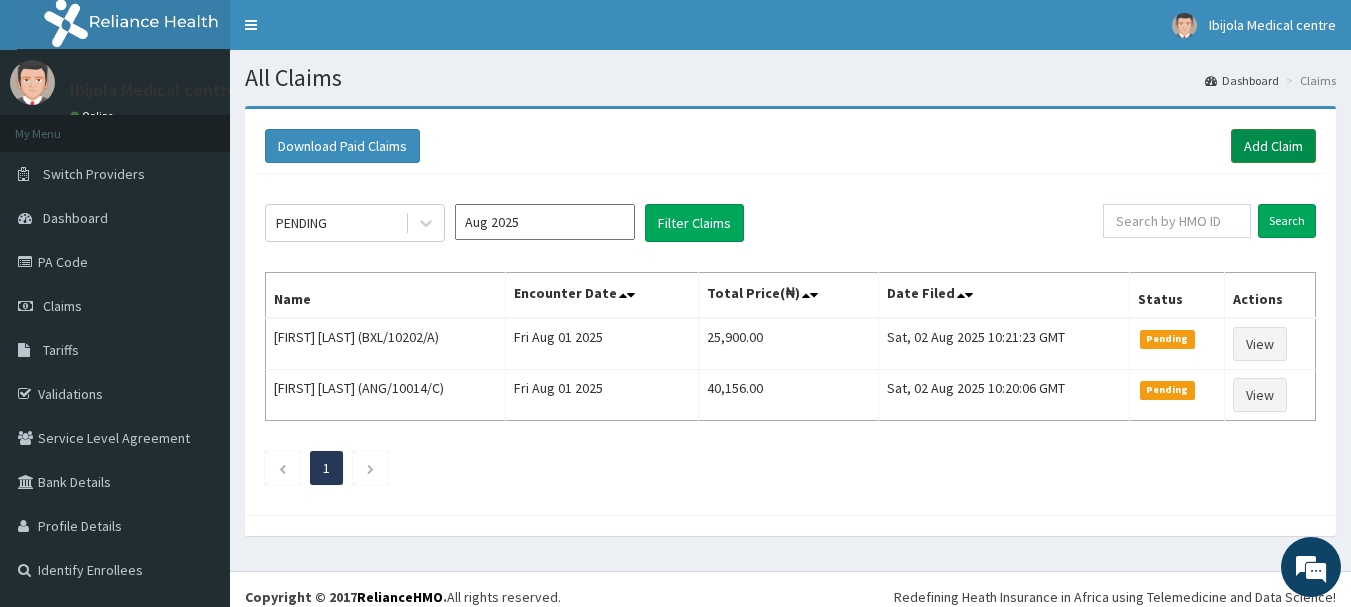 click on "Add Claim" at bounding box center [1273, 146] 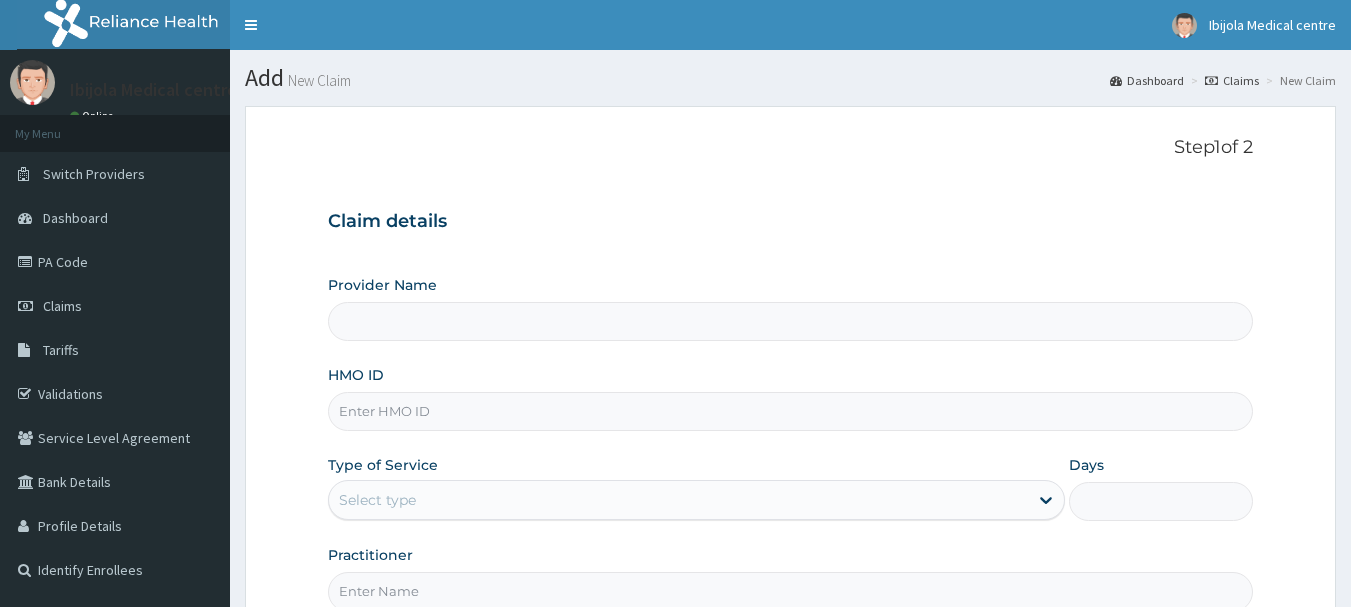 scroll, scrollTop: 0, scrollLeft: 0, axis: both 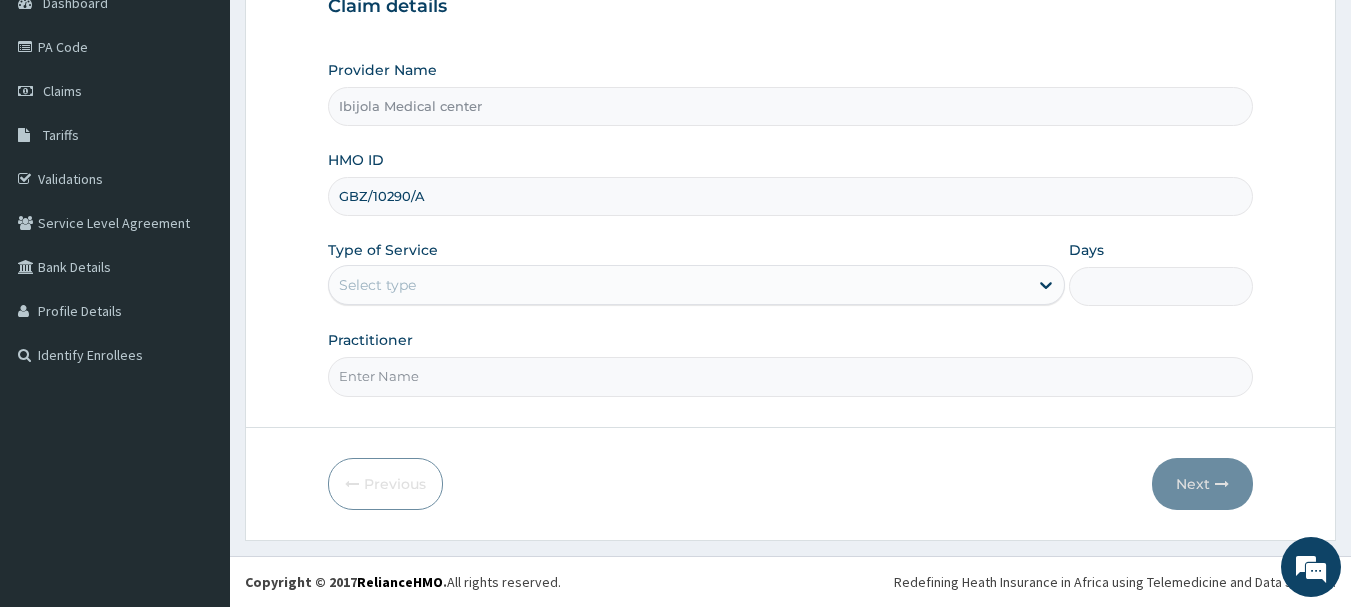 type on "GBZ/10290/A" 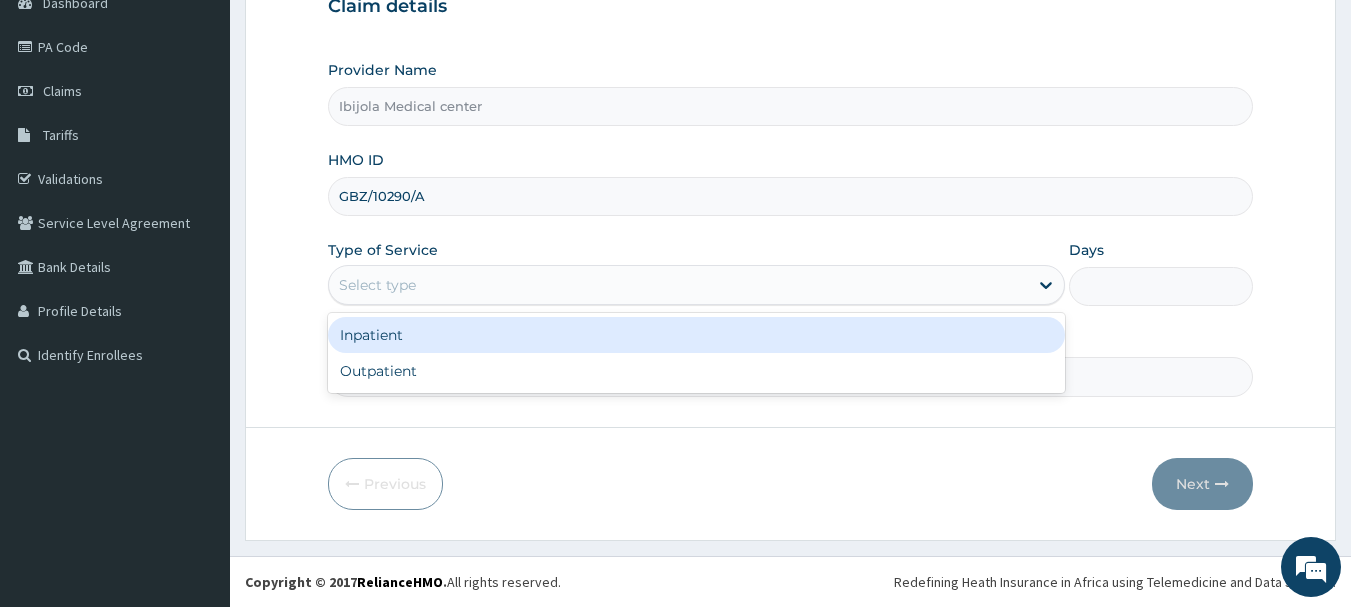 click on "Select type" at bounding box center [678, 285] 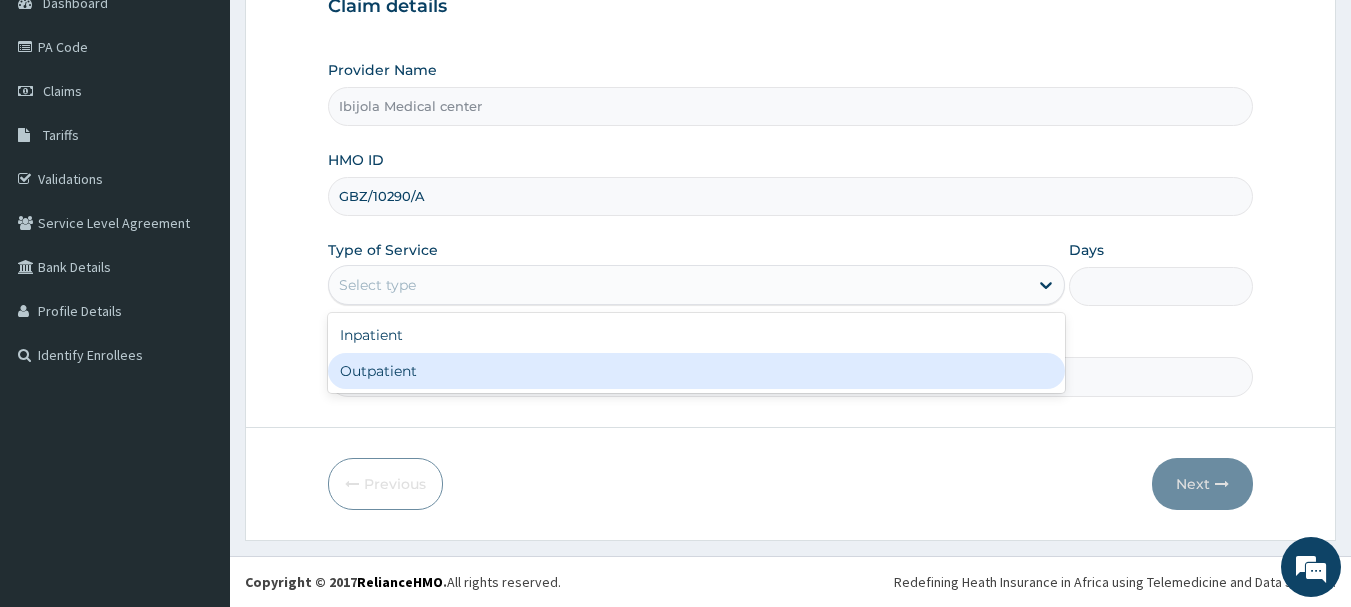click on "Outpatient" at bounding box center [696, 371] 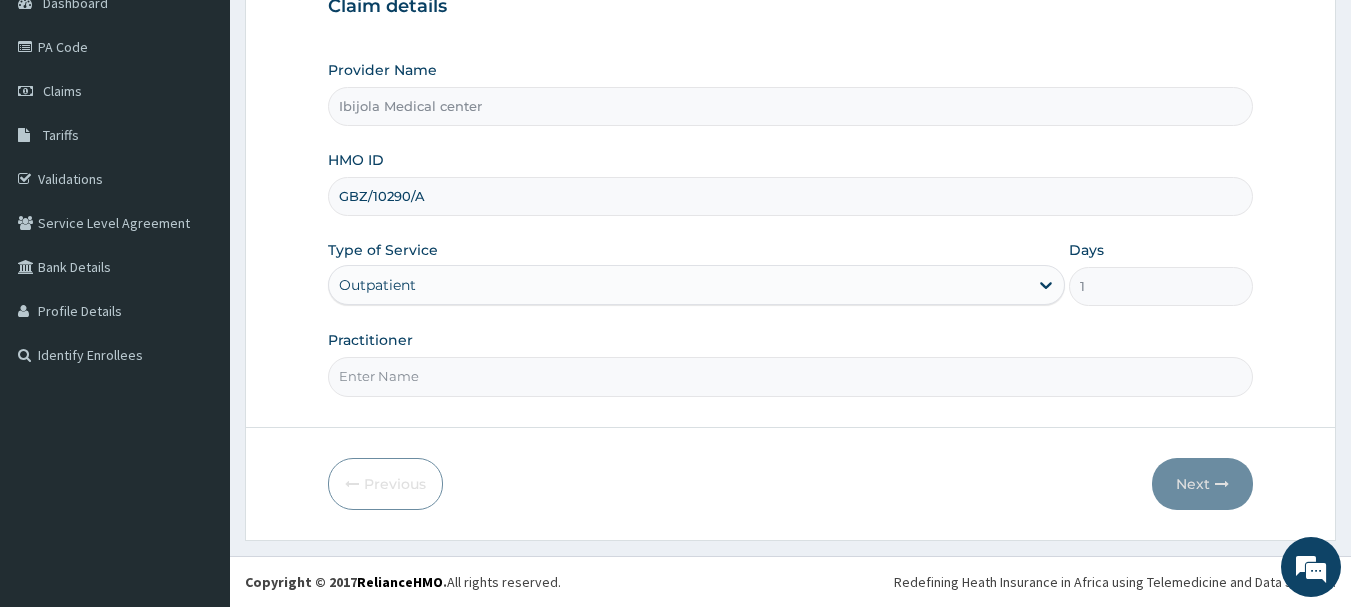 click on "Practitioner" at bounding box center [791, 376] 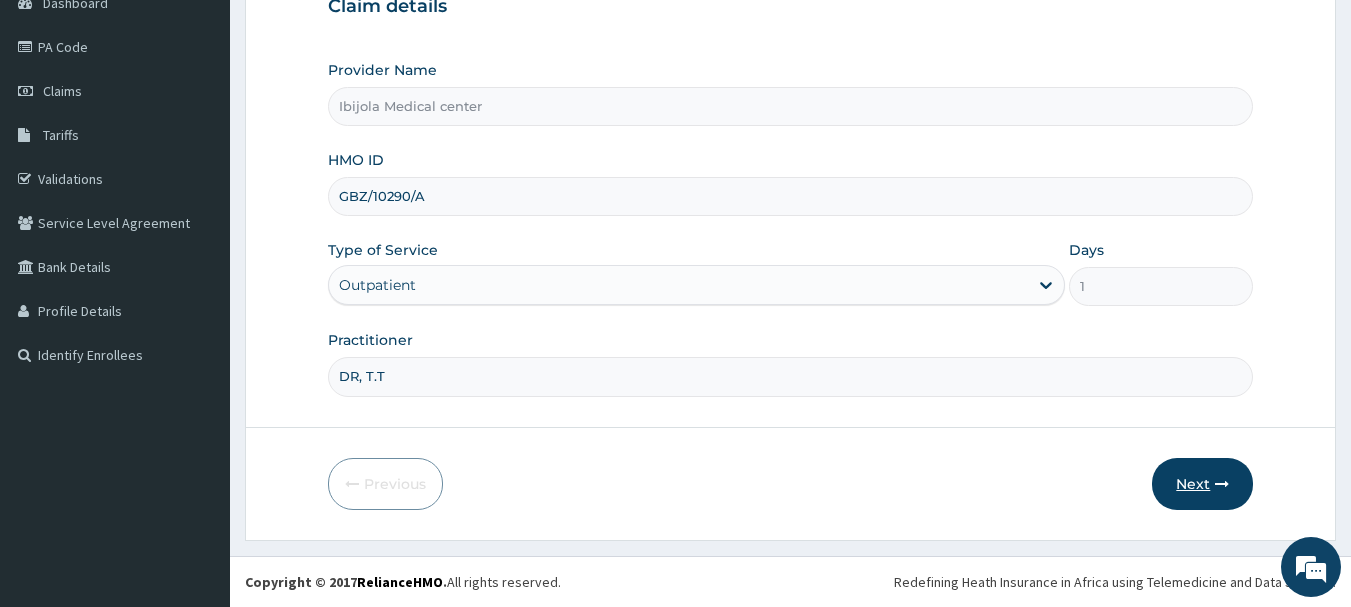 type on "DR, T.T" 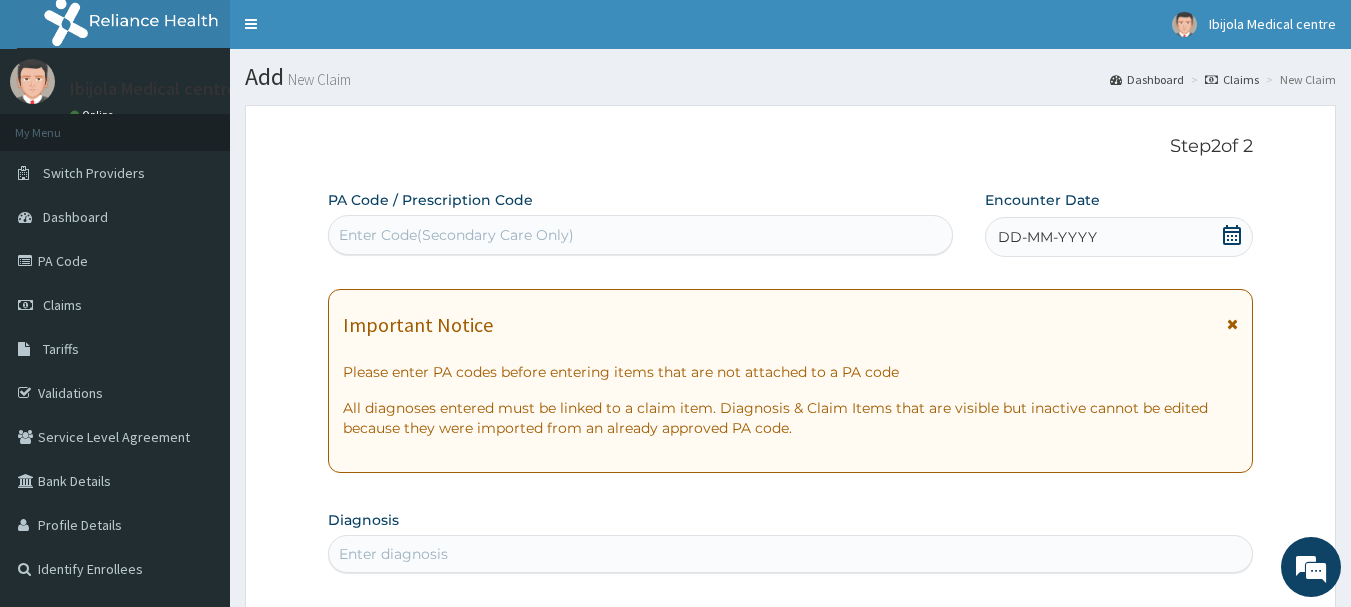 scroll, scrollTop: 0, scrollLeft: 0, axis: both 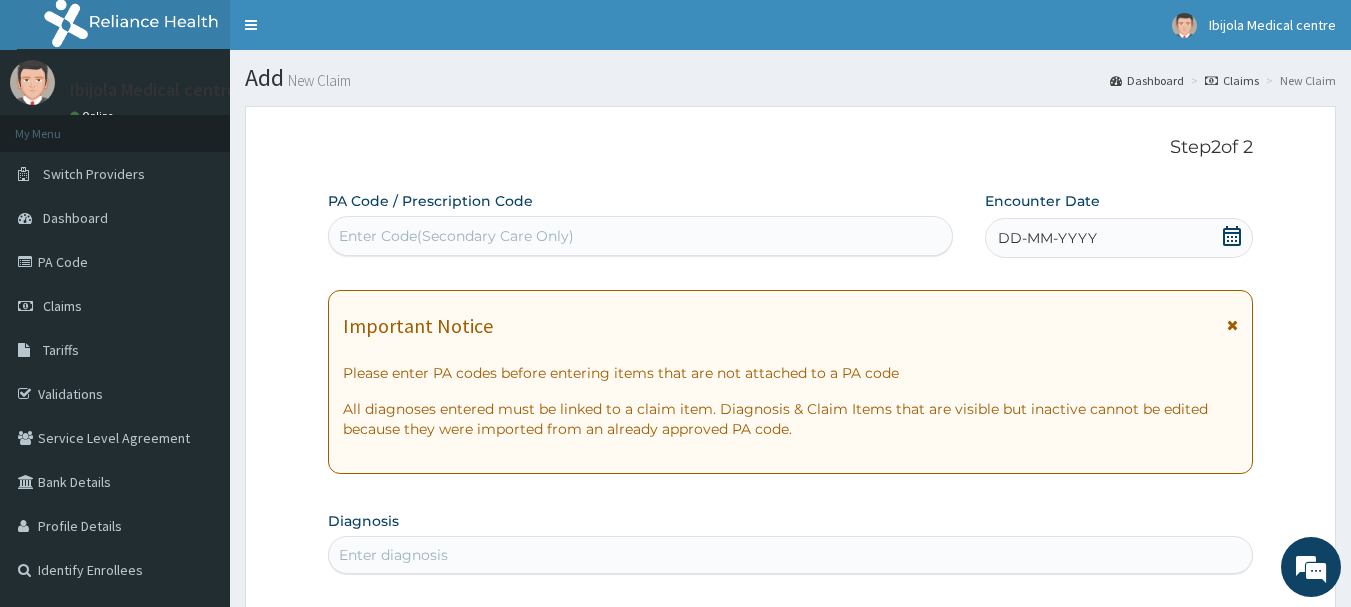 click on "Enter Code(Secondary Care Only)" at bounding box center (456, 236) 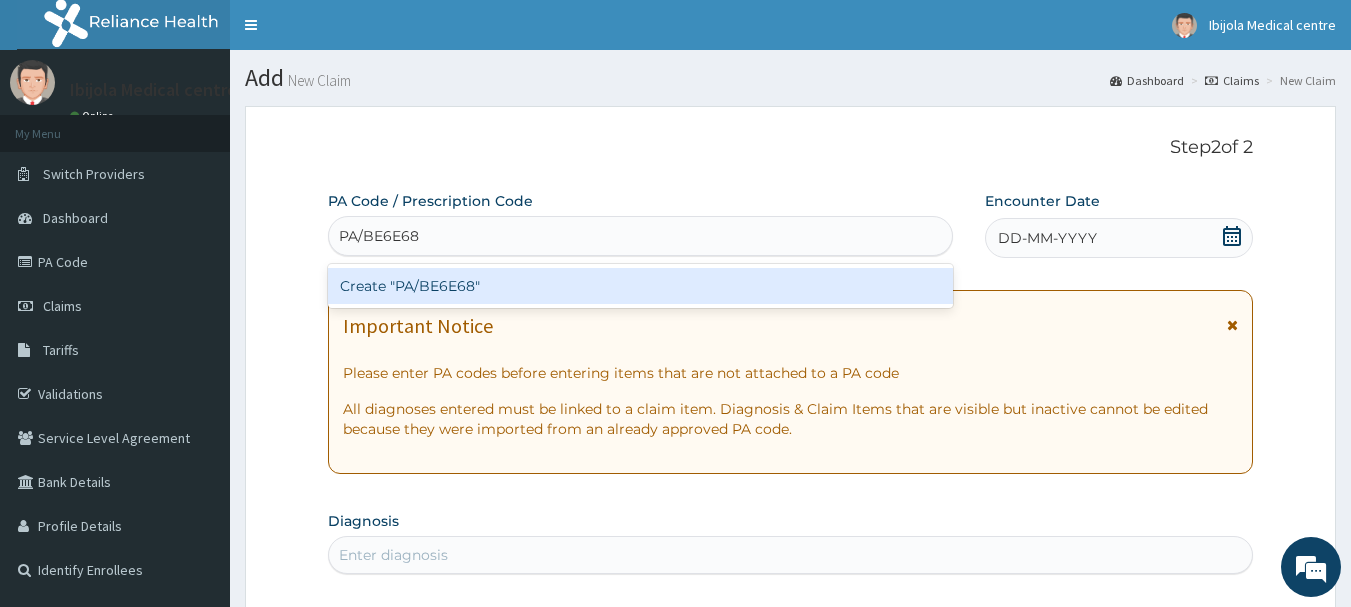 click on "Create "PA/BE6E68"" at bounding box center [641, 286] 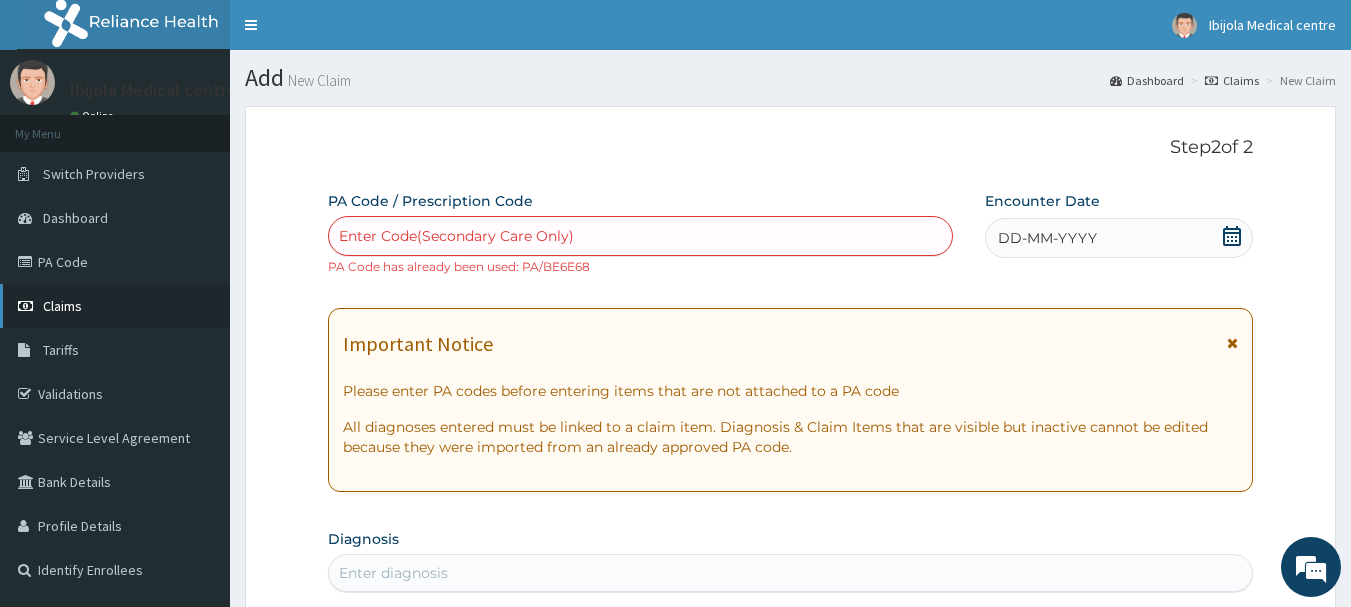 click on "Claims" at bounding box center (62, 306) 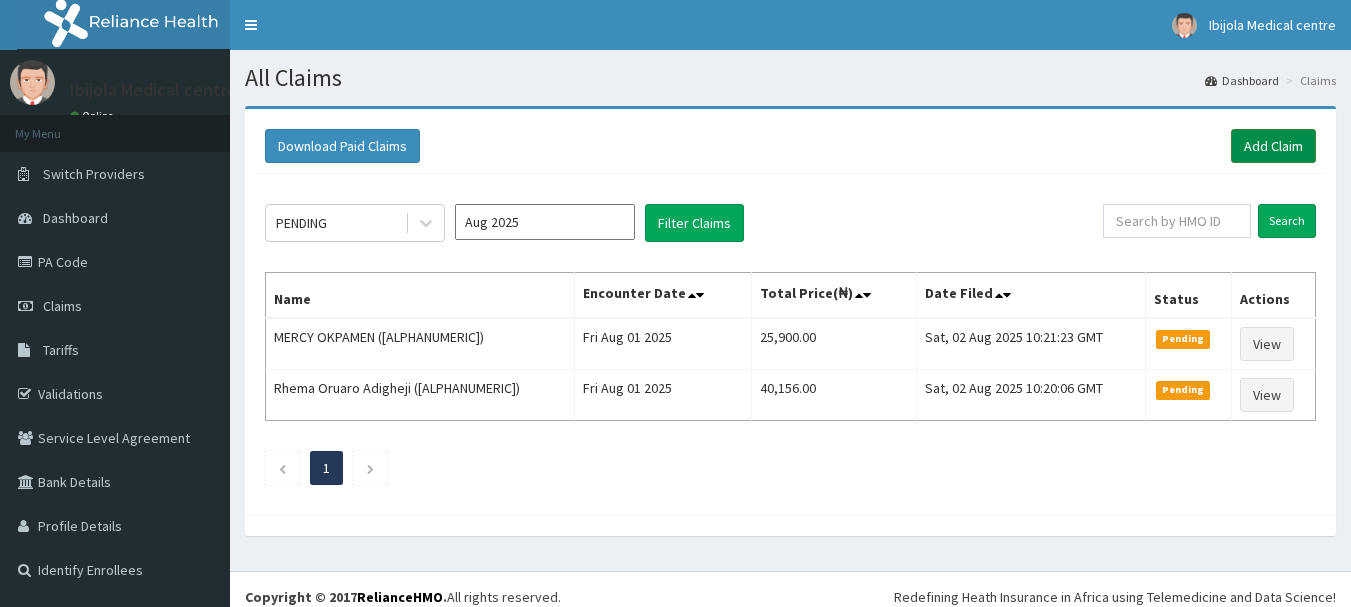scroll, scrollTop: 0, scrollLeft: 0, axis: both 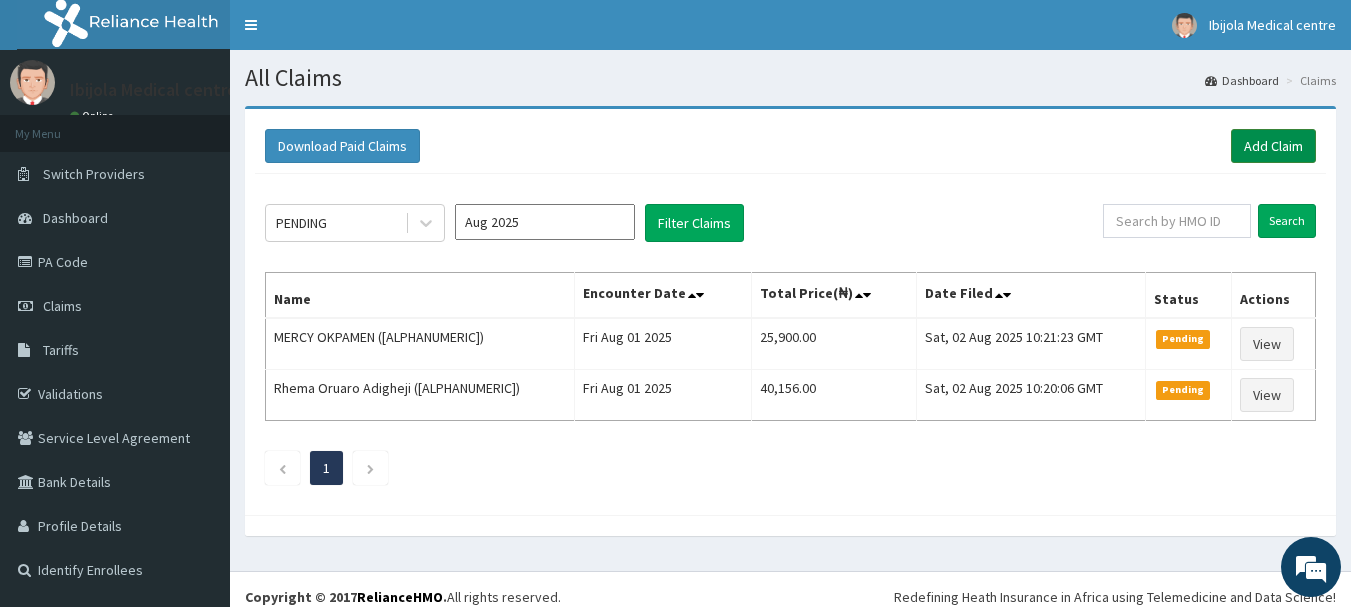 click on "Add Claim" at bounding box center (1273, 146) 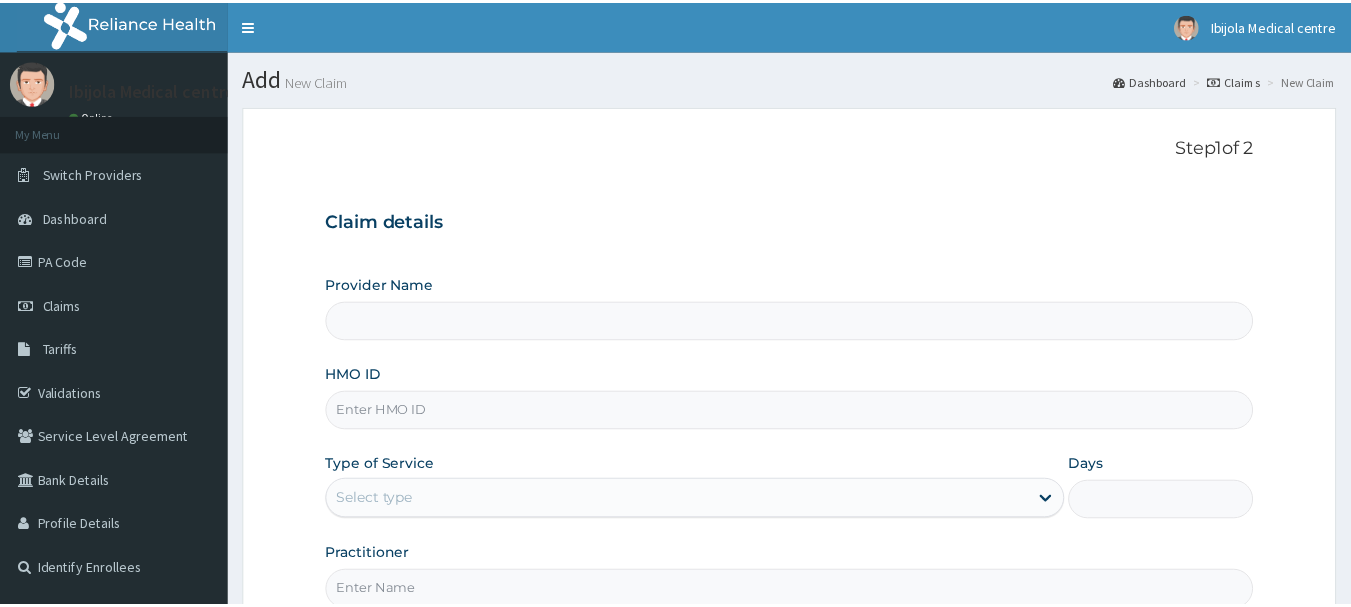 scroll, scrollTop: 0, scrollLeft: 0, axis: both 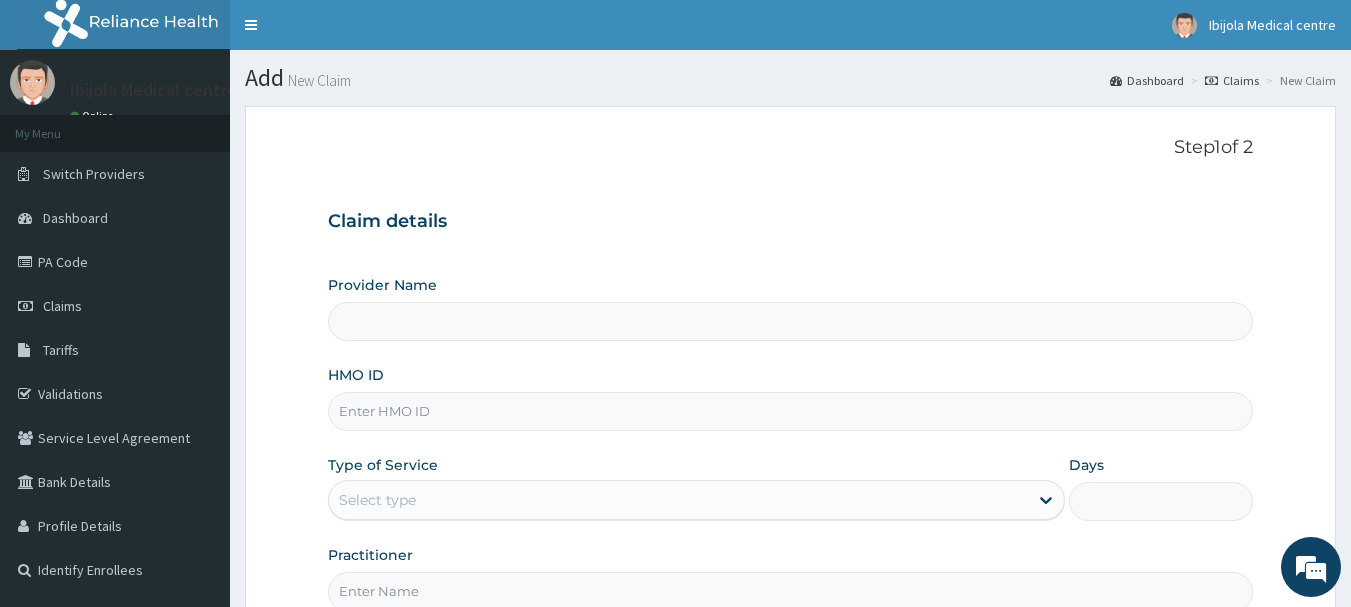 click on "HMO ID" at bounding box center [791, 411] 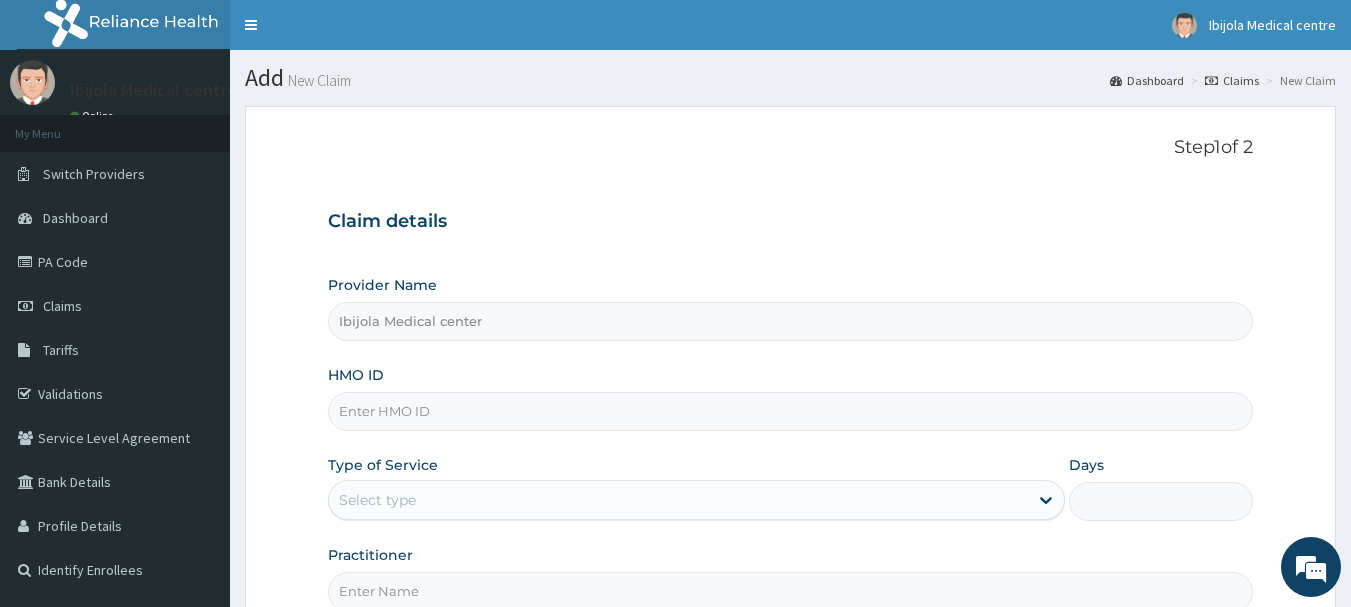 paste on "epl/10134/a" 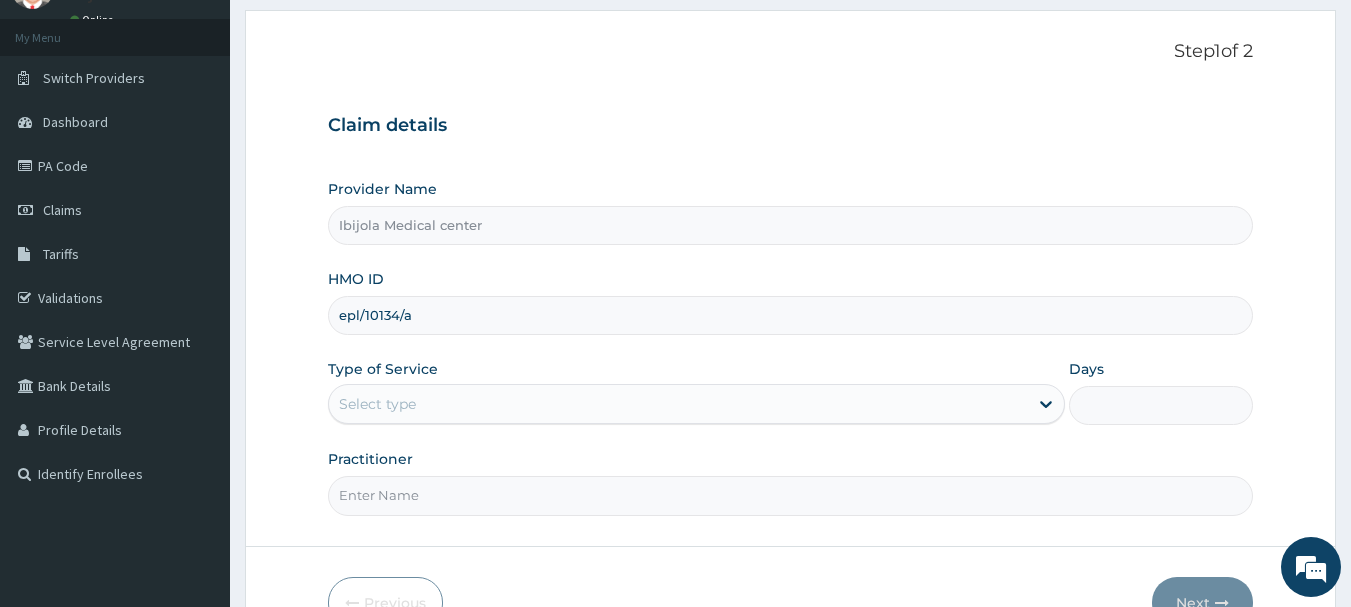 scroll, scrollTop: 215, scrollLeft: 0, axis: vertical 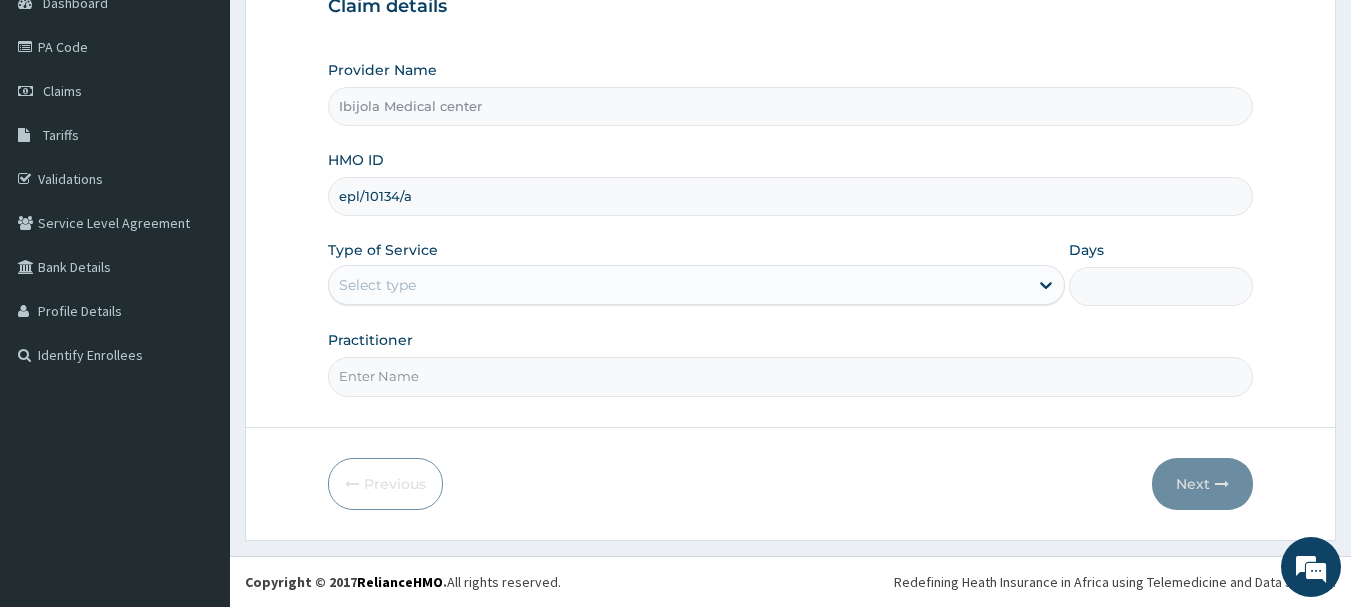 type on "epl/10134/a" 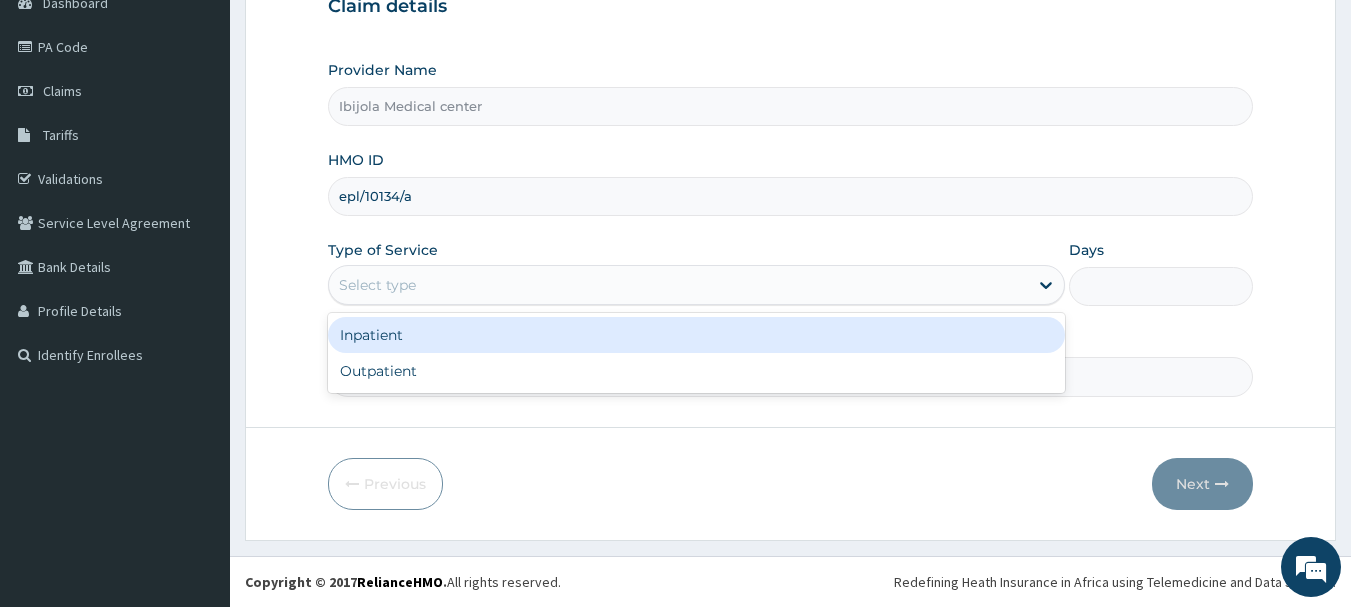click on "Select type" at bounding box center (377, 285) 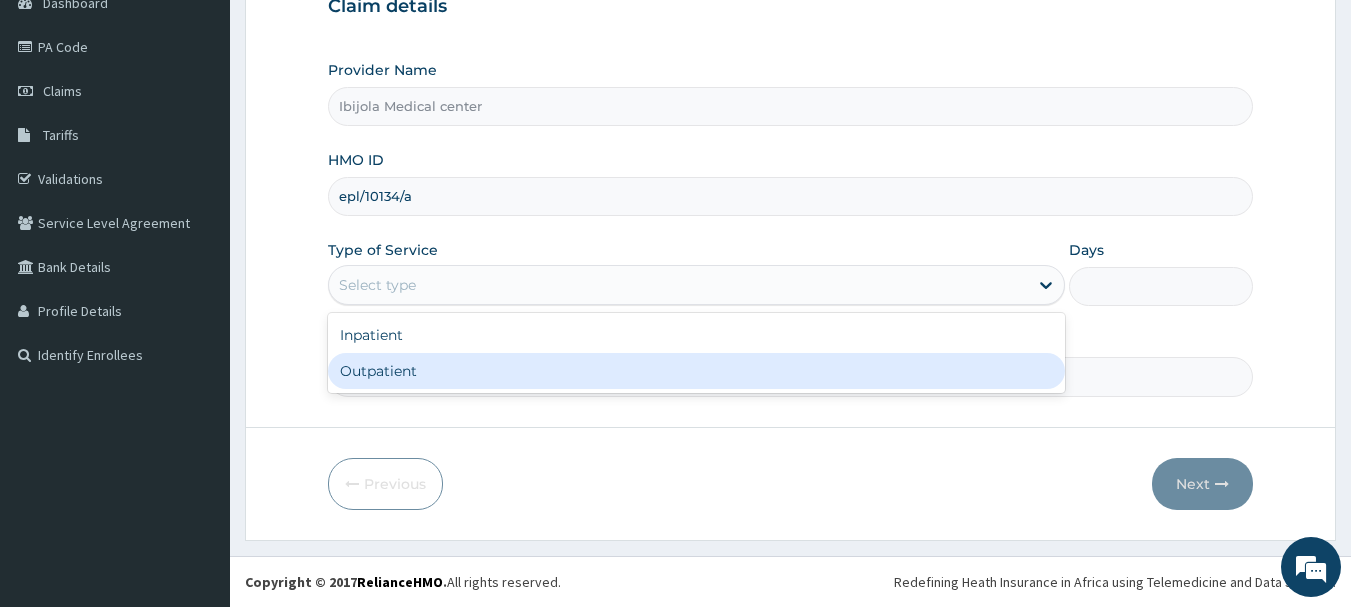 click on "Outpatient" at bounding box center (696, 371) 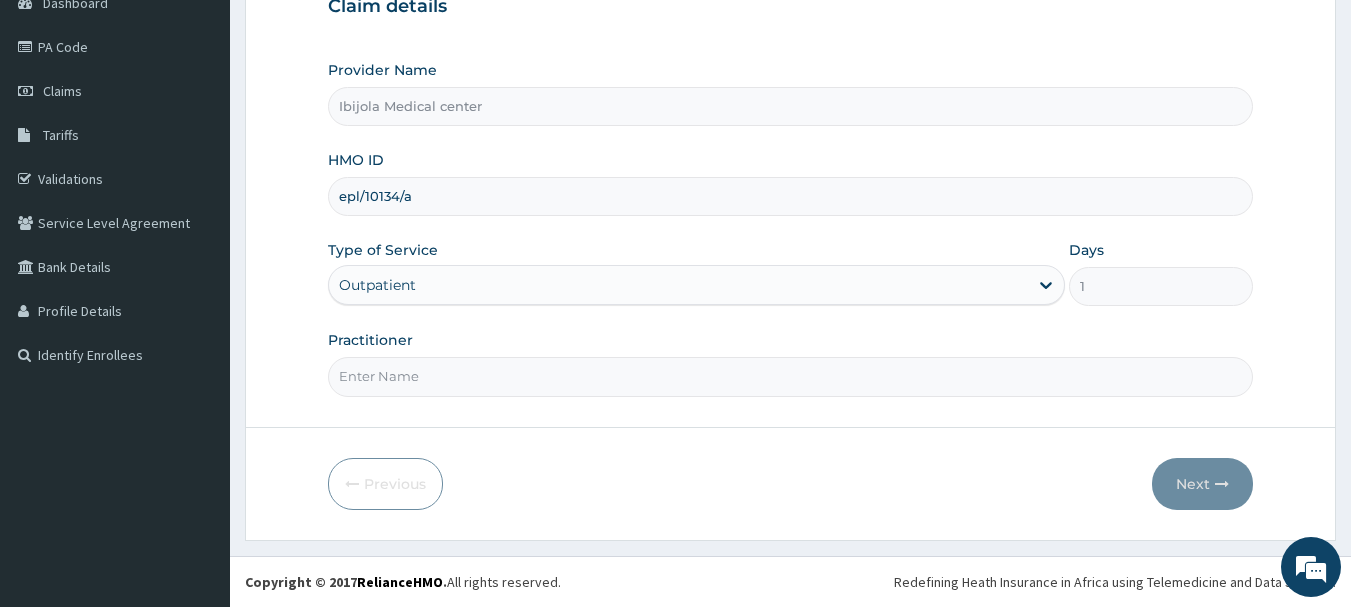 click on "Practitioner" at bounding box center [791, 376] 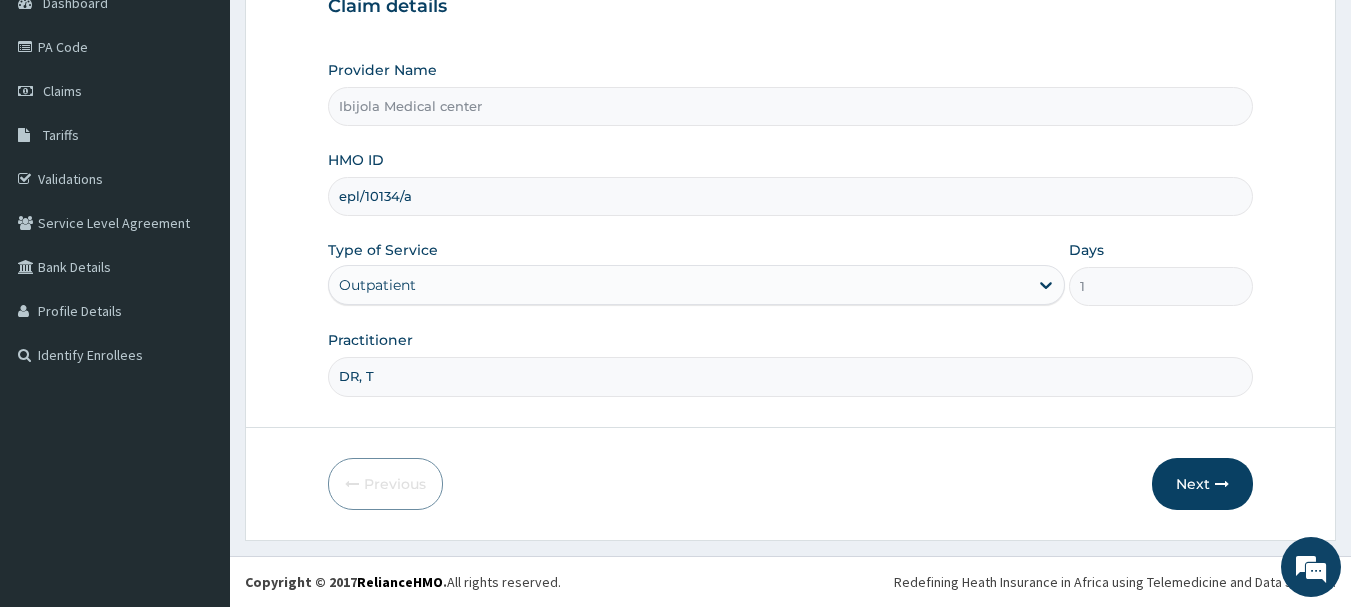 scroll, scrollTop: 0, scrollLeft: 0, axis: both 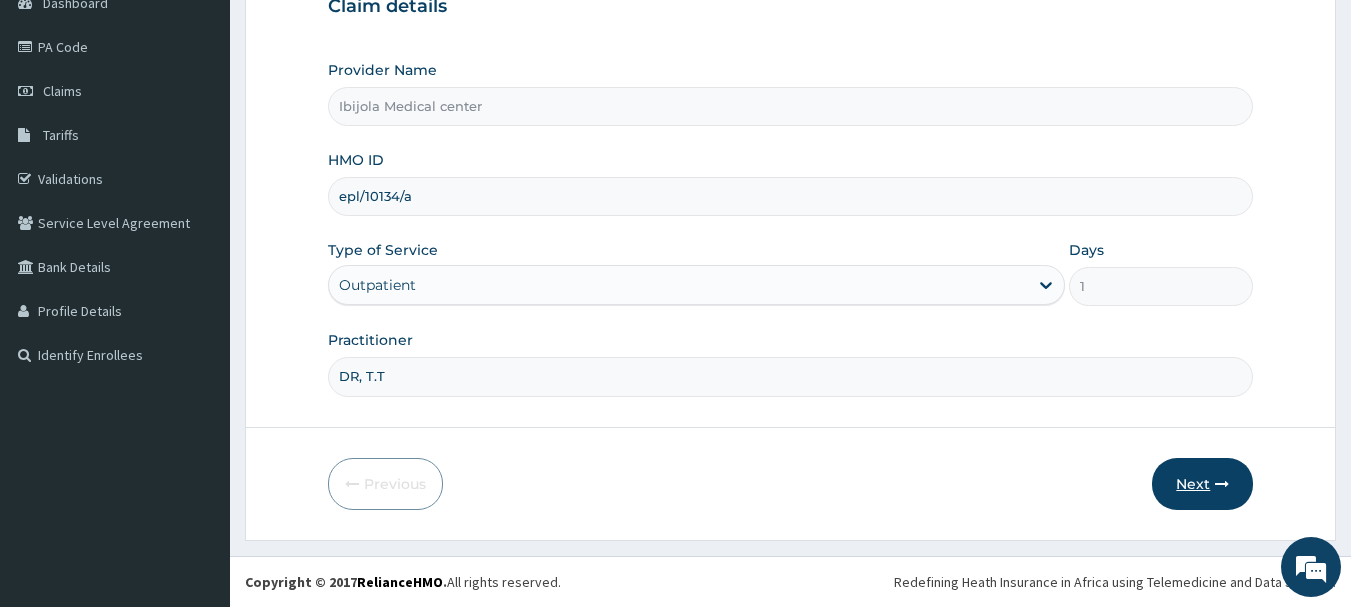 type on "DR, T.T" 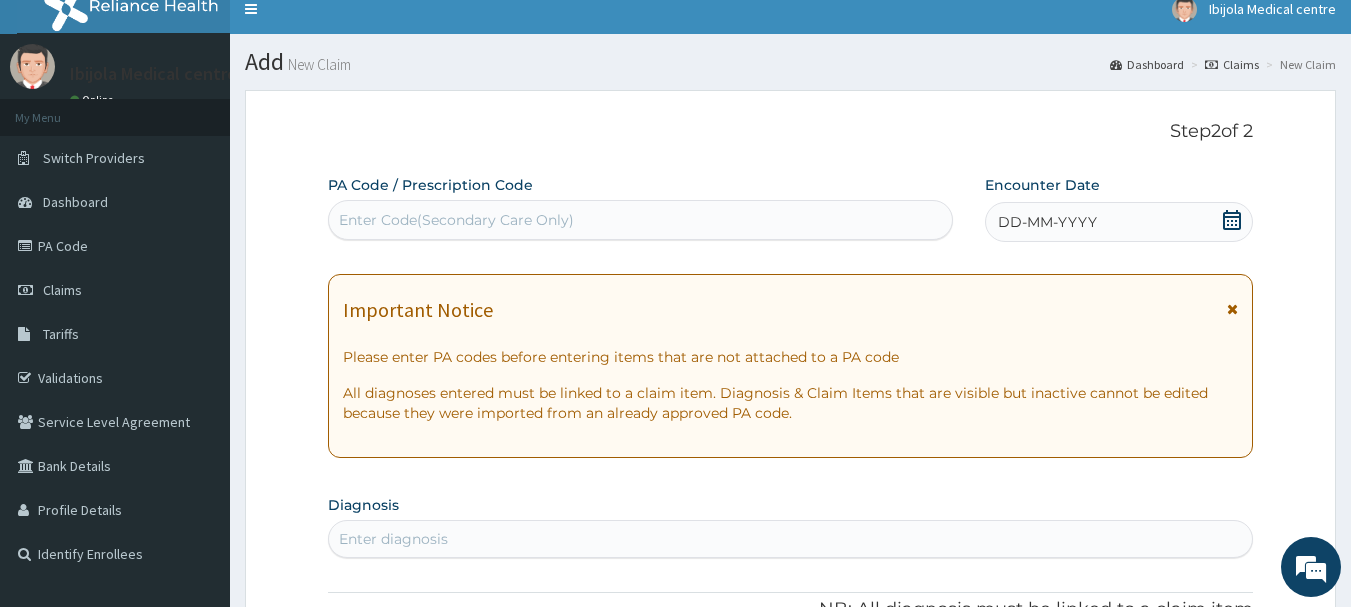 scroll, scrollTop: 0, scrollLeft: 0, axis: both 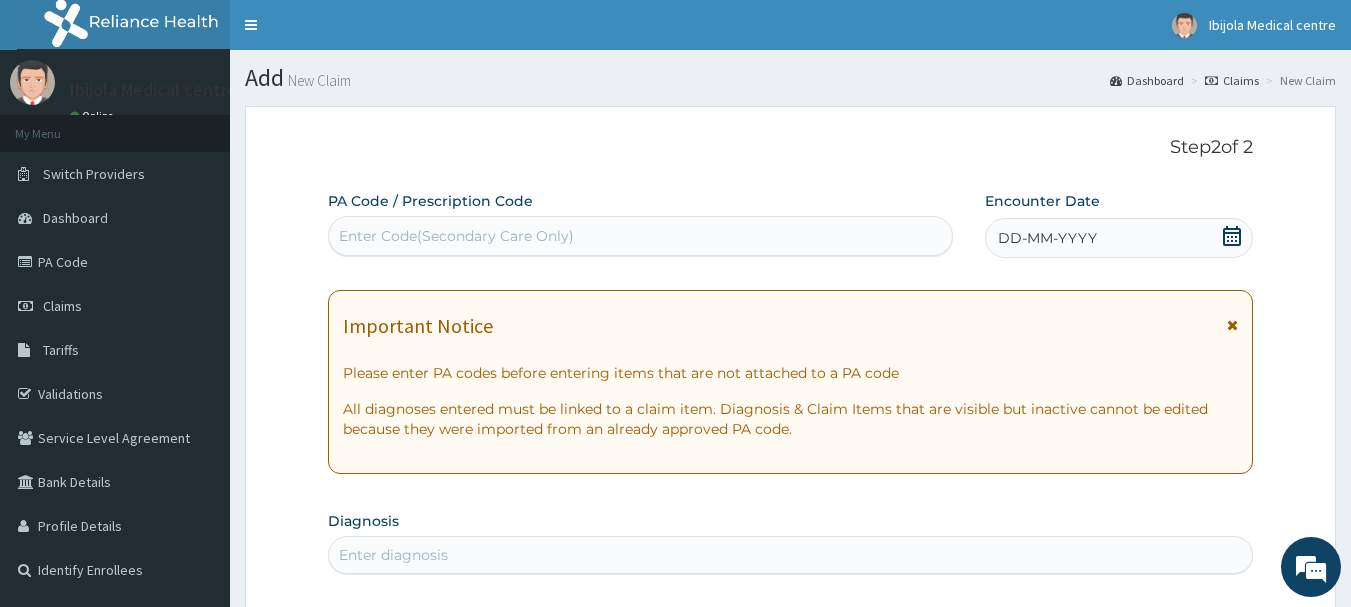 click on "Enter Code(Secondary Care Only)" at bounding box center (641, 236) 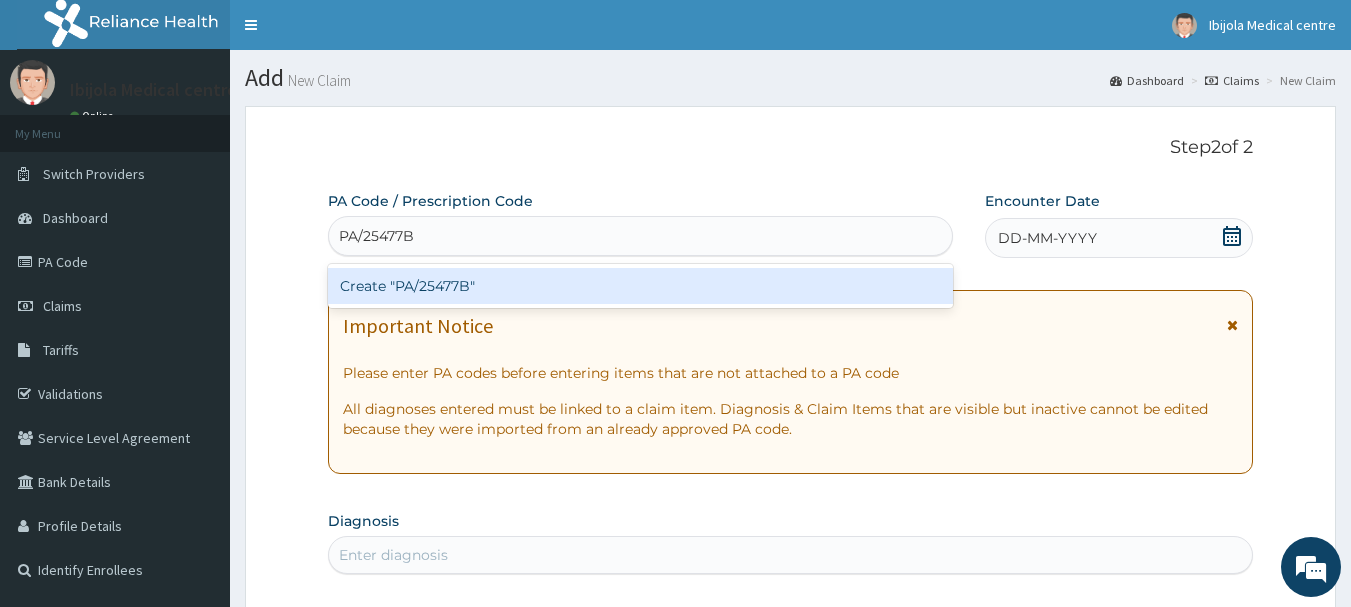 click on "Create "PA/25477B"" at bounding box center [641, 286] 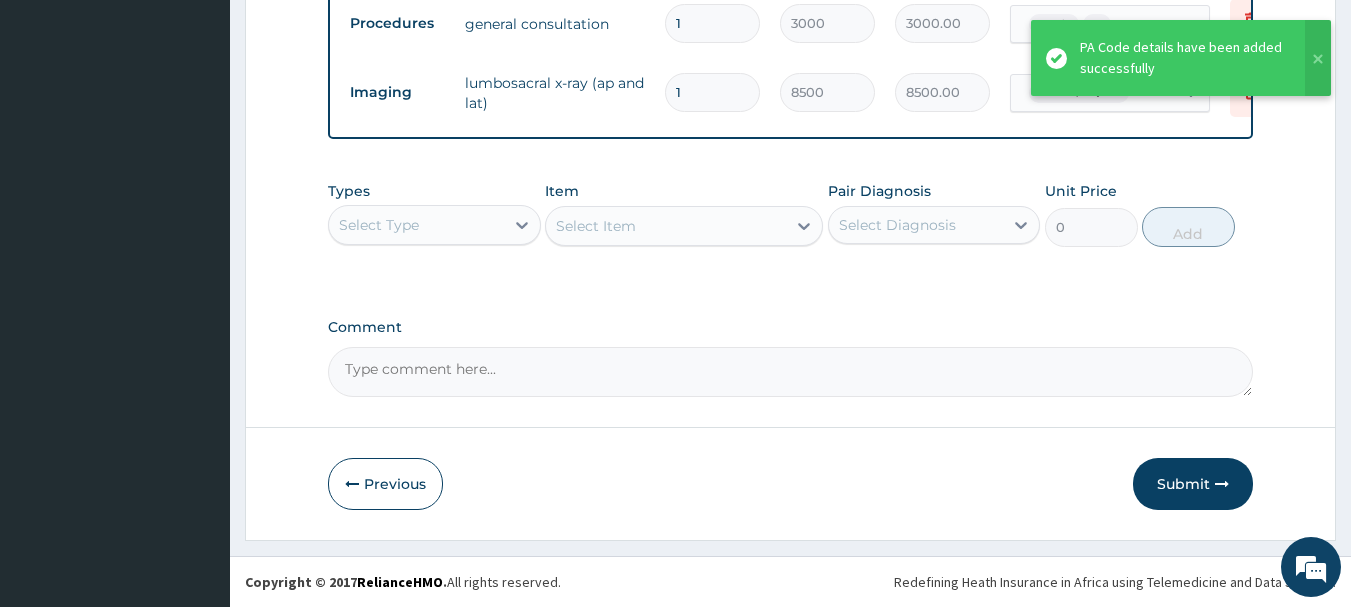 scroll, scrollTop: 1177, scrollLeft: 0, axis: vertical 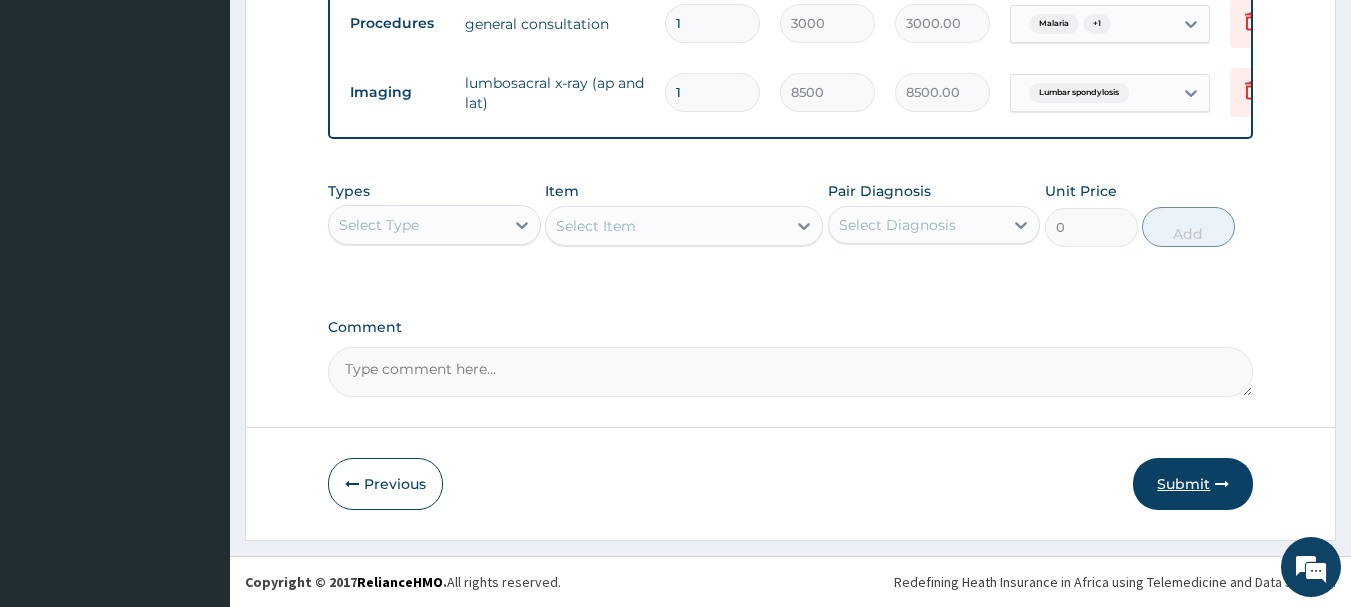 click on "Submit" at bounding box center [1193, 484] 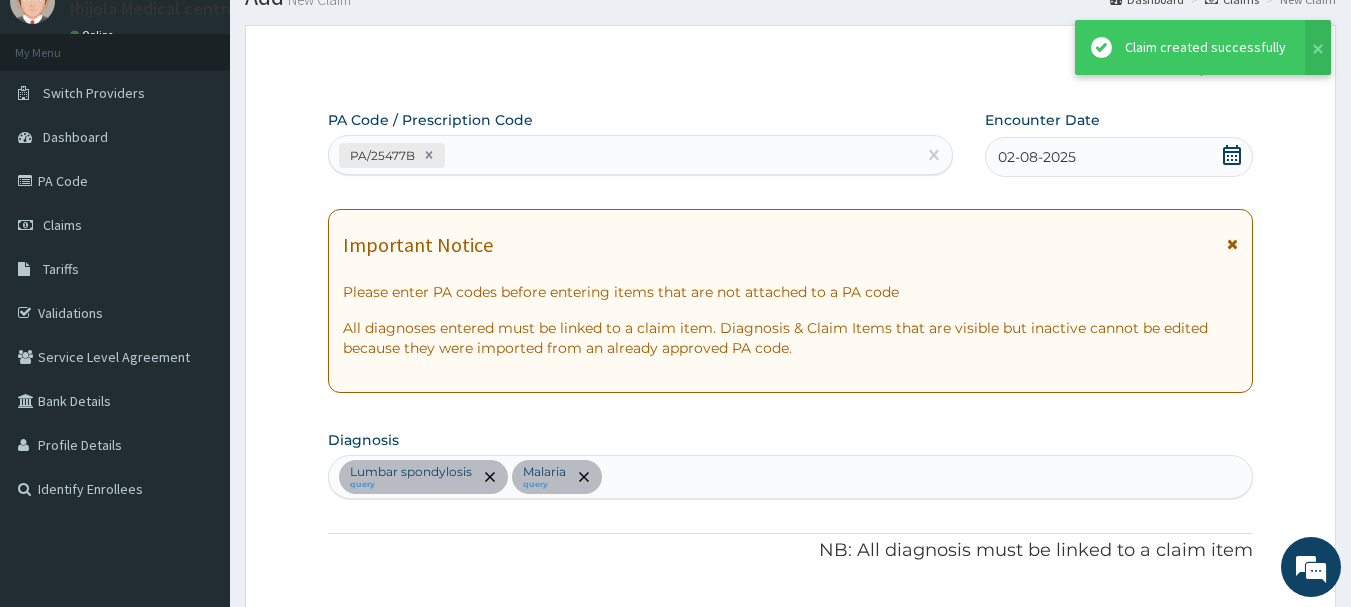 scroll, scrollTop: 1177, scrollLeft: 0, axis: vertical 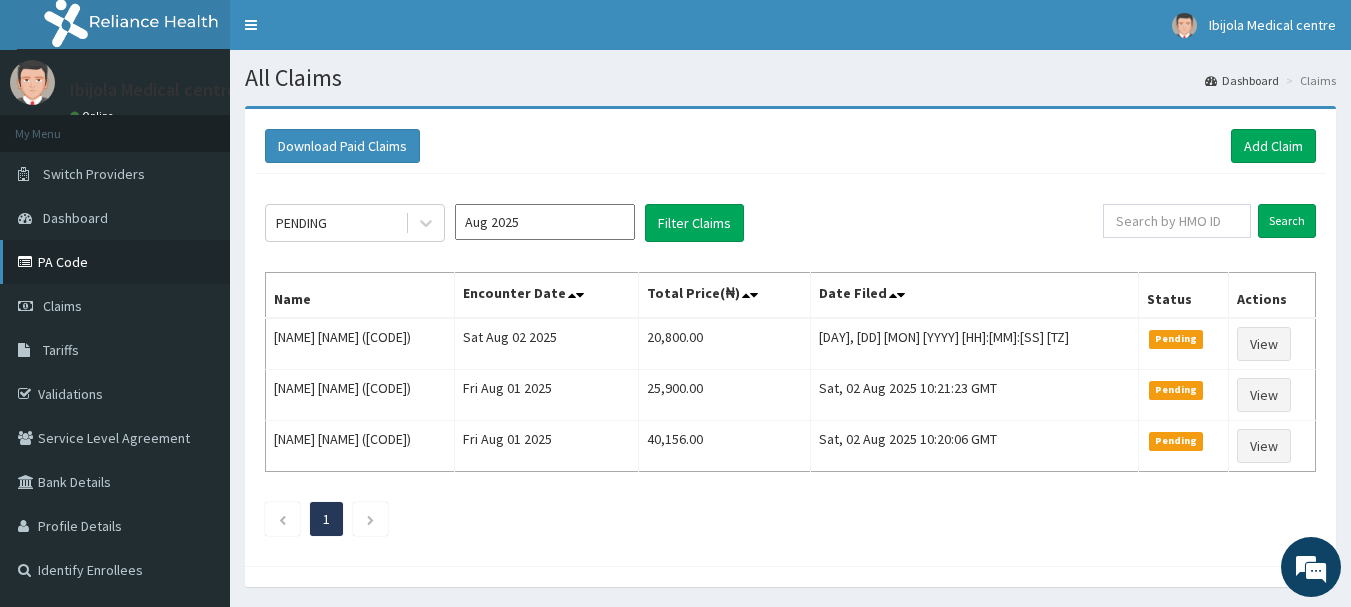 click on "PA Code" at bounding box center (115, 262) 